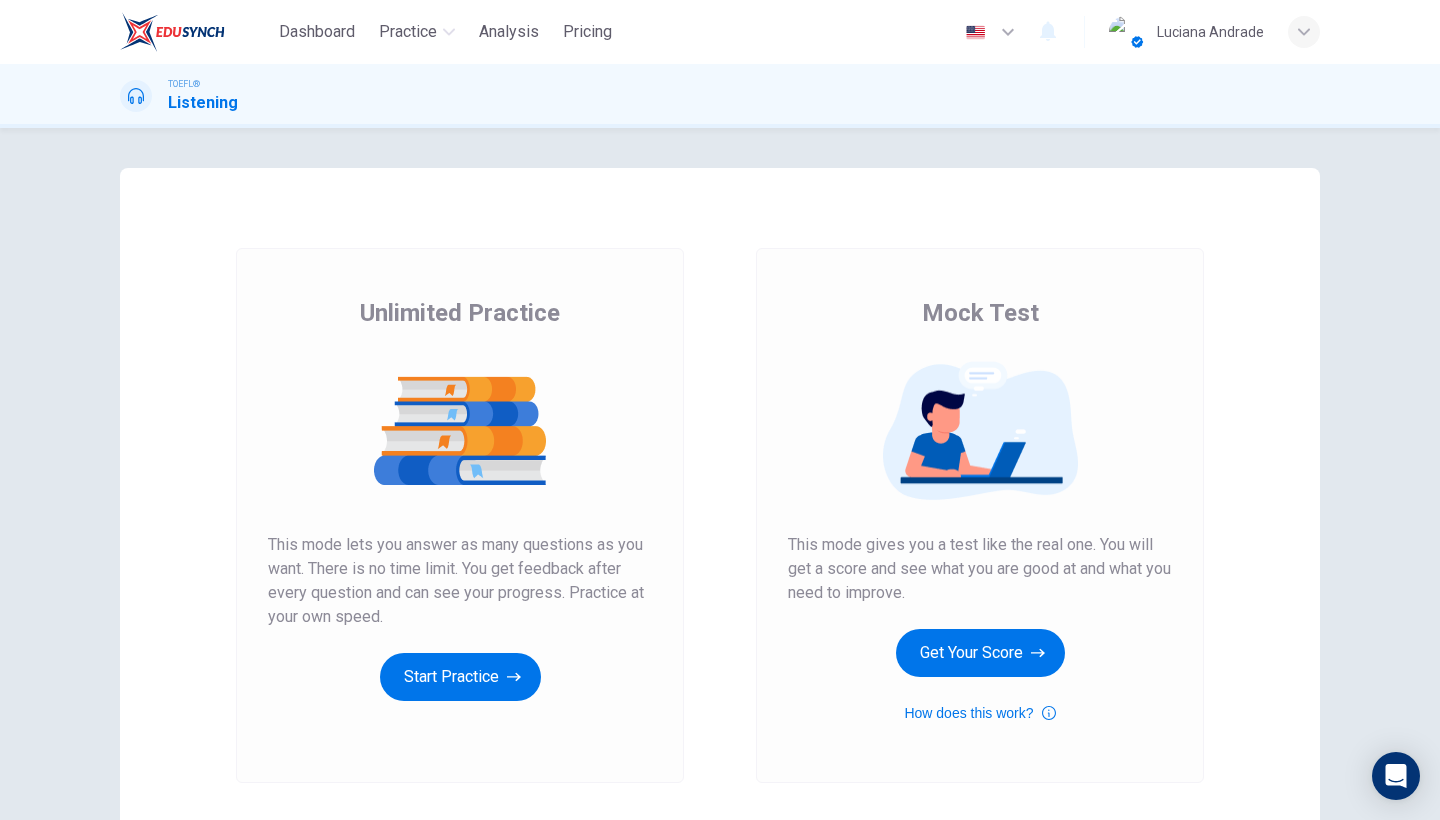 scroll, scrollTop: 0, scrollLeft: 0, axis: both 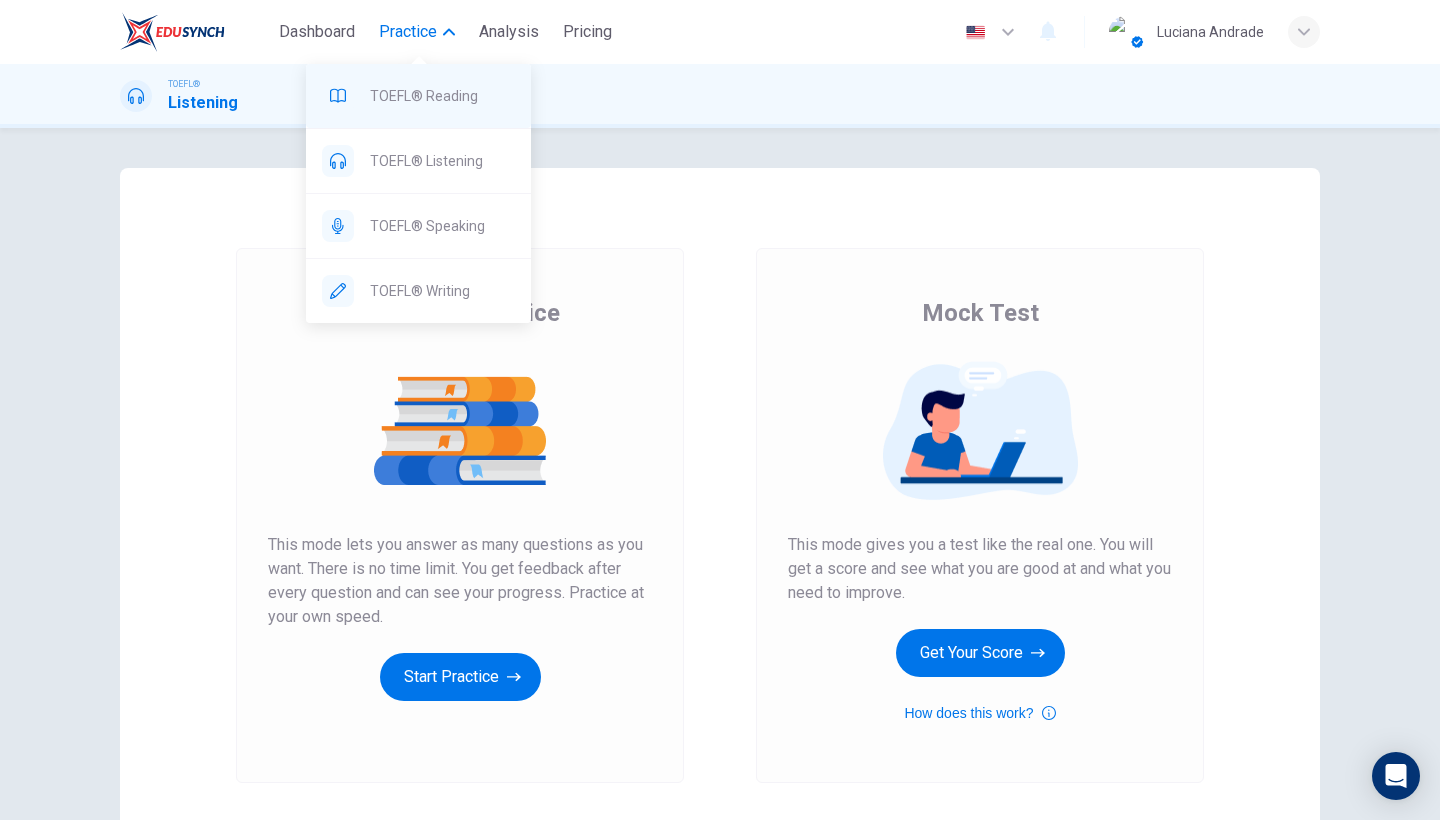 click on "TOEFL® Reading" at bounding box center (442, 96) 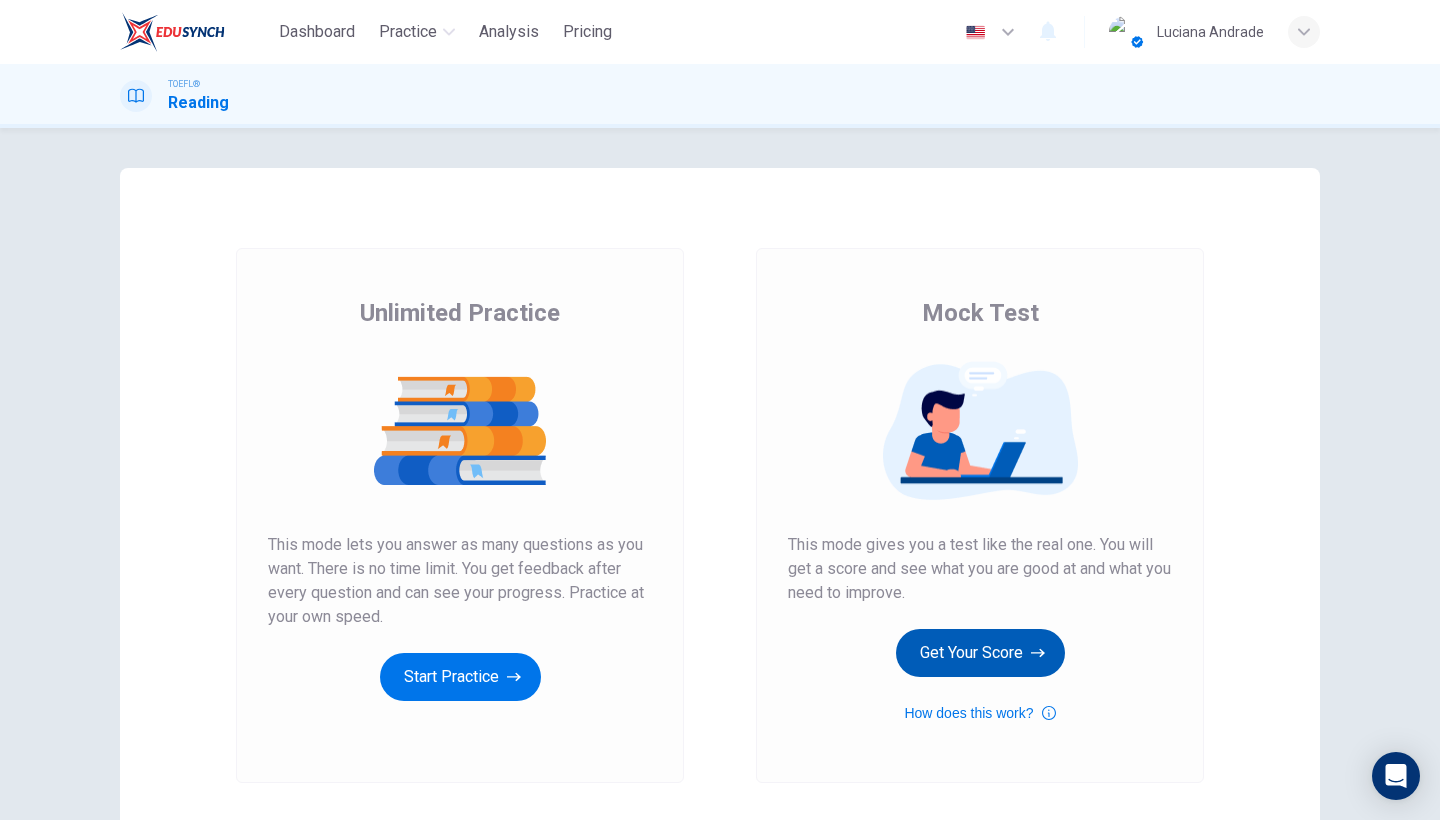click on "Get Your Score" at bounding box center (460, 677) 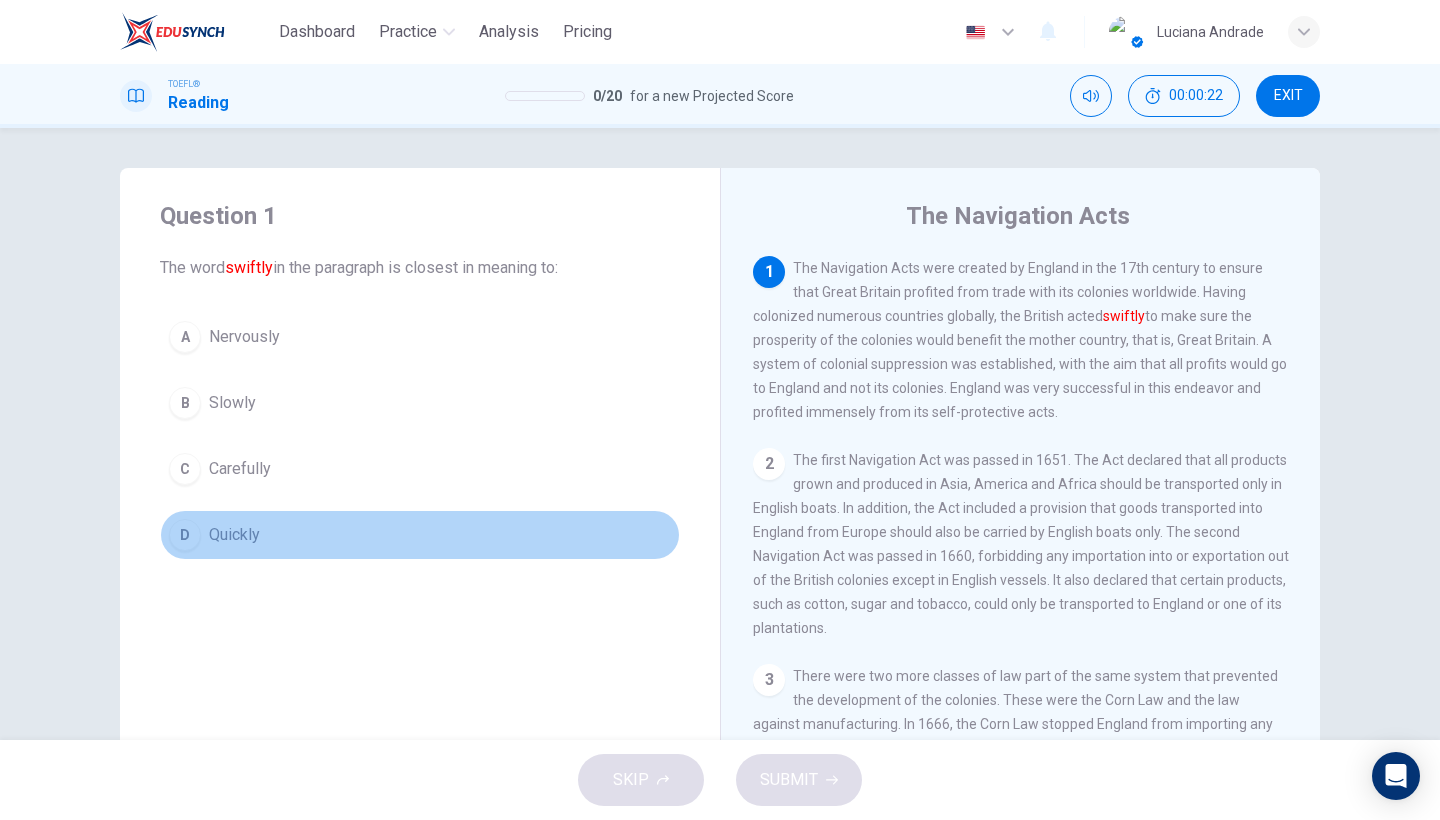 click on "Quickly" at bounding box center [244, 337] 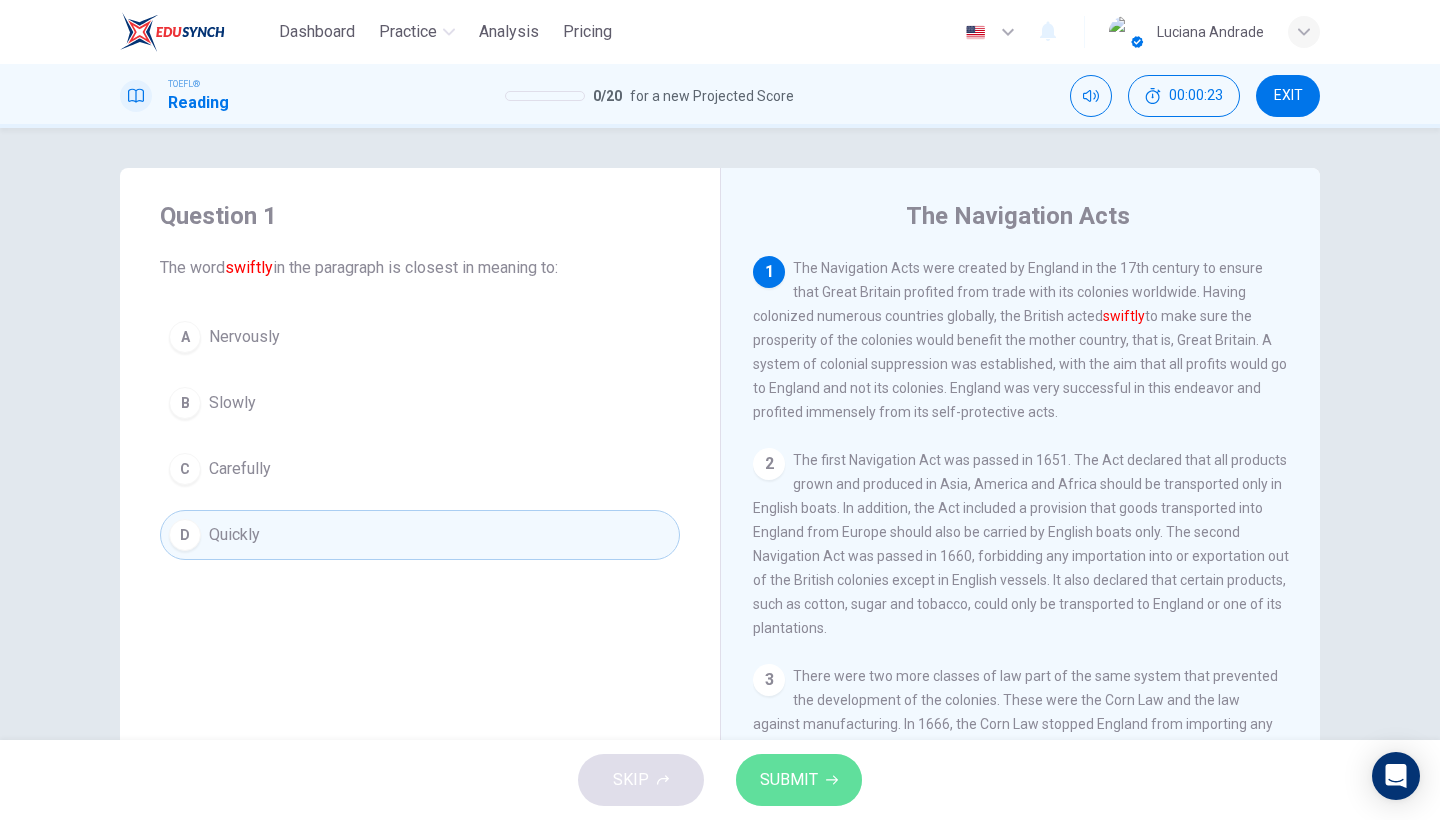click on "SUBMIT" at bounding box center (789, 780) 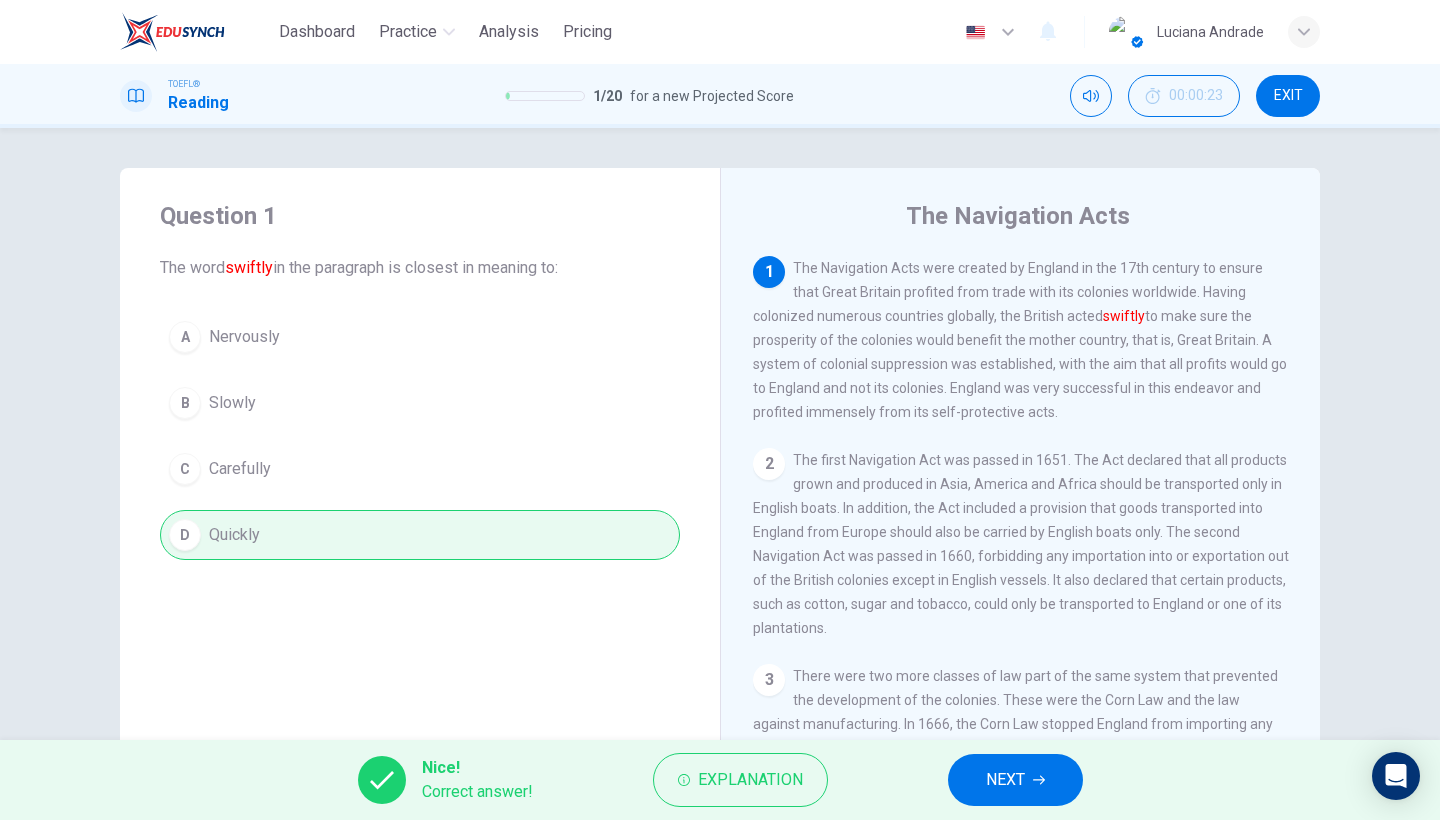 click on "NEXT" at bounding box center [1015, 780] 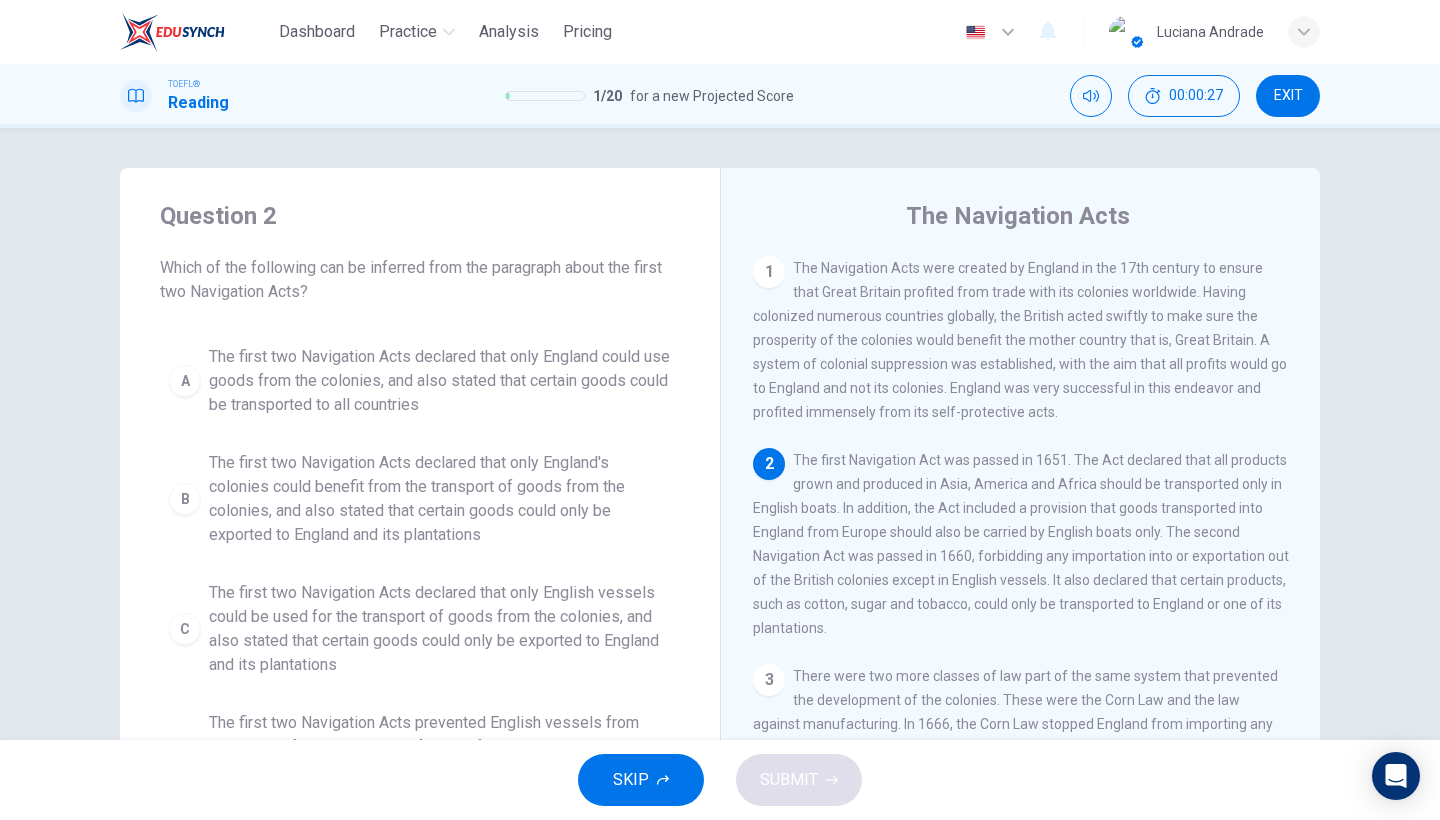 scroll, scrollTop: 38, scrollLeft: 0, axis: vertical 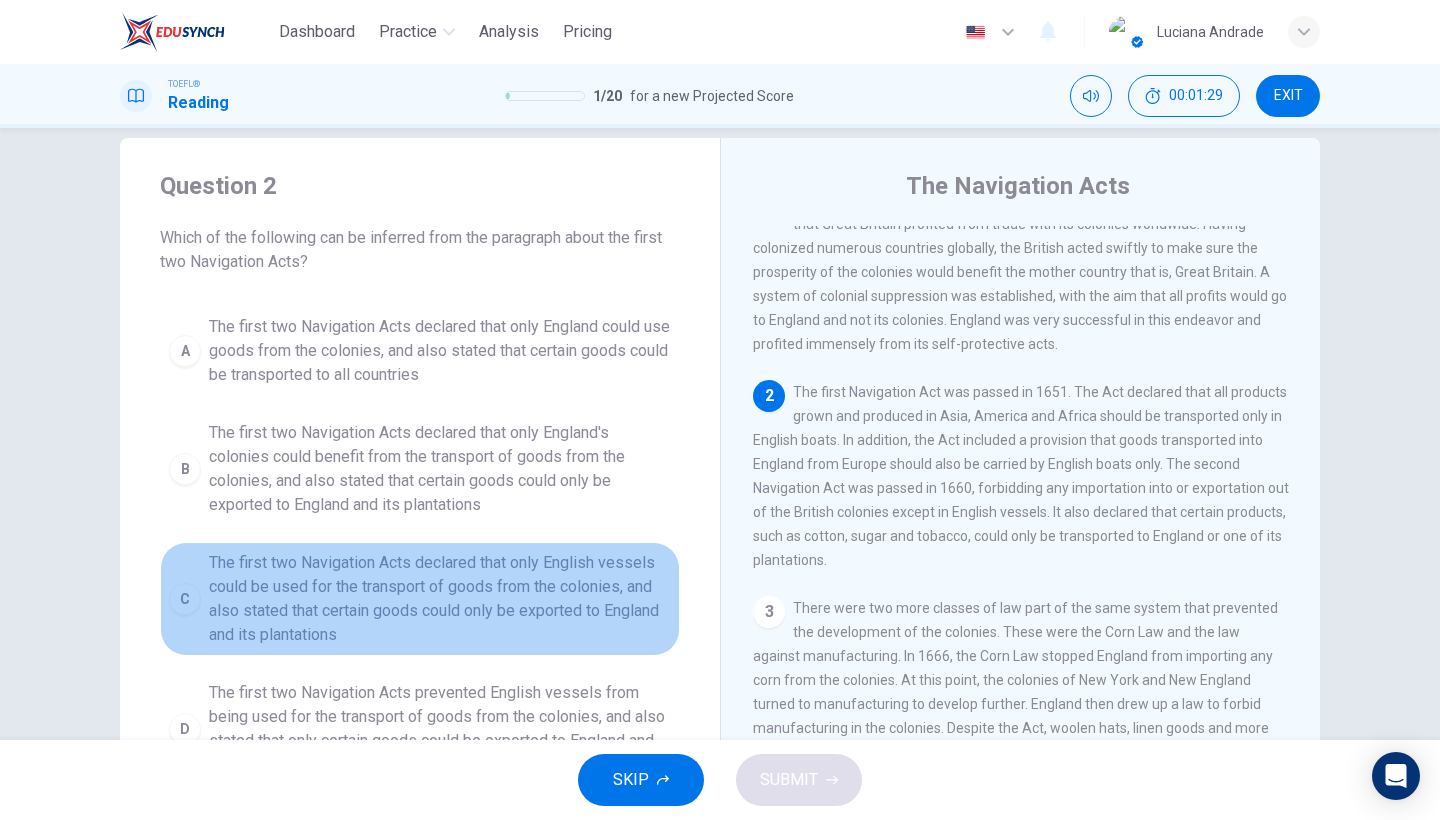 click on "The first two Navigation Acts declared that only English vessels could be used for the transport of goods from the colonies, and also stated that certain goods could only be exported to England and its plantations" at bounding box center (440, 351) 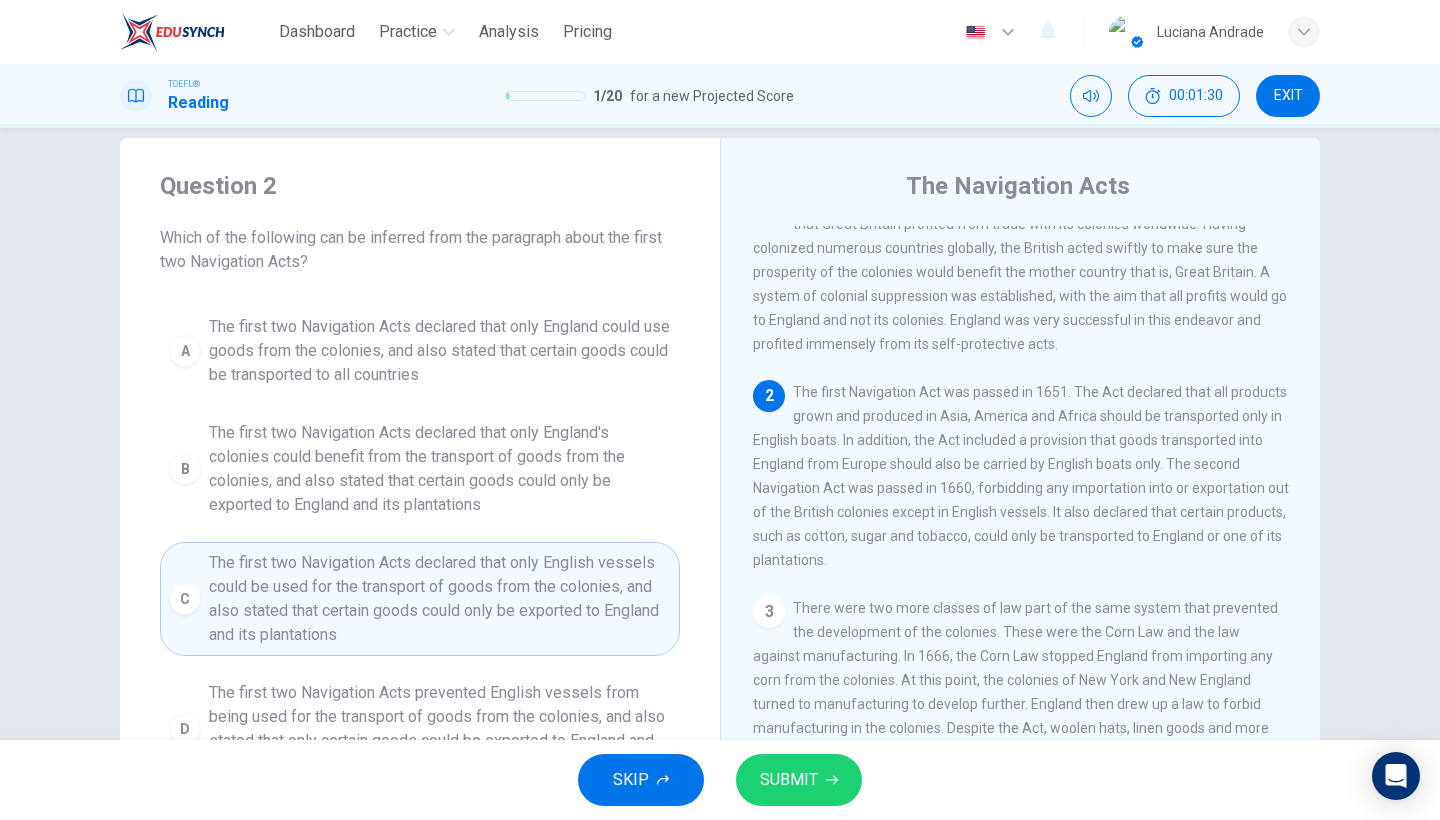 scroll, scrollTop: 163, scrollLeft: 0, axis: vertical 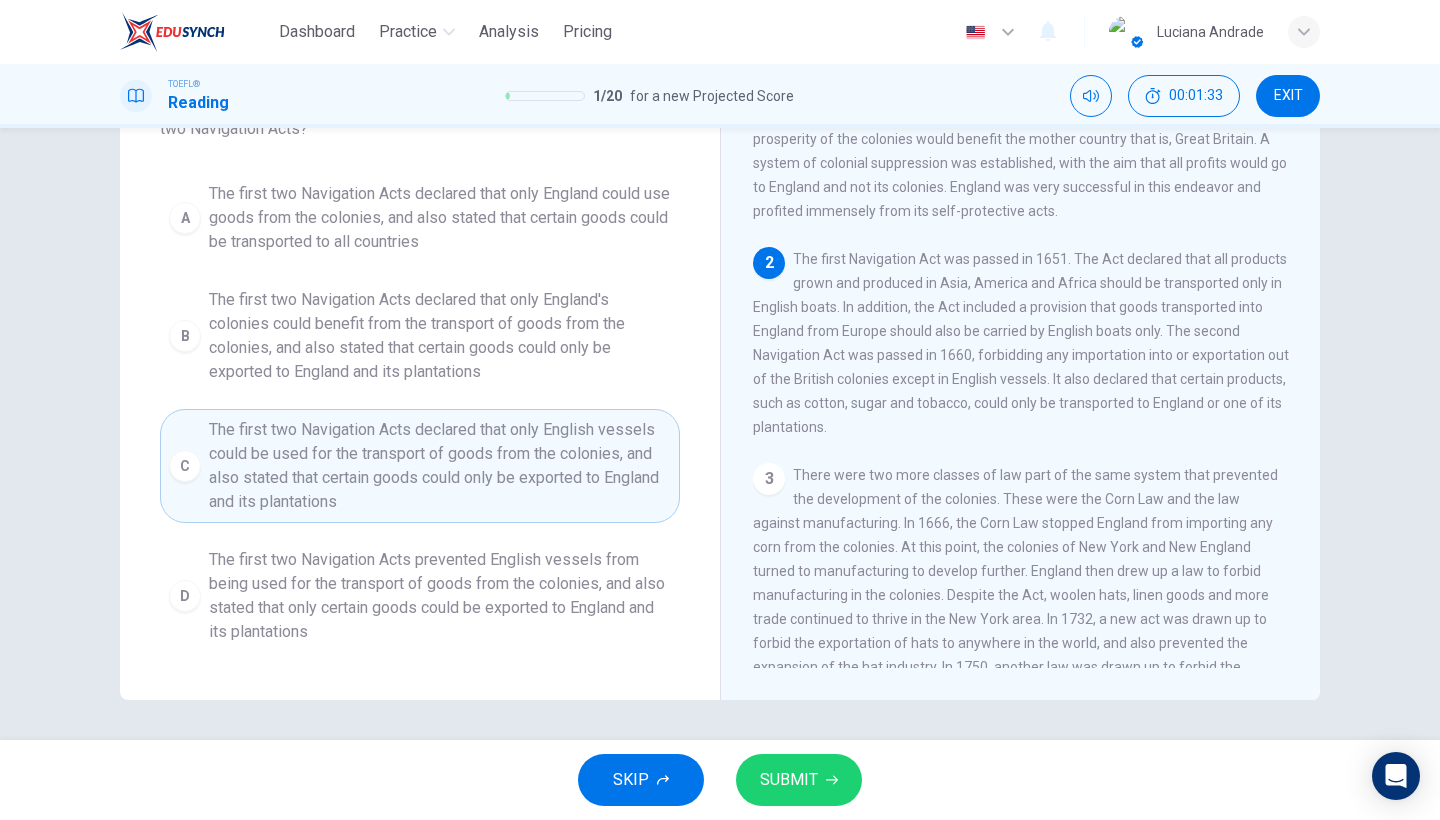 click on "SUBMIT" at bounding box center [799, 780] 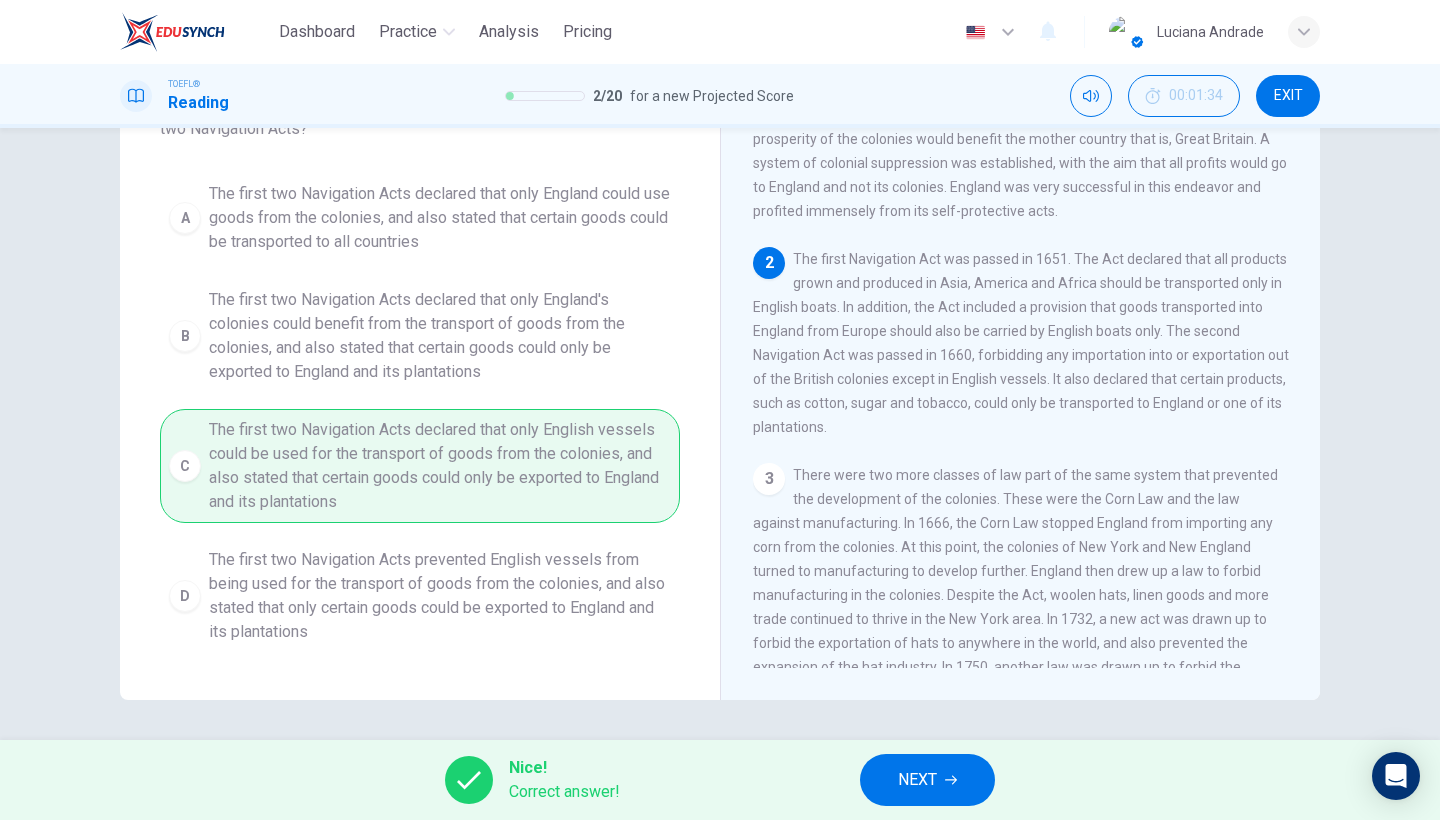 scroll, scrollTop: 119, scrollLeft: 0, axis: vertical 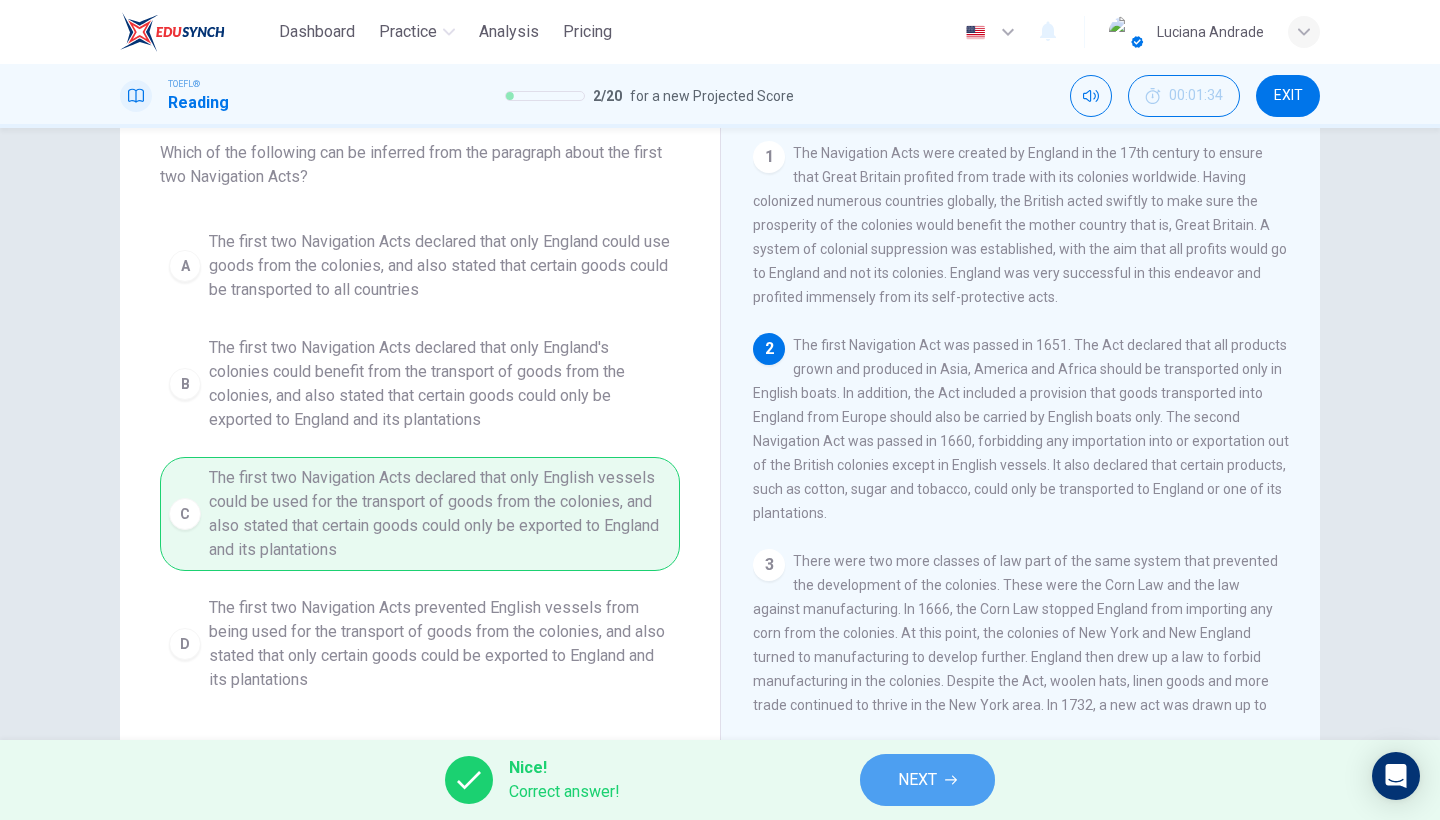 click on "NEXT" at bounding box center [927, 780] 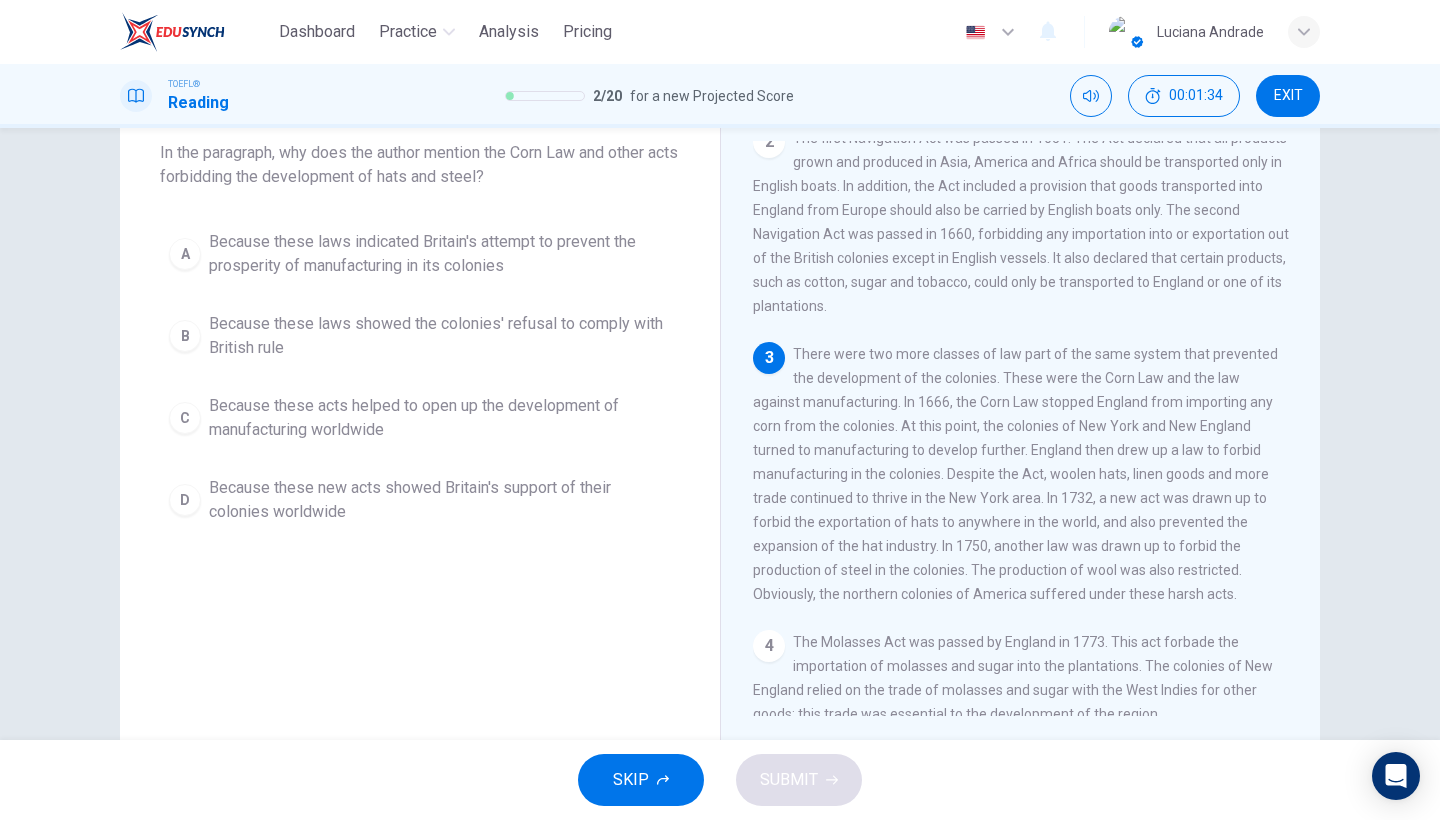 scroll, scrollTop: 297, scrollLeft: 0, axis: vertical 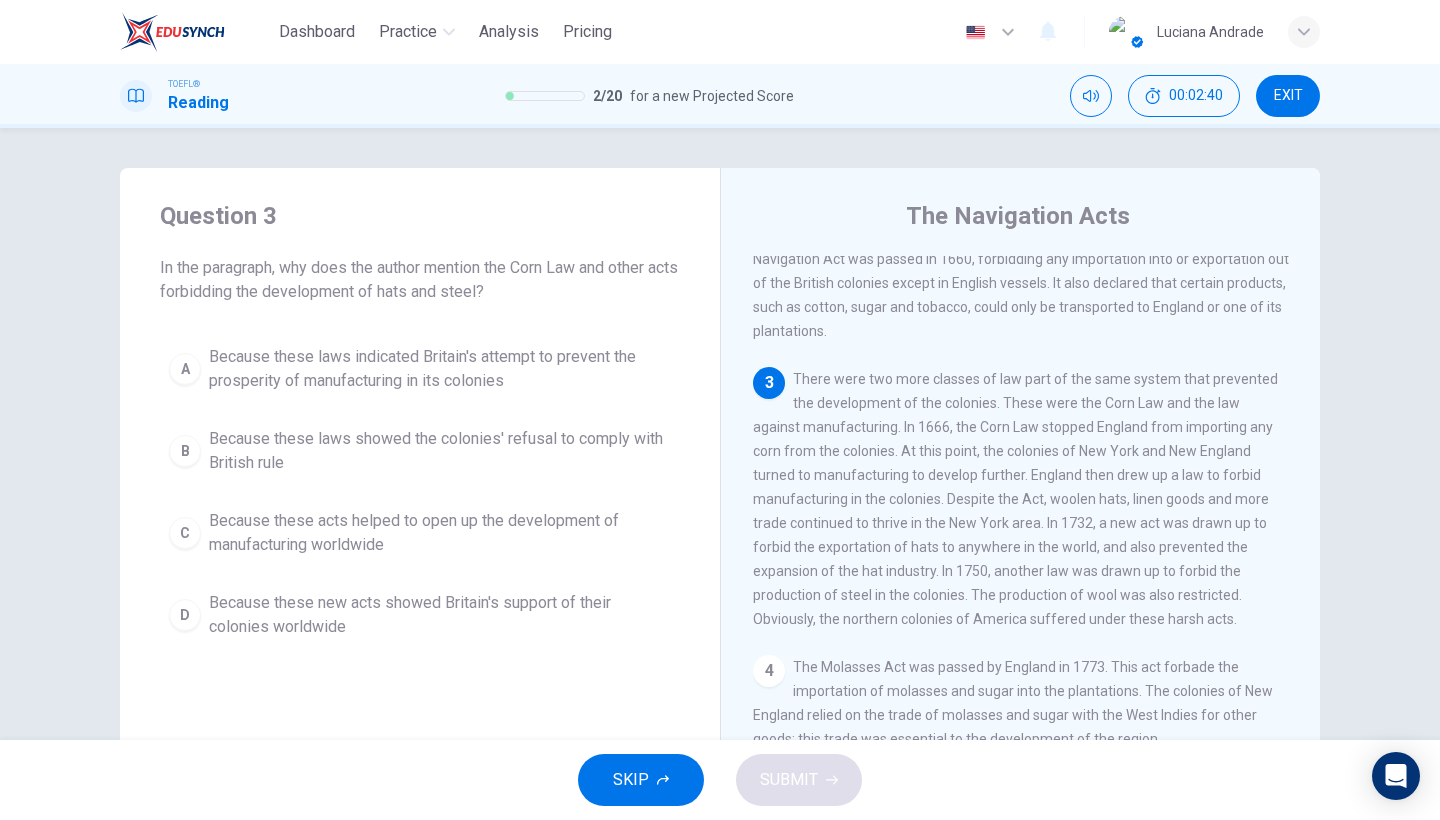 drag, startPoint x: 800, startPoint y: 382, endPoint x: 1017, endPoint y: 384, distance: 217.00922 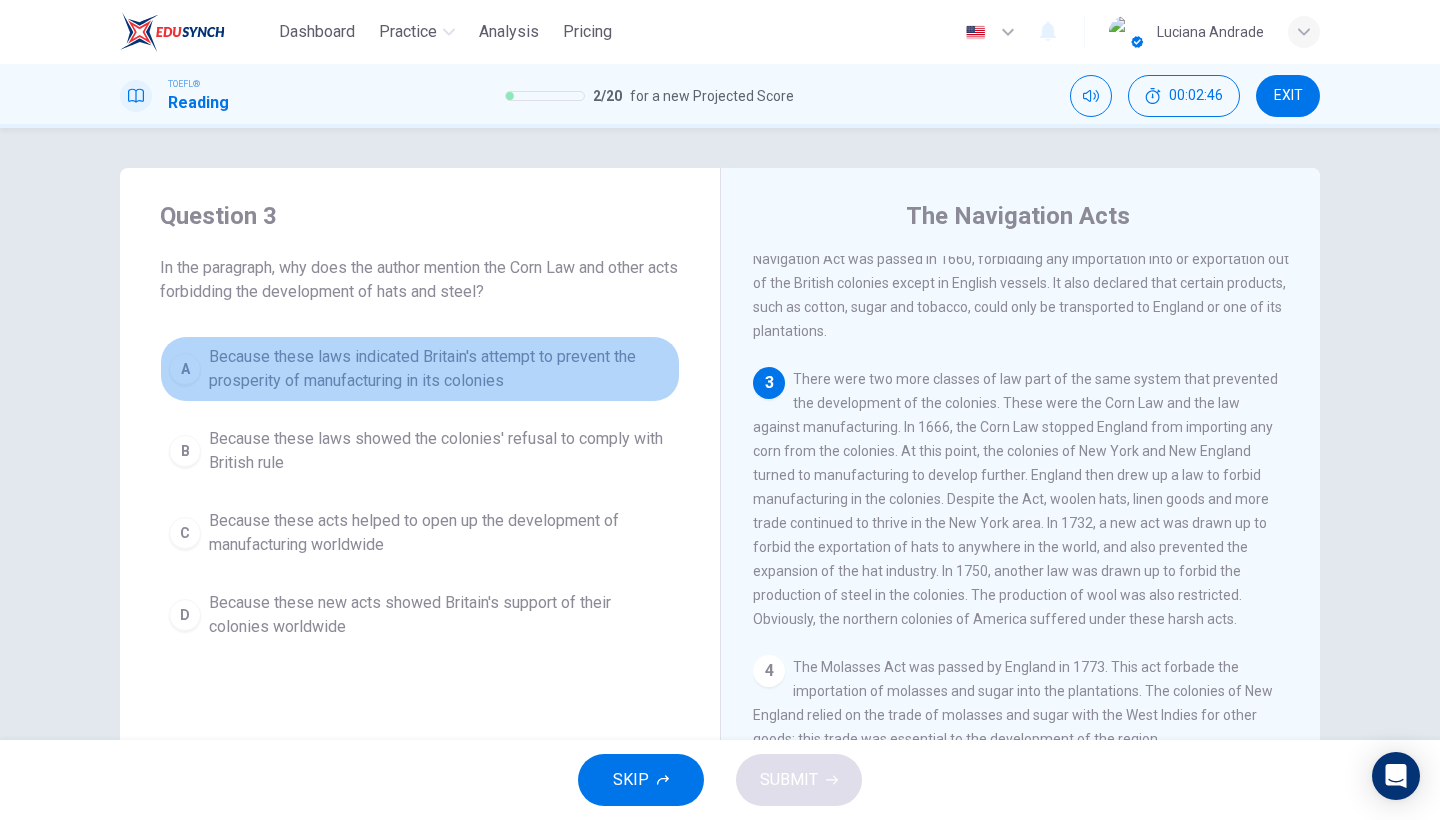 click on "Because these laws indicated Britain's attempt to prevent the prosperity of manufacturing in its colonies" at bounding box center (440, 369) 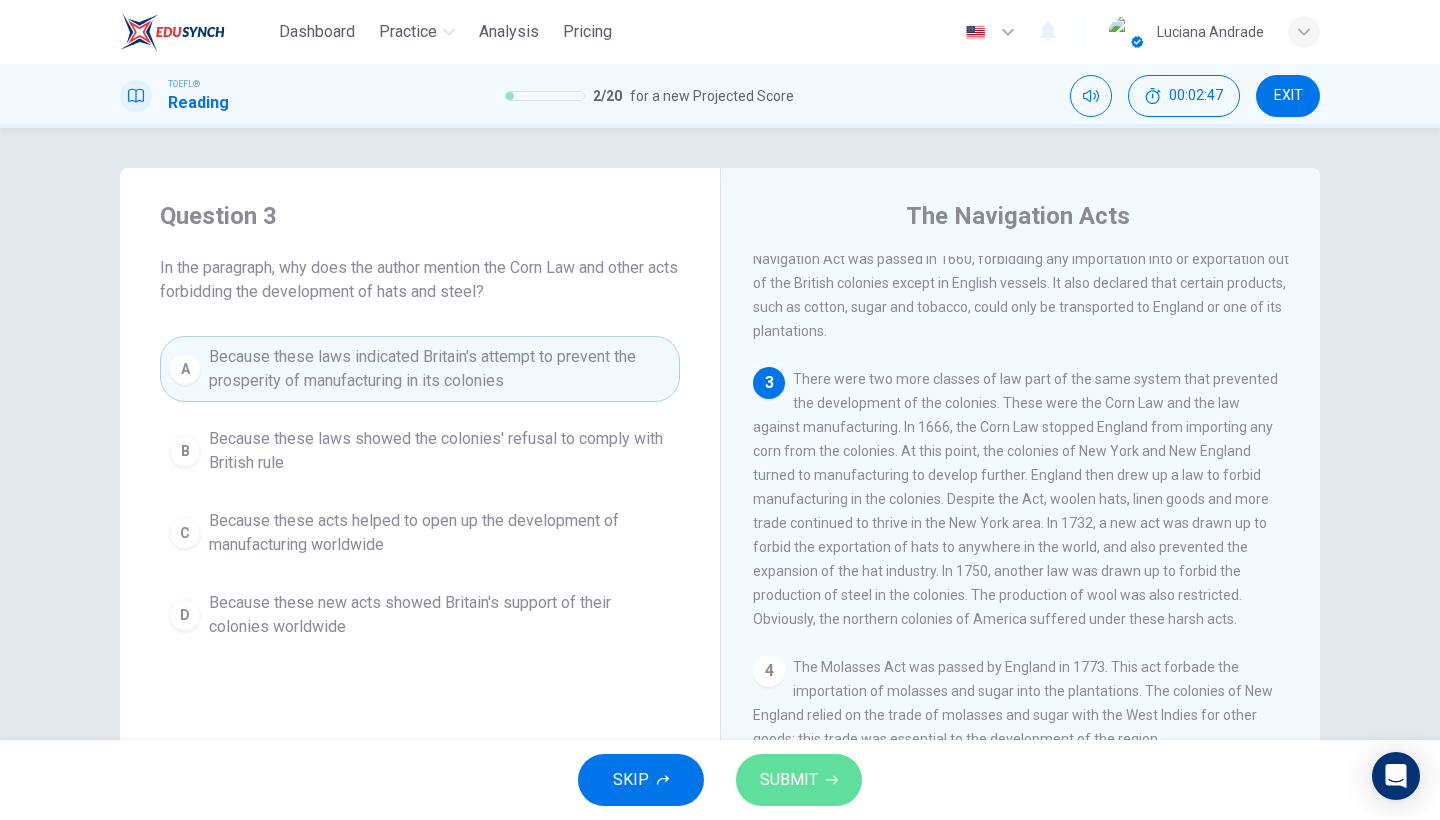 click on "SUBMIT" at bounding box center [799, 780] 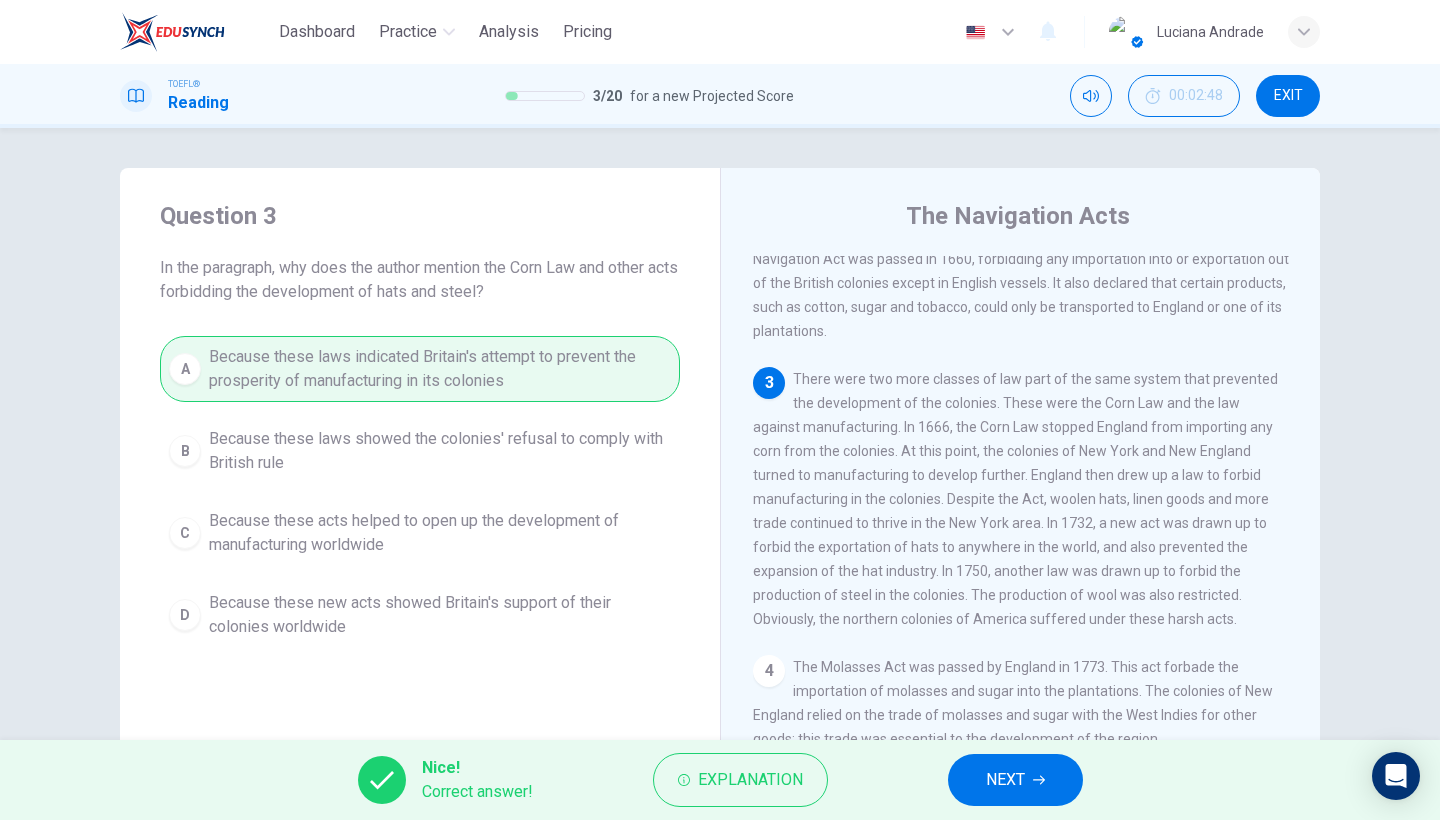 click on "NEXT" at bounding box center (1015, 780) 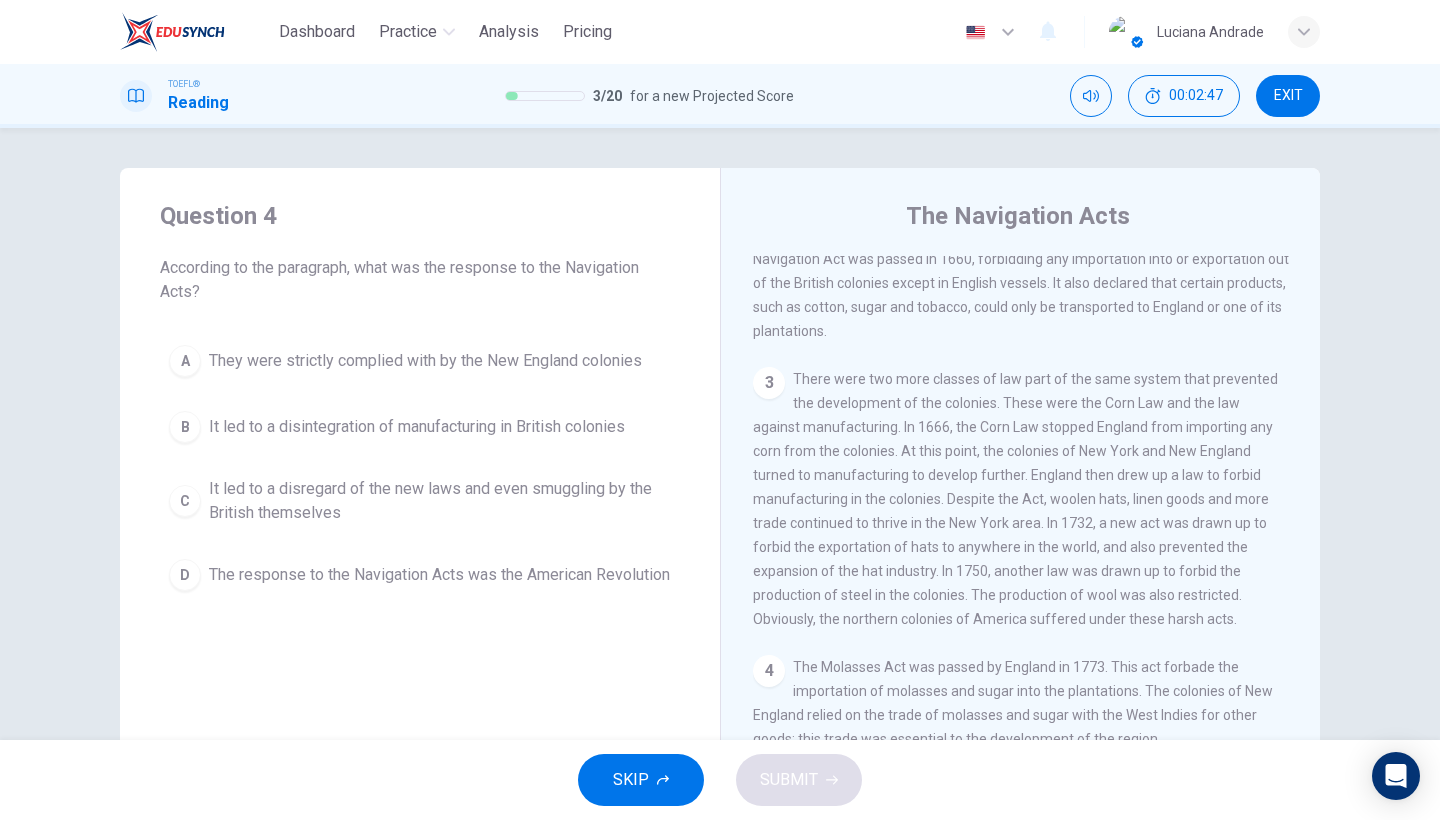 scroll, scrollTop: 585, scrollLeft: 0, axis: vertical 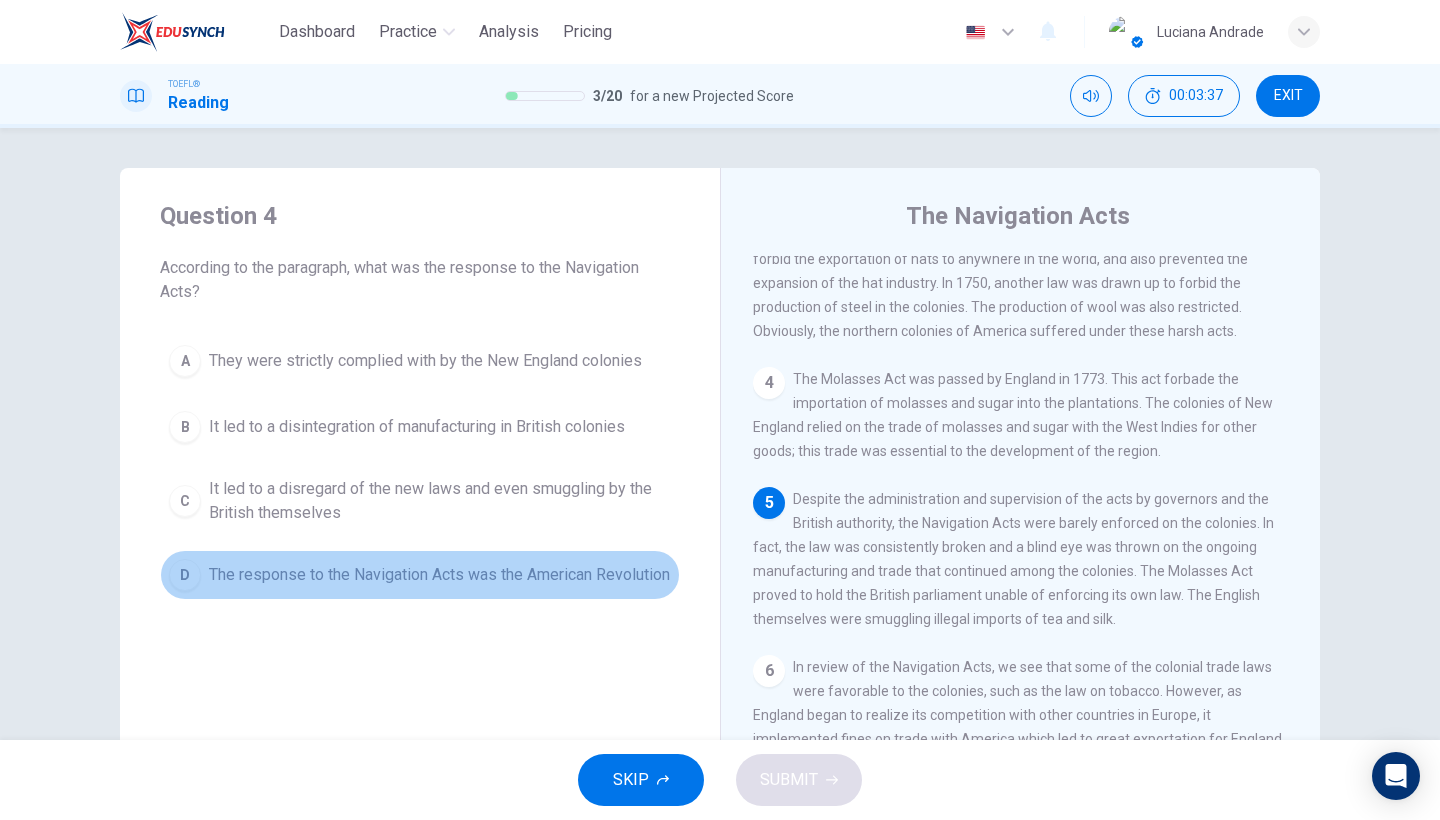click on "The response to the Navigation Acts was the American Revolution" at bounding box center [425, 361] 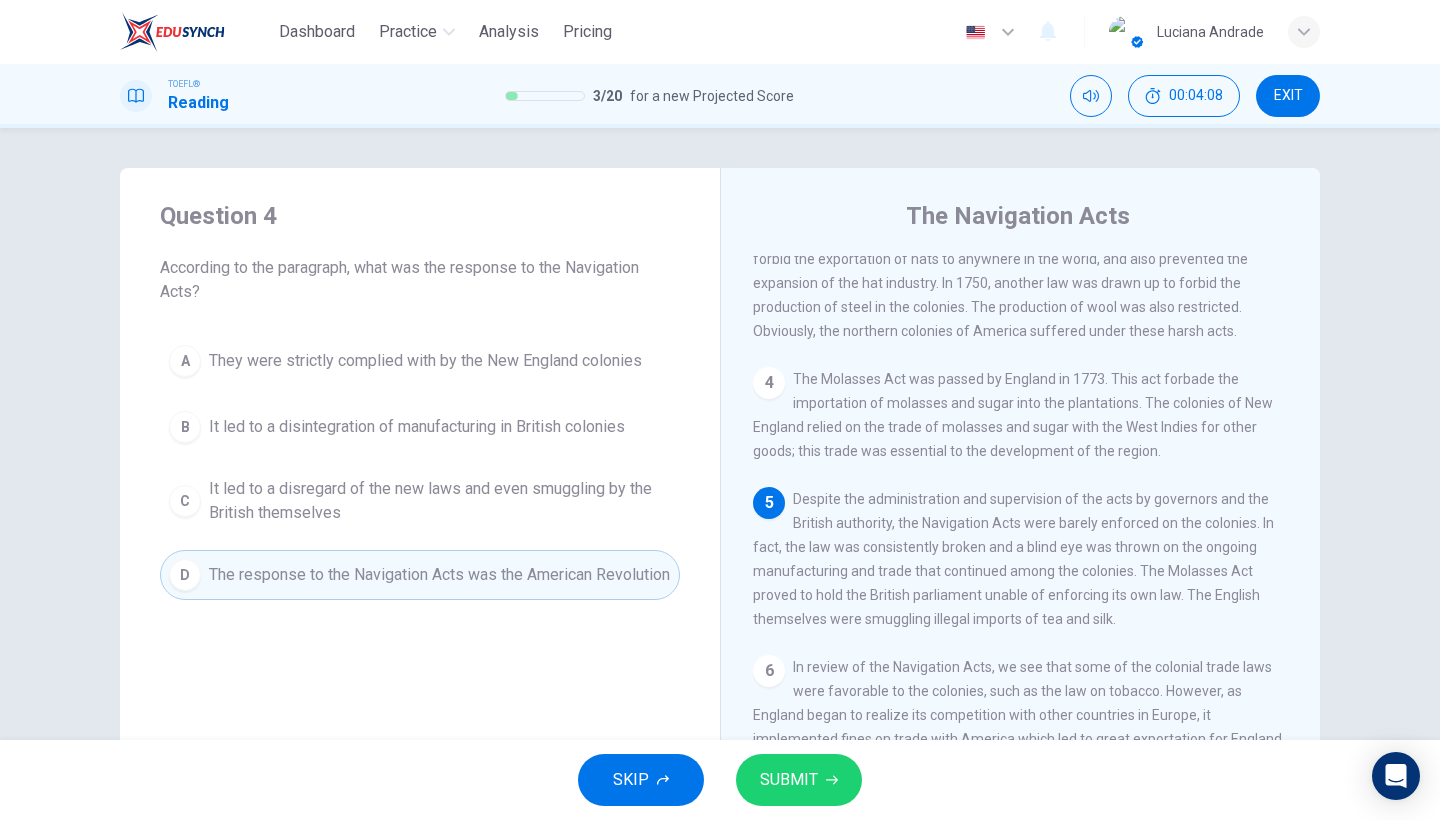 click on "It led to a disregard of the new laws and even smuggling by the British themselves" at bounding box center (425, 361) 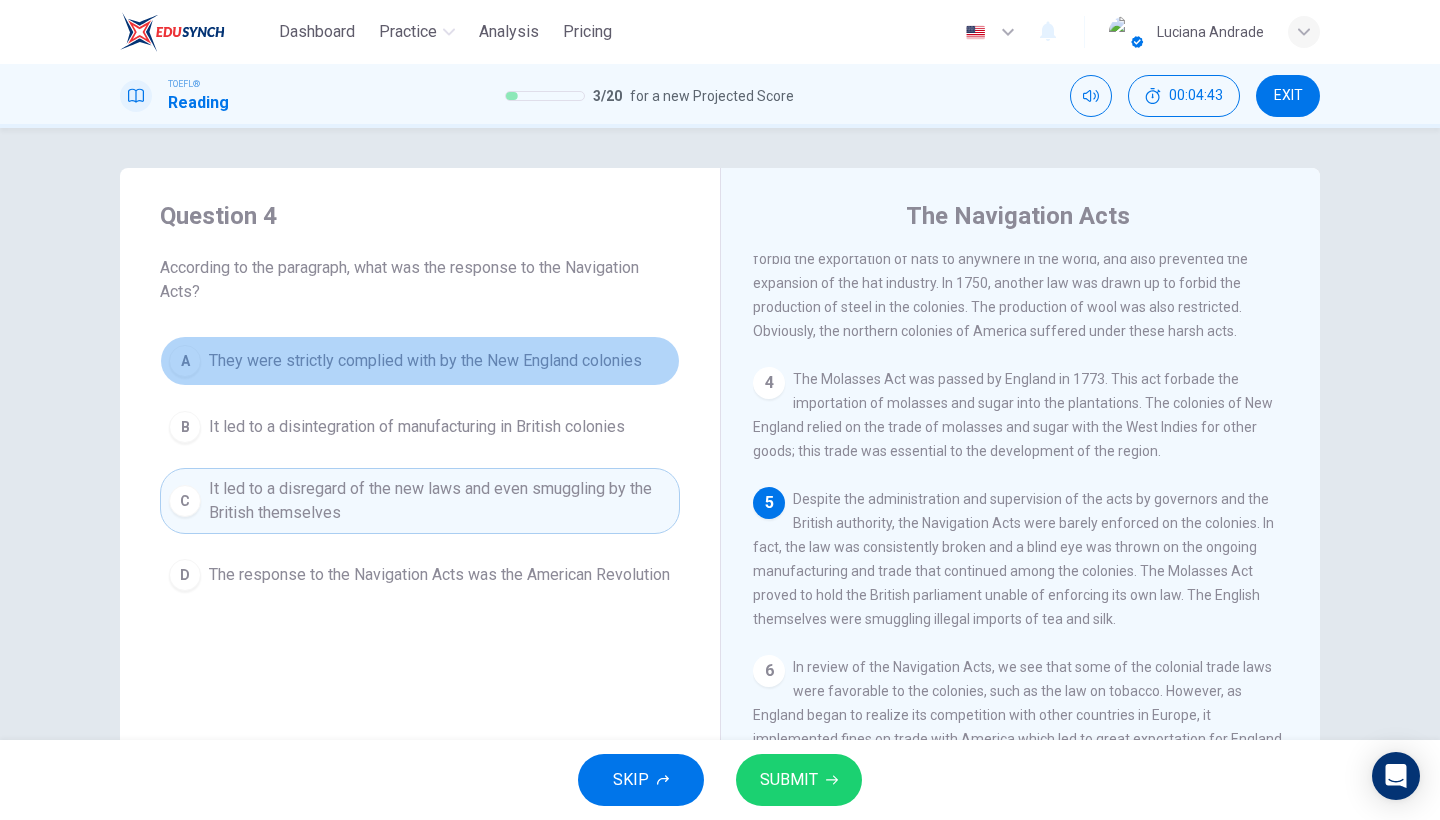 click on "A They were strictly complied with by the New England colonies" at bounding box center [420, 361] 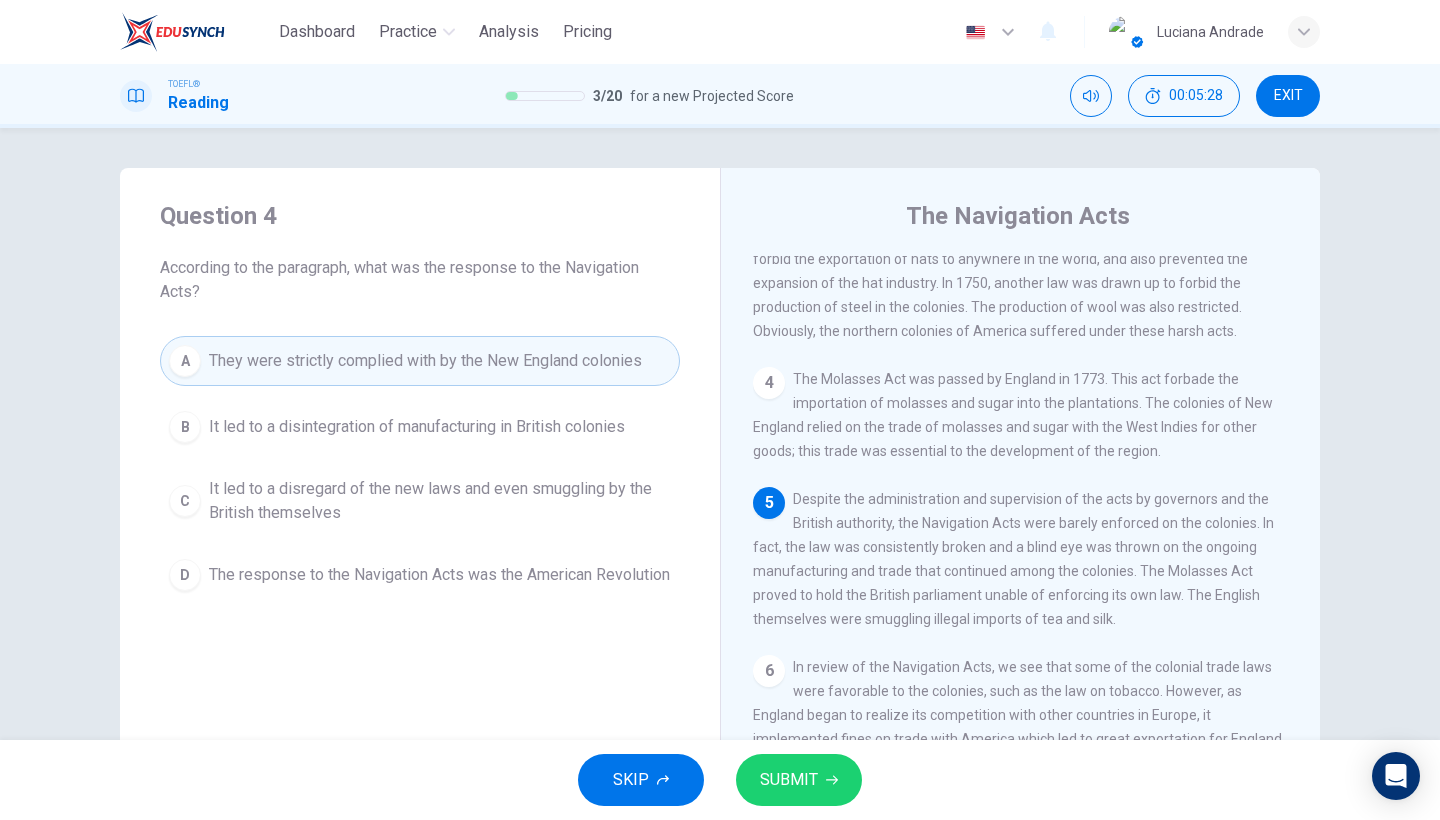 click on "It led to a disintegration of manufacturing in British colonies" at bounding box center (417, 427) 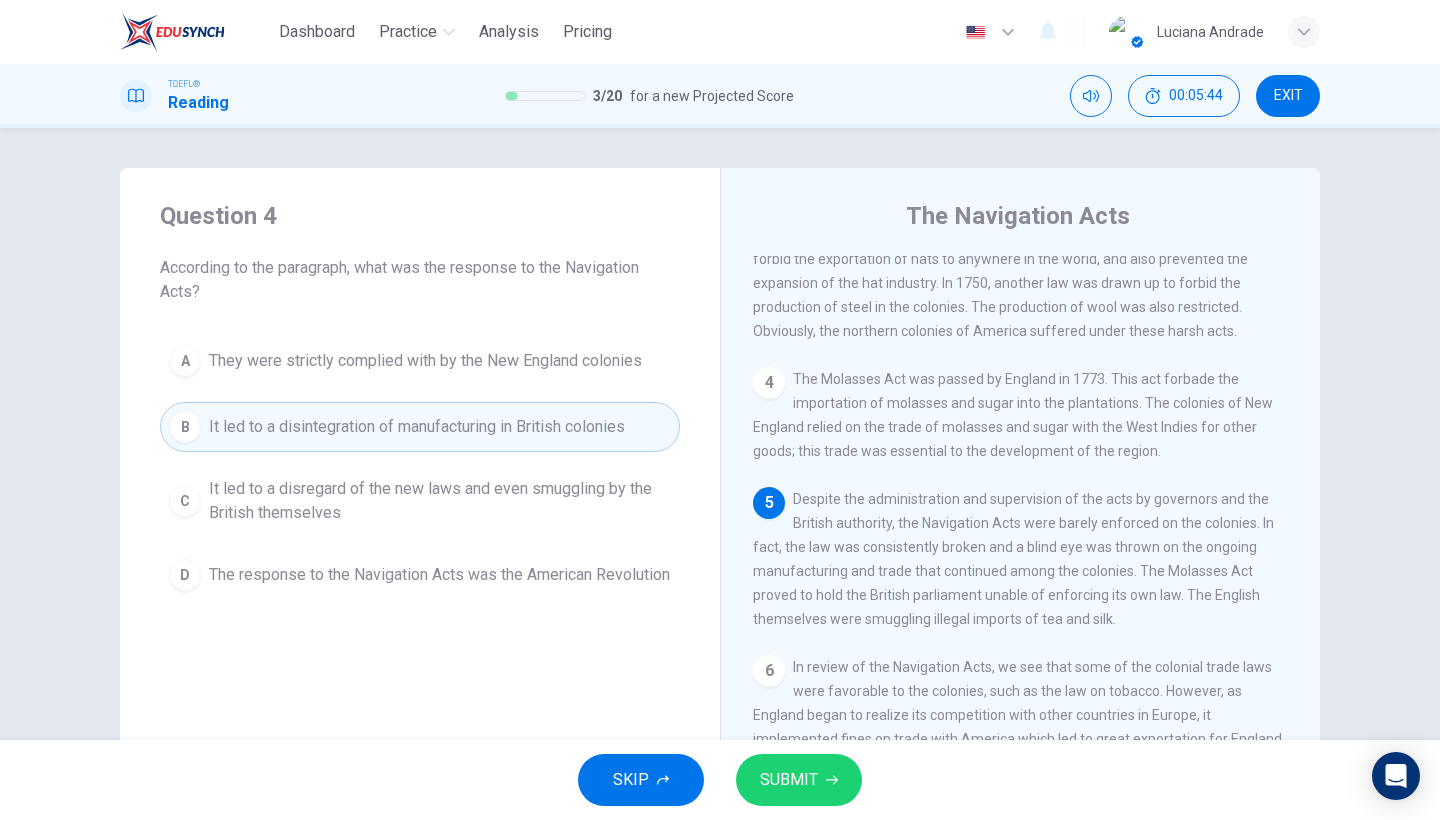 click on "It led to a disregard of the new laws and even smuggling by the British themselves" at bounding box center (425, 361) 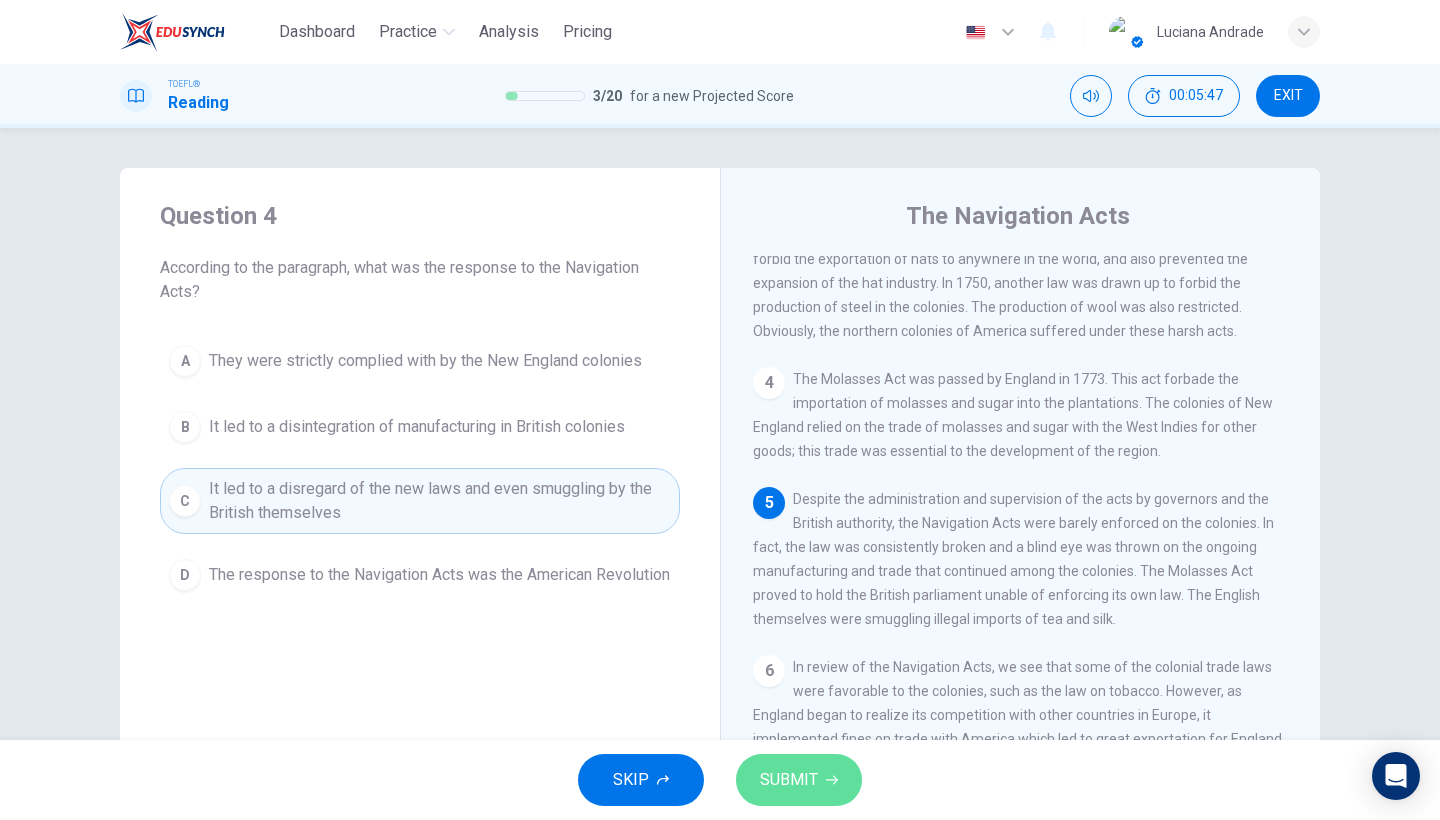 click on "SUBMIT" at bounding box center [789, 780] 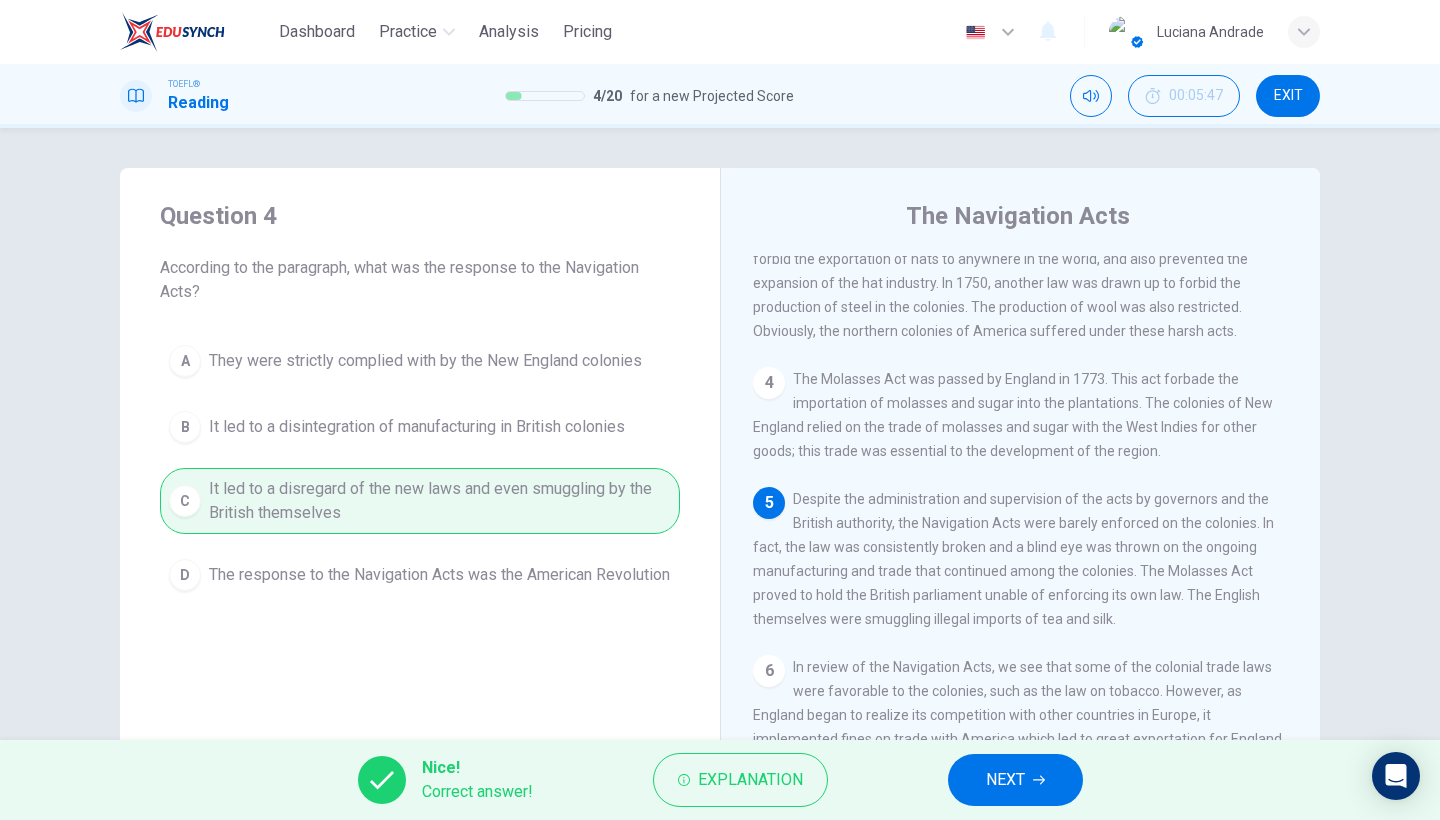 click on "NEXT" at bounding box center (1015, 780) 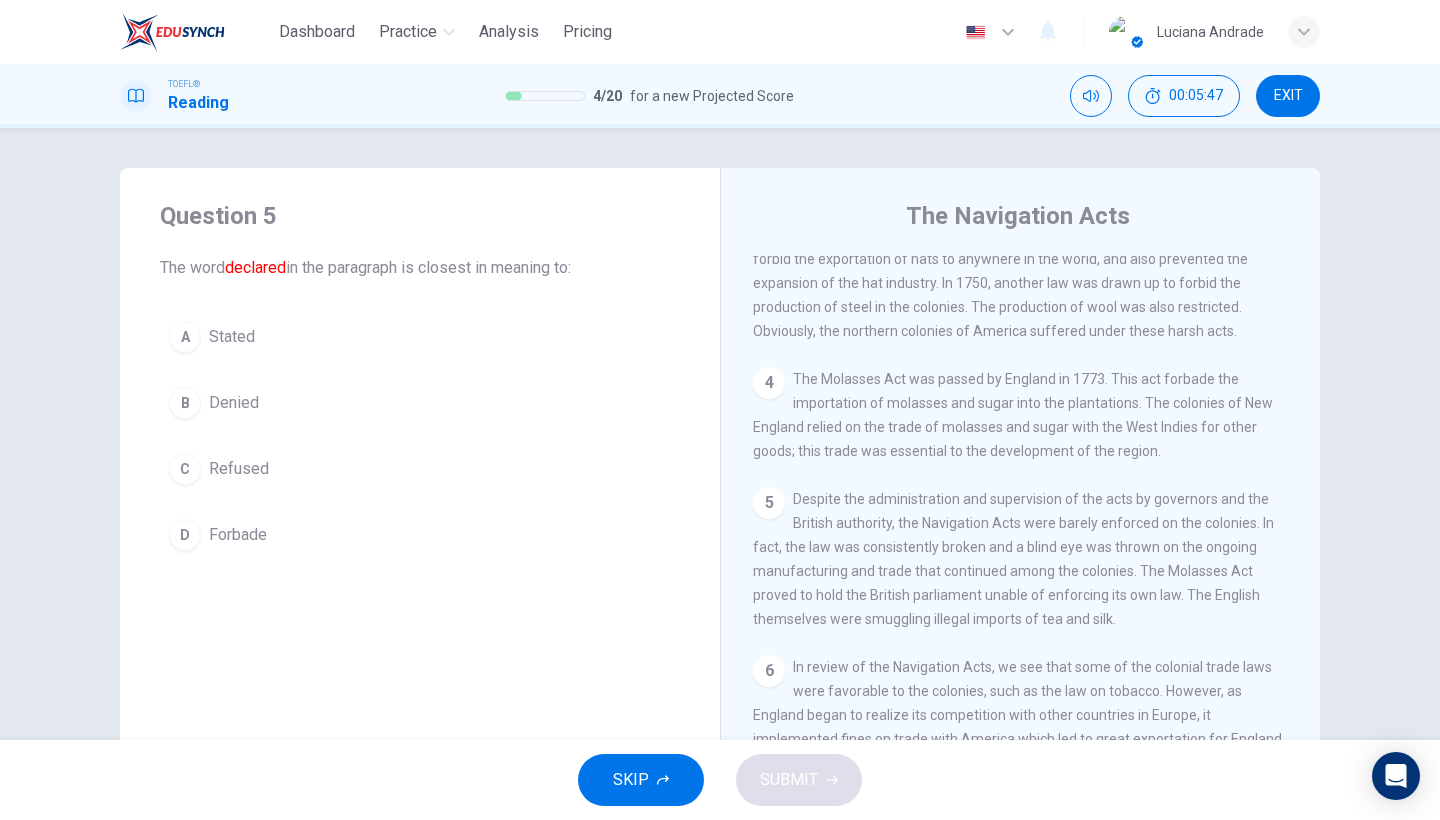 scroll, scrollTop: 192, scrollLeft: 0, axis: vertical 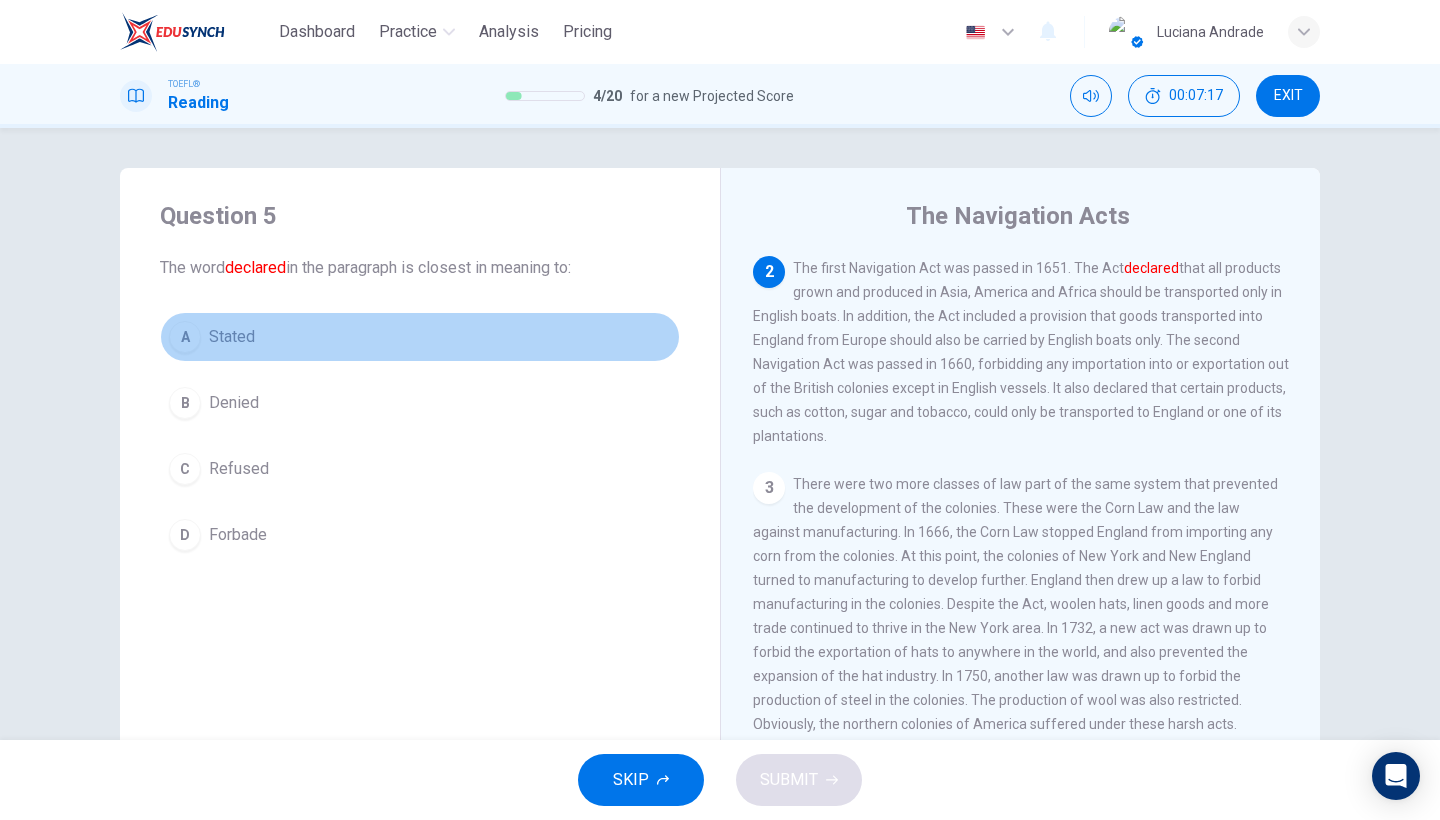 click on "Stated" at bounding box center (232, 337) 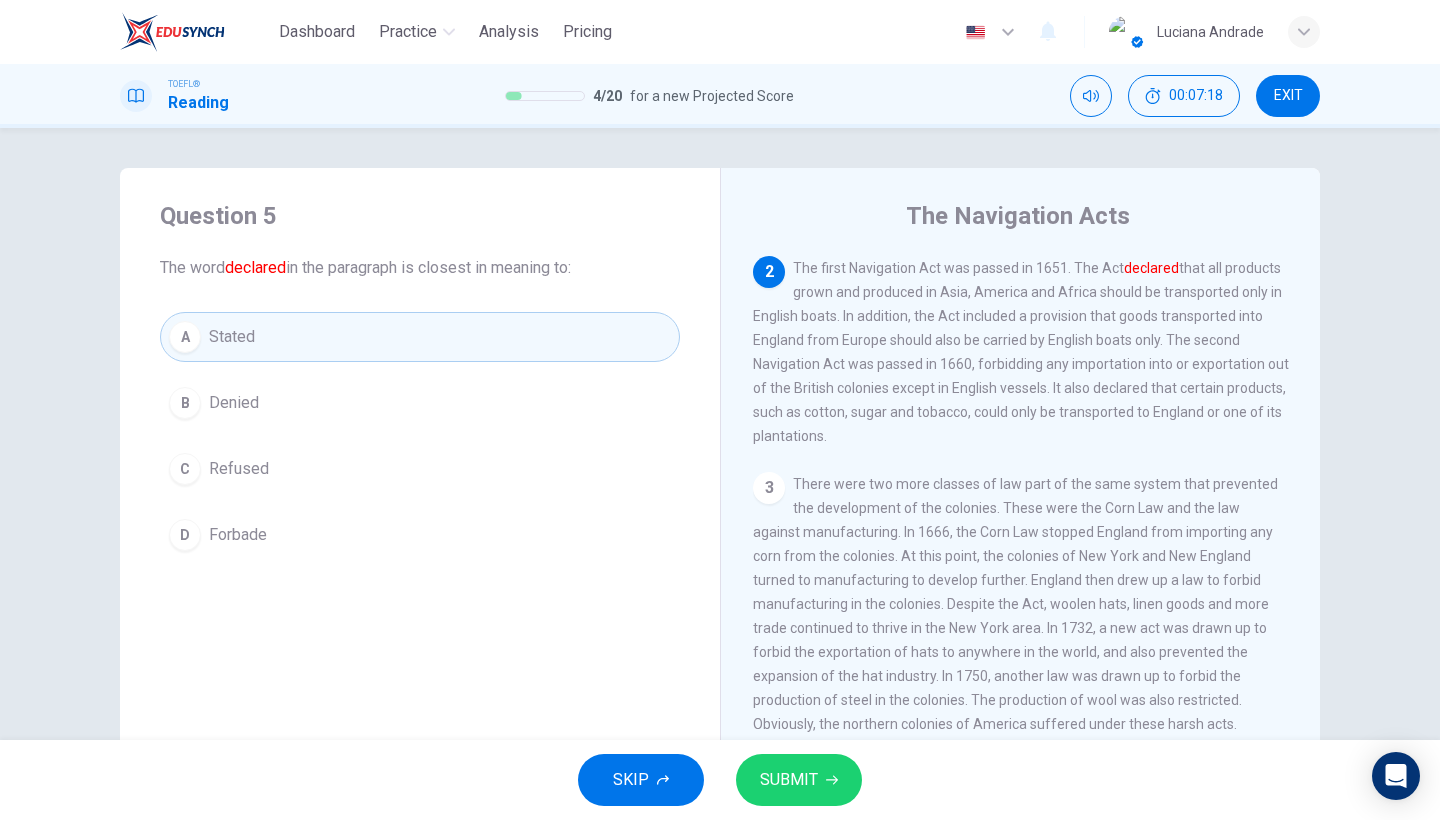 click on "SUBMIT" at bounding box center (789, 780) 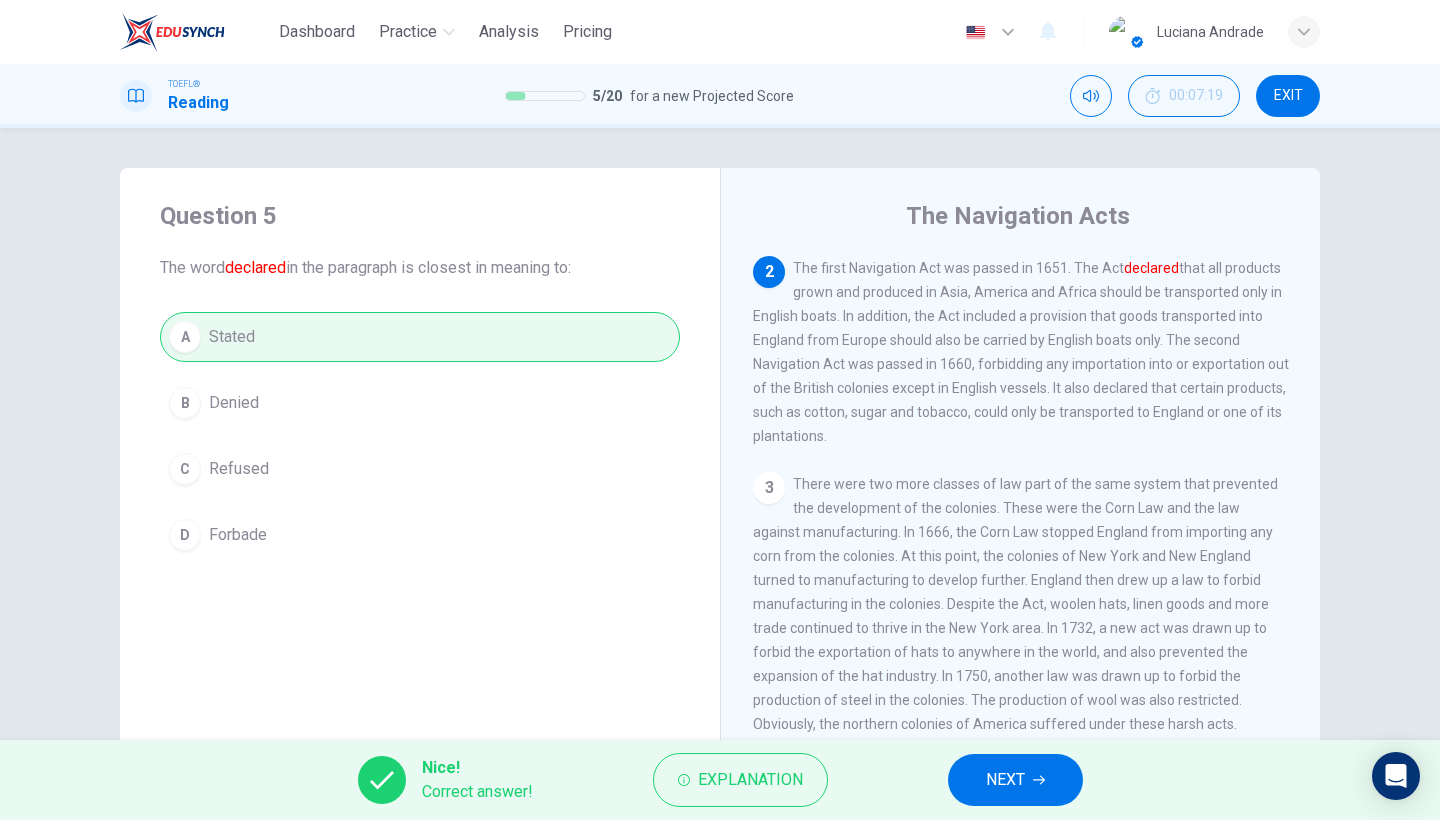 click on "NEXT" at bounding box center [1015, 780] 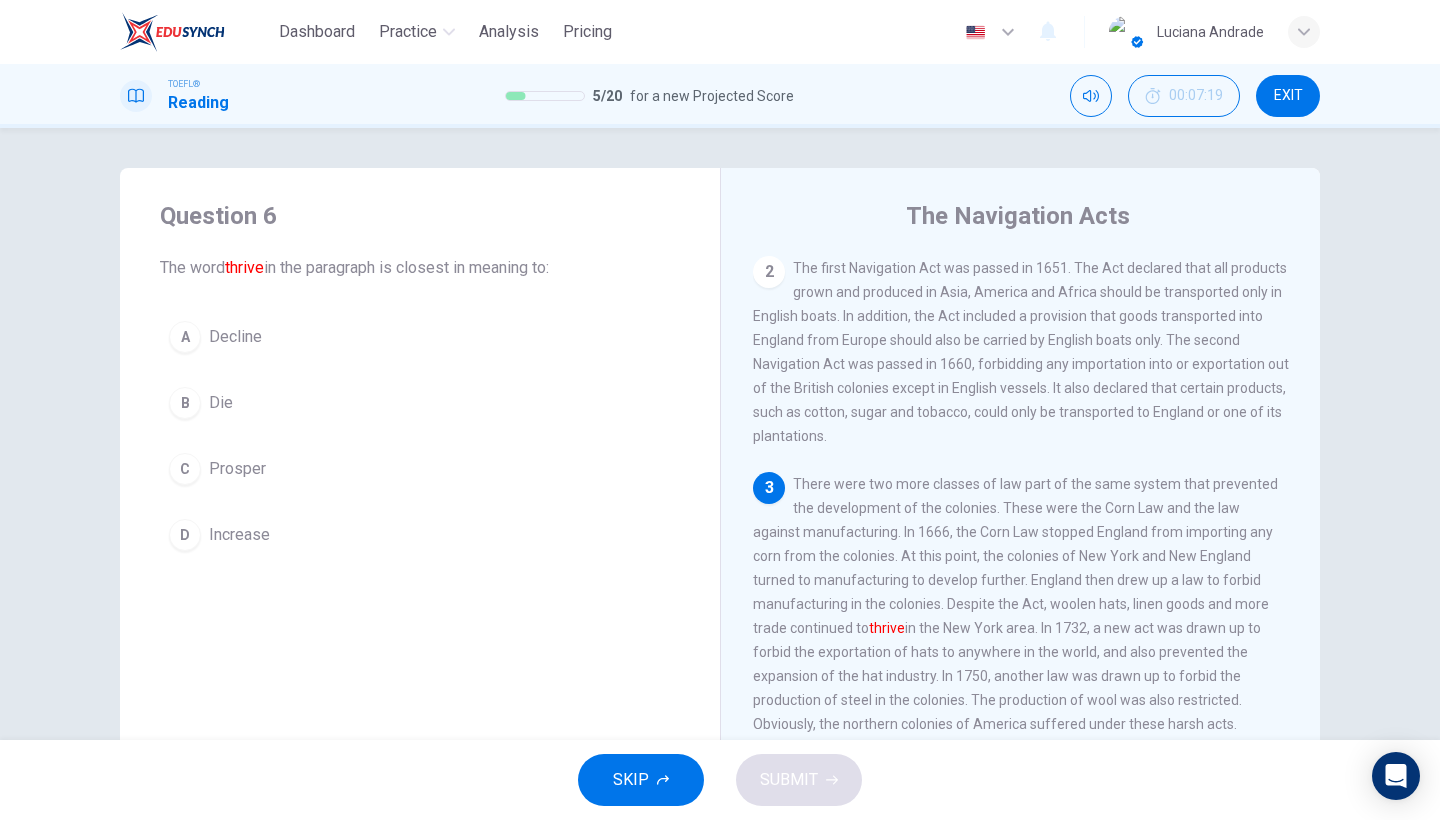 scroll, scrollTop: 297, scrollLeft: 0, axis: vertical 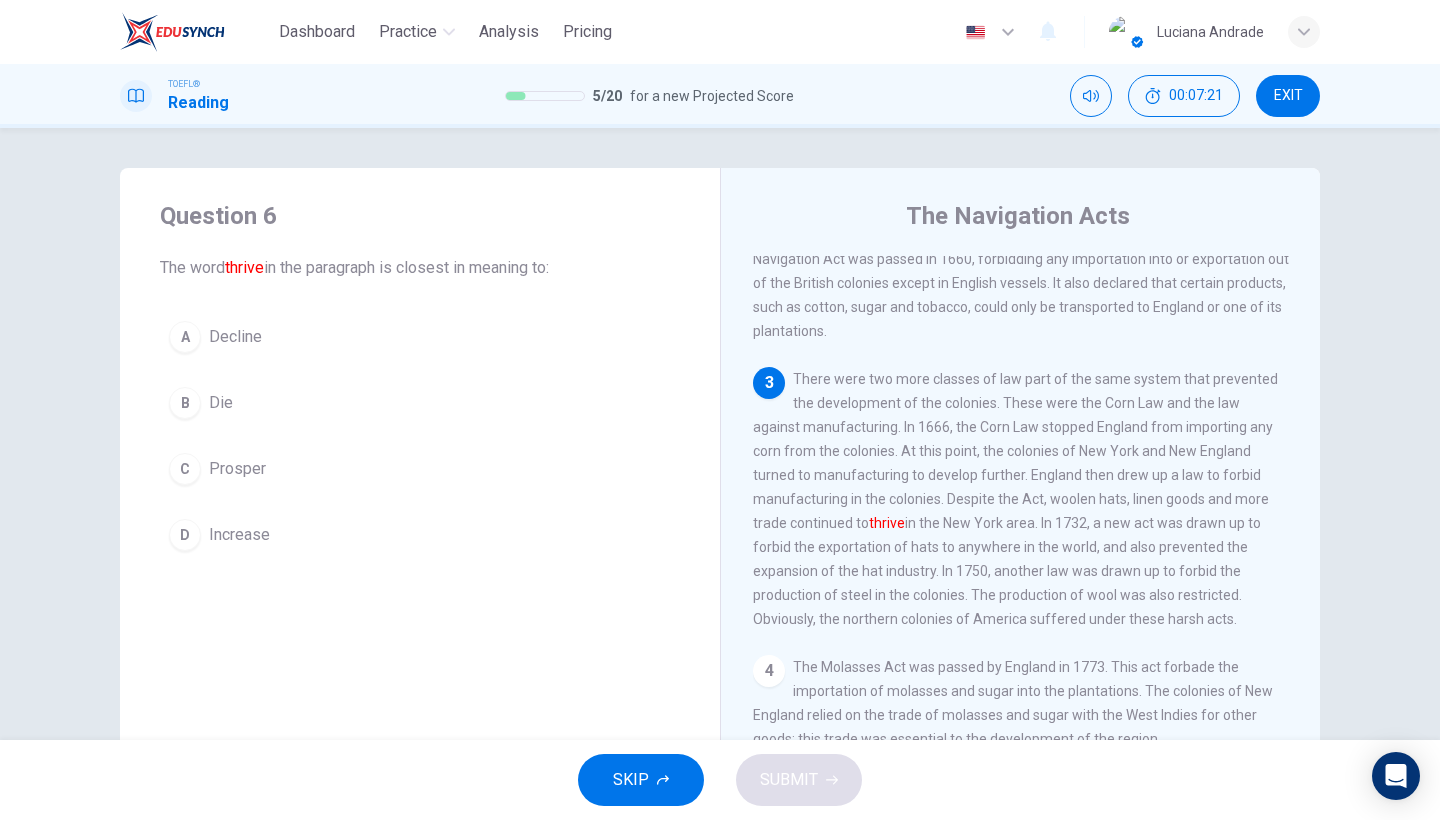 click on "Prosper" at bounding box center (235, 337) 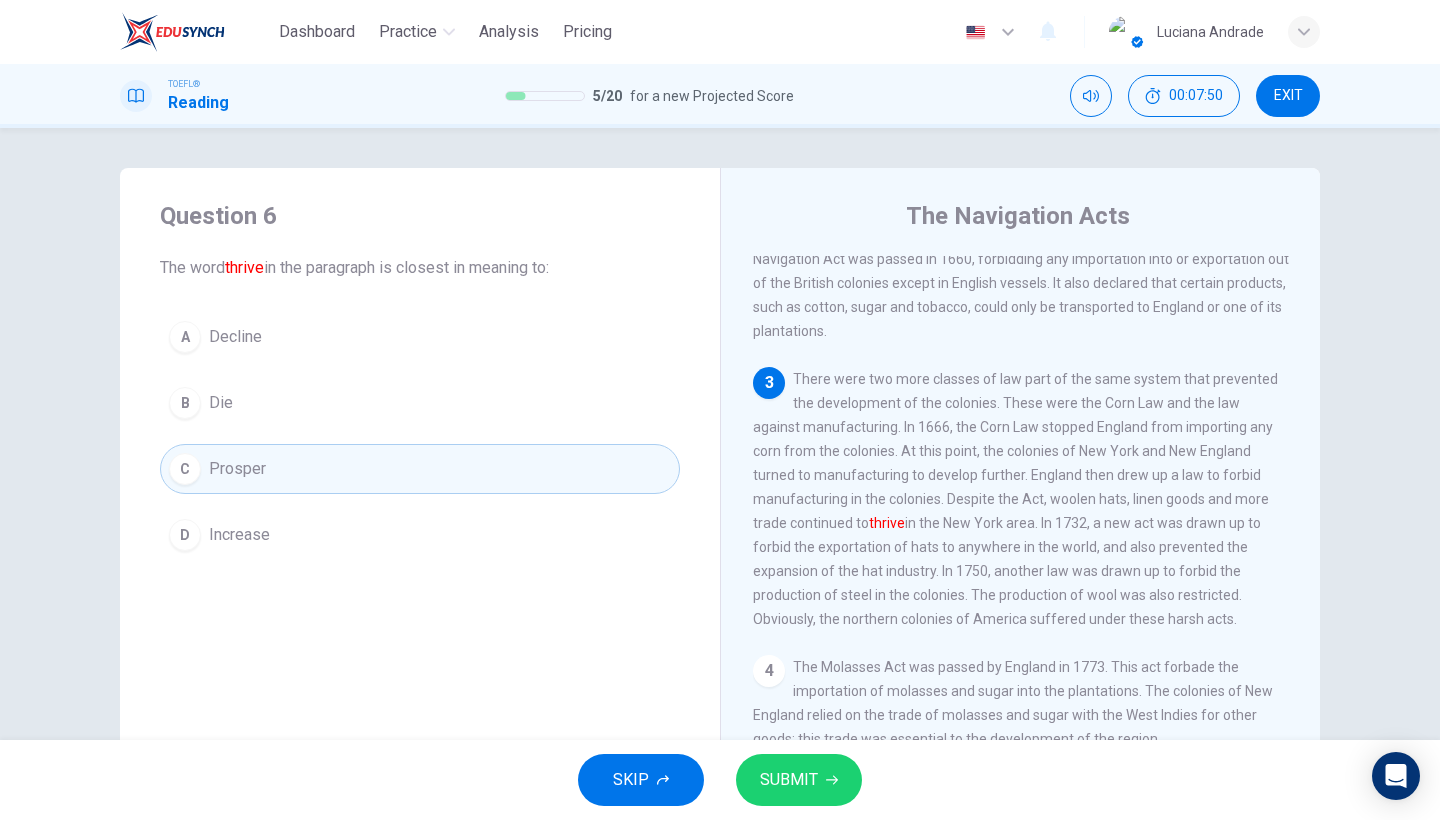click on "SUBMIT" at bounding box center (799, 780) 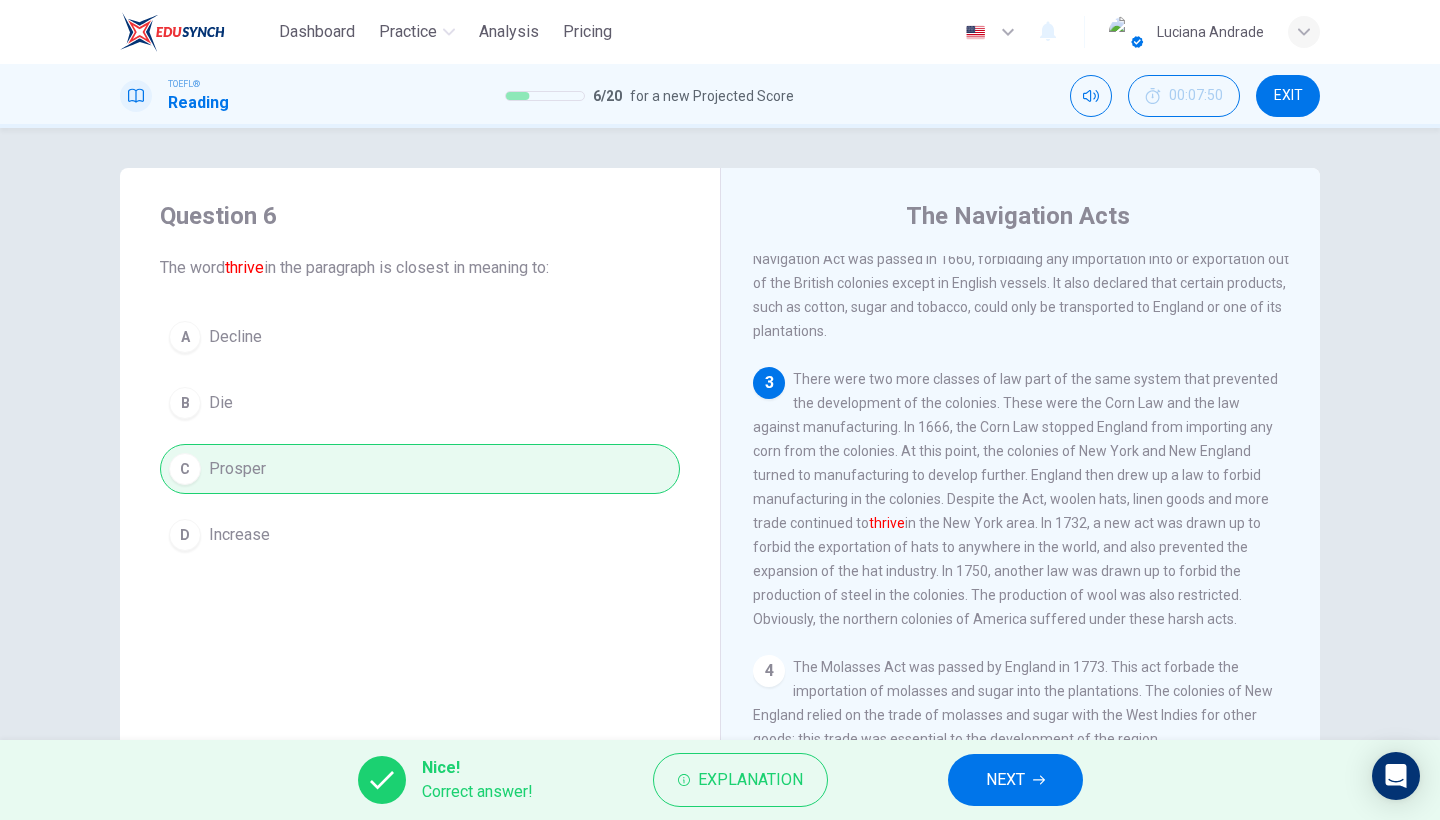 click at bounding box center (1039, 780) 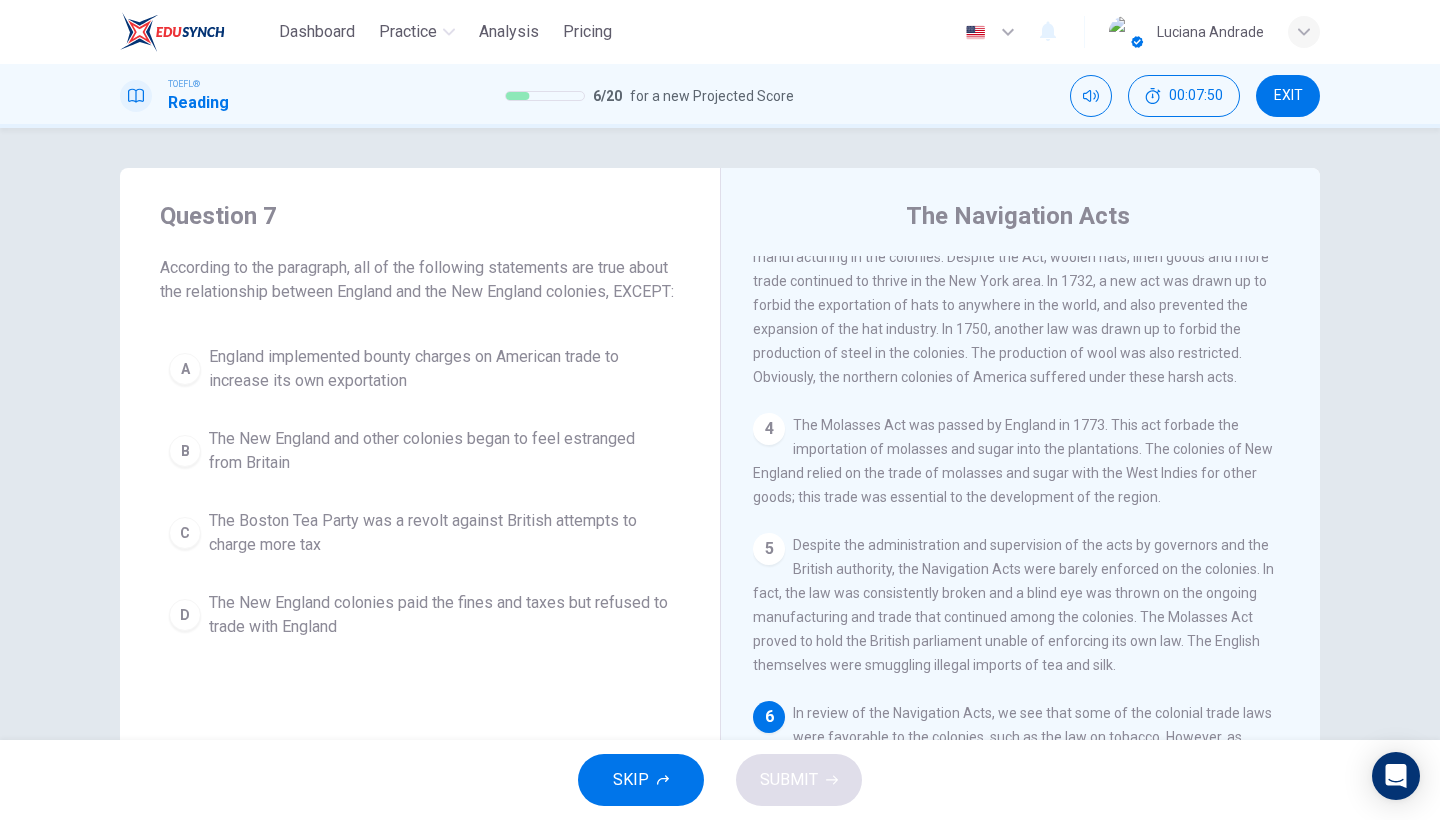 scroll, scrollTop: 649, scrollLeft: 0, axis: vertical 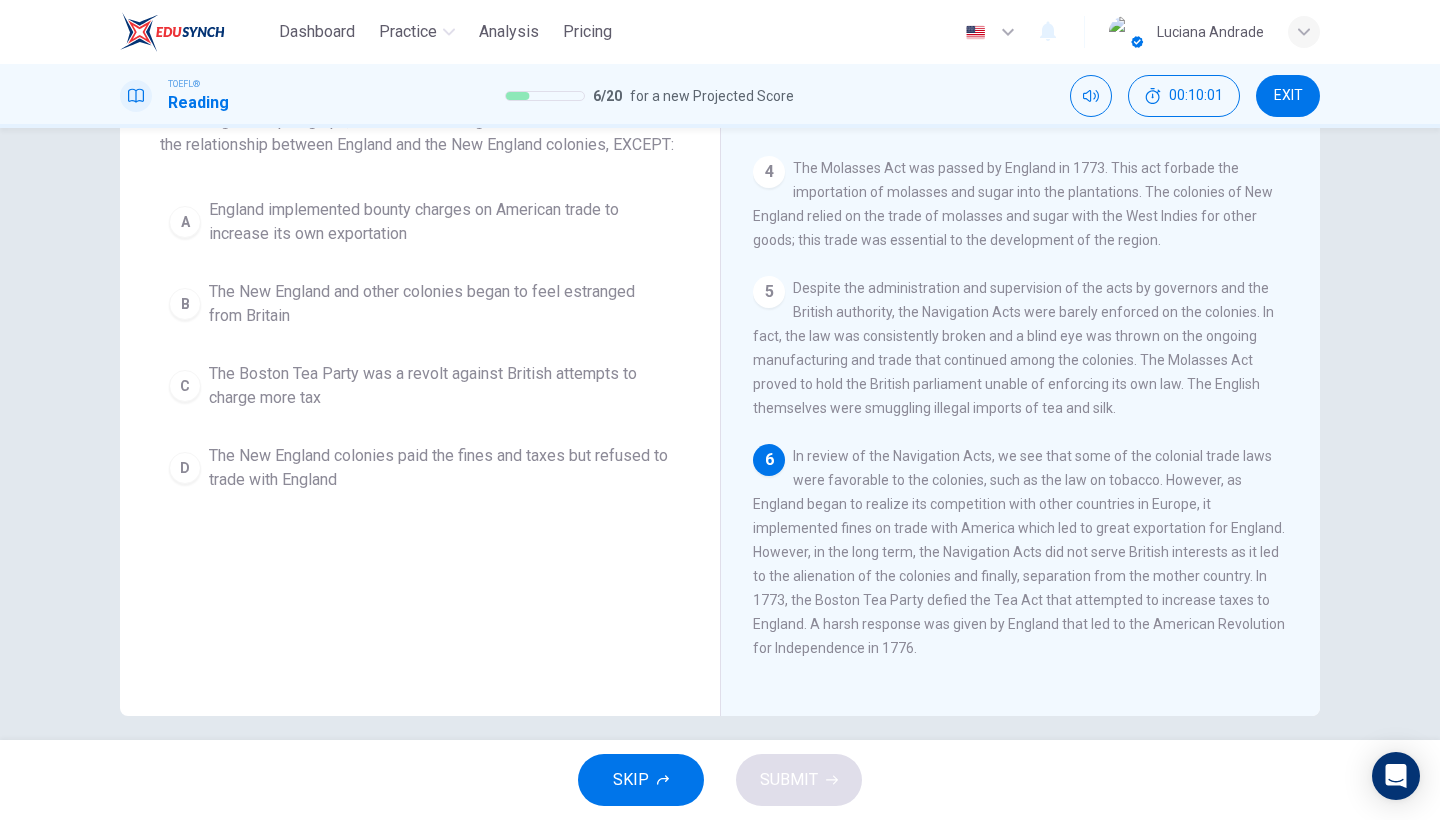 click on "England implemented bounty charges on American trade to increase its own exportation" at bounding box center (440, 222) 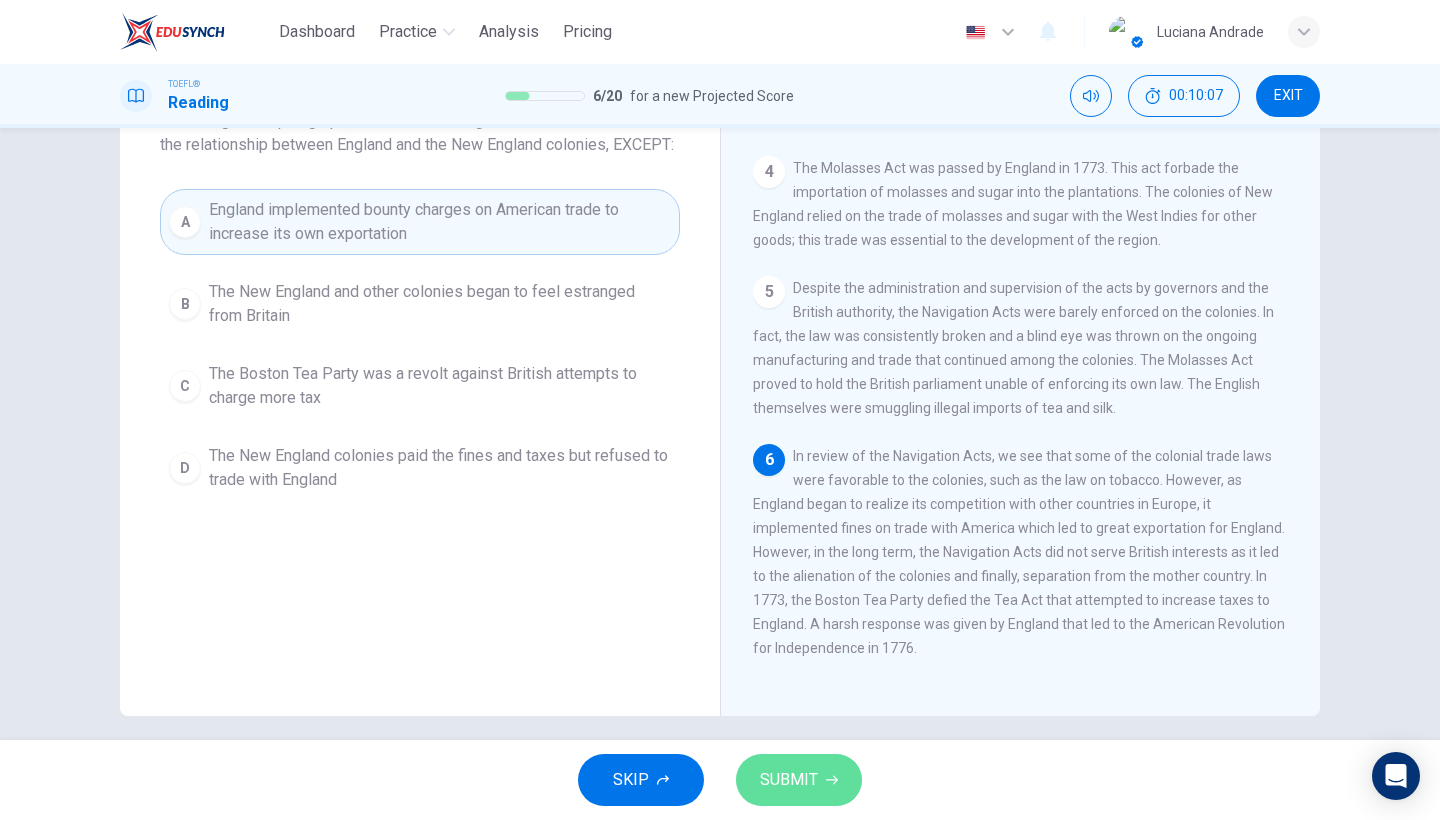 click on "SUBMIT" at bounding box center (789, 780) 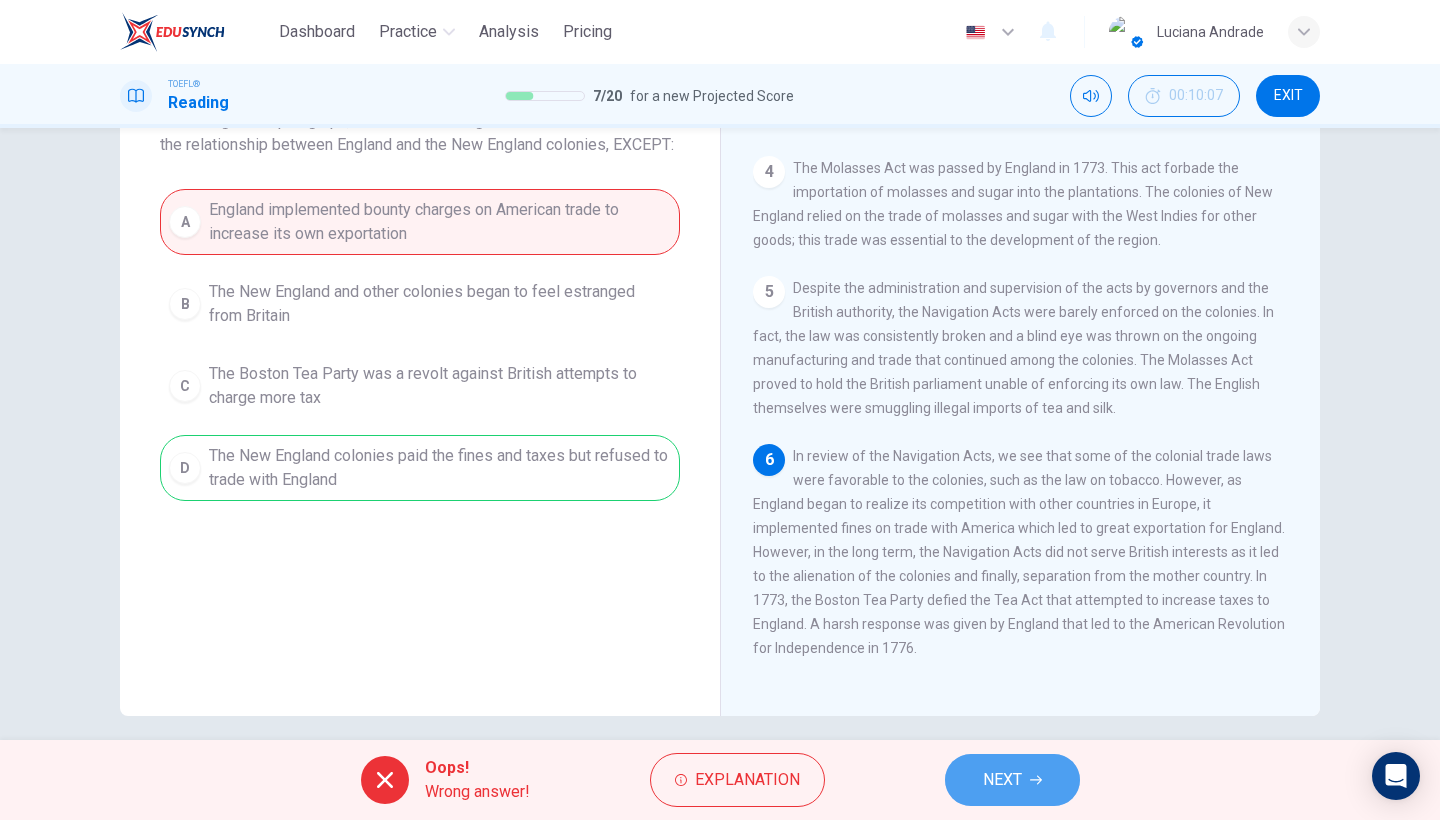 click on "NEXT" at bounding box center [1002, 780] 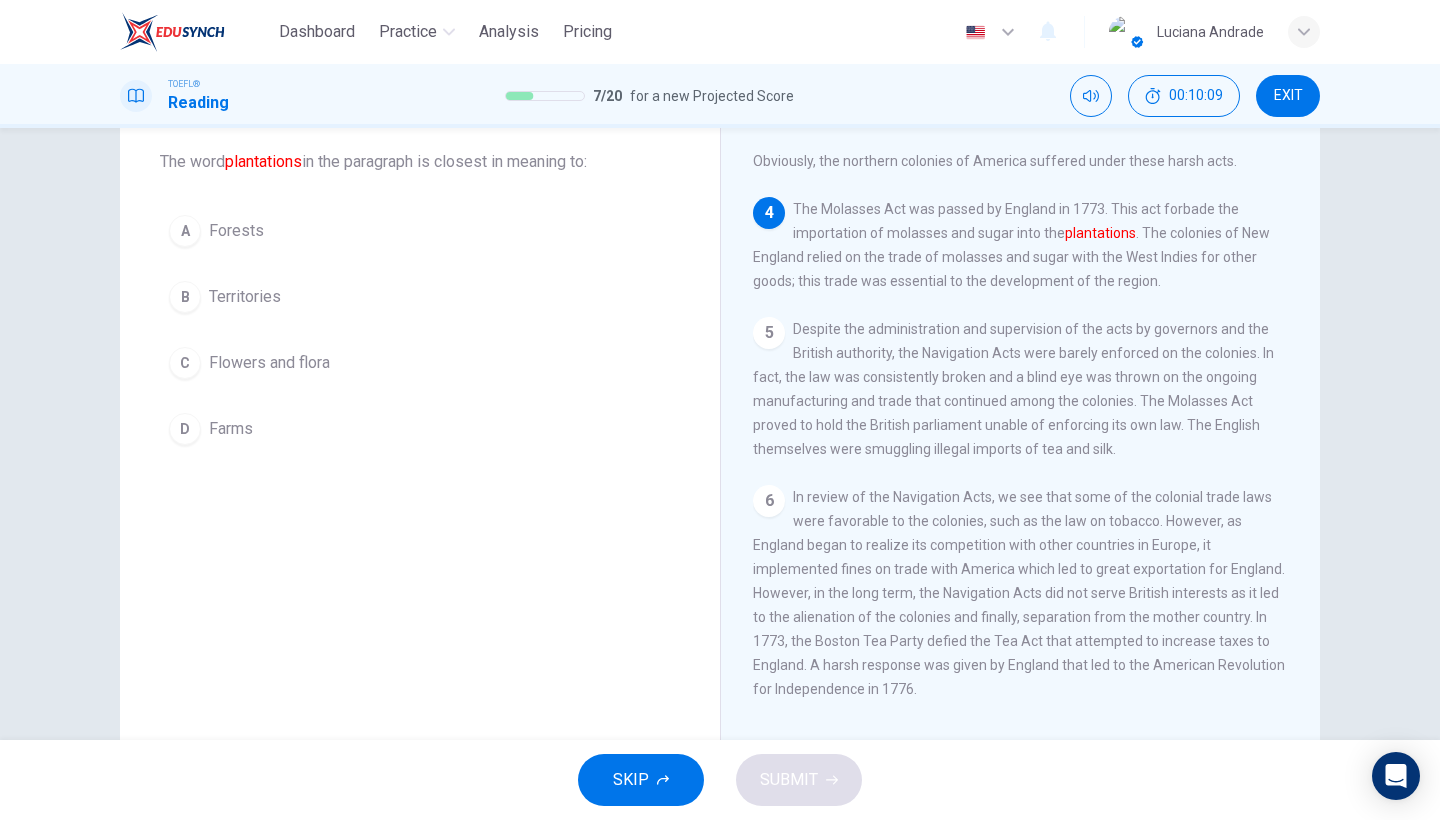 scroll, scrollTop: 0, scrollLeft: 0, axis: both 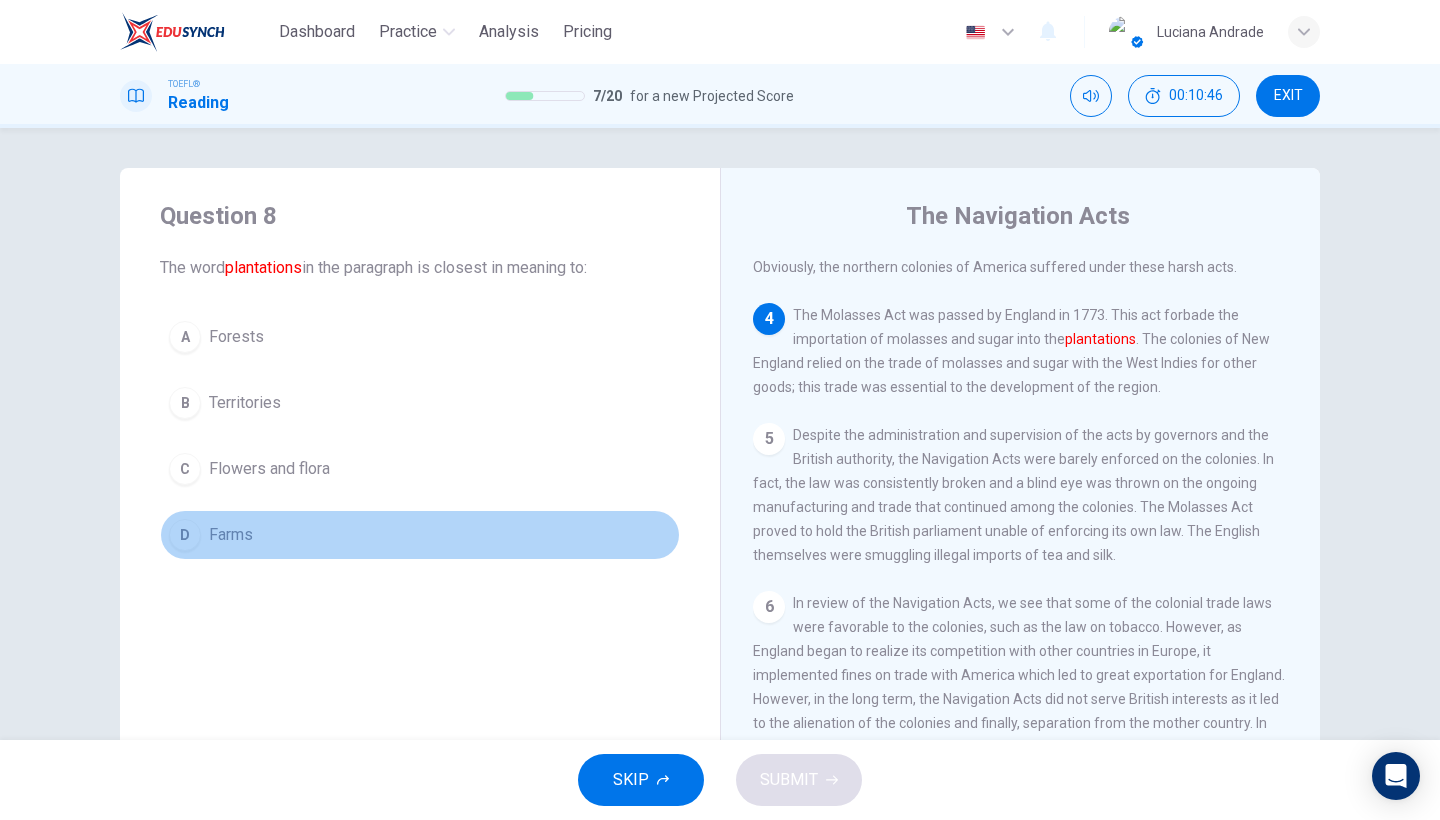 click on "D Farms" at bounding box center [420, 535] 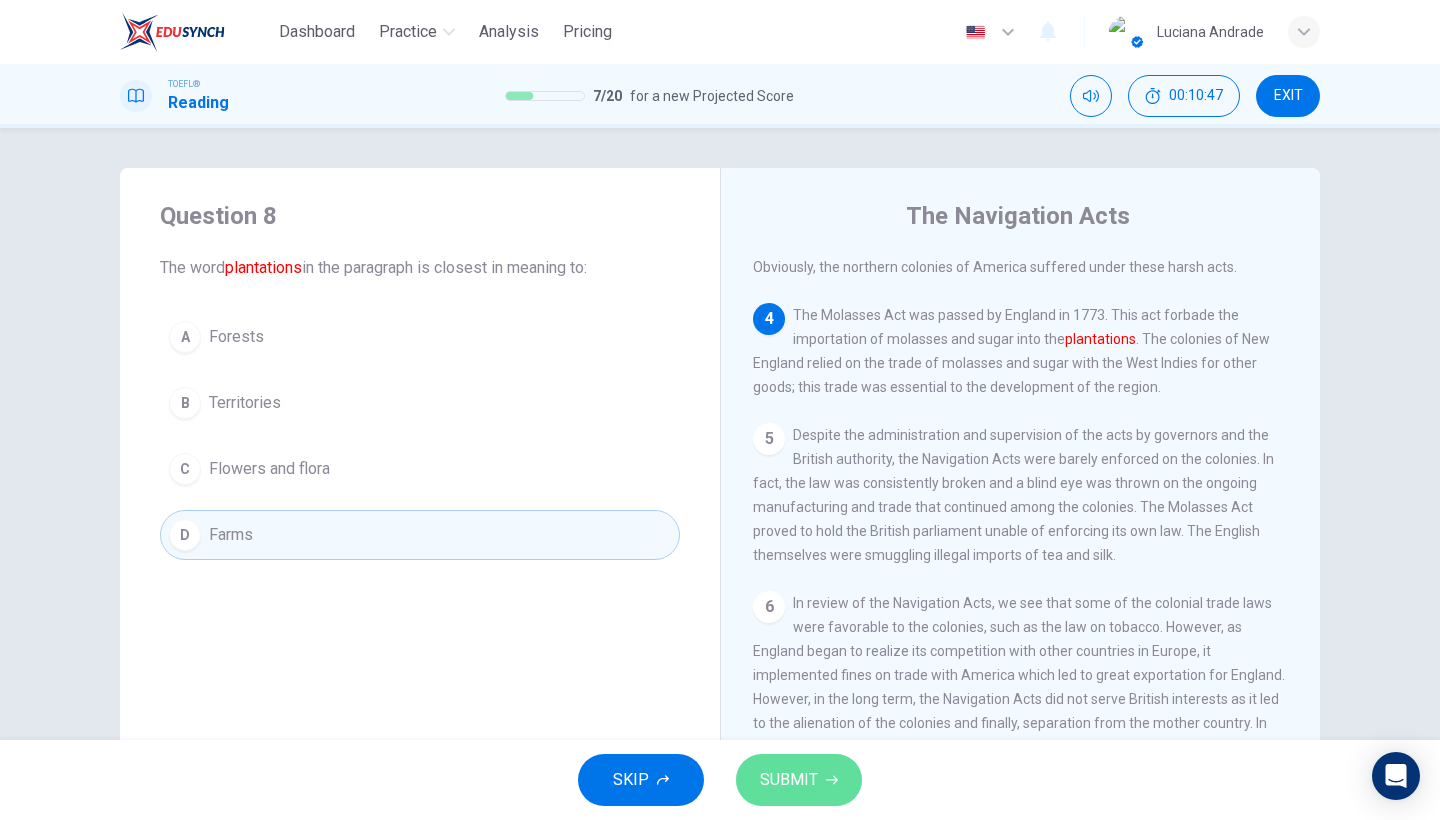 click on "SUBMIT" at bounding box center (789, 780) 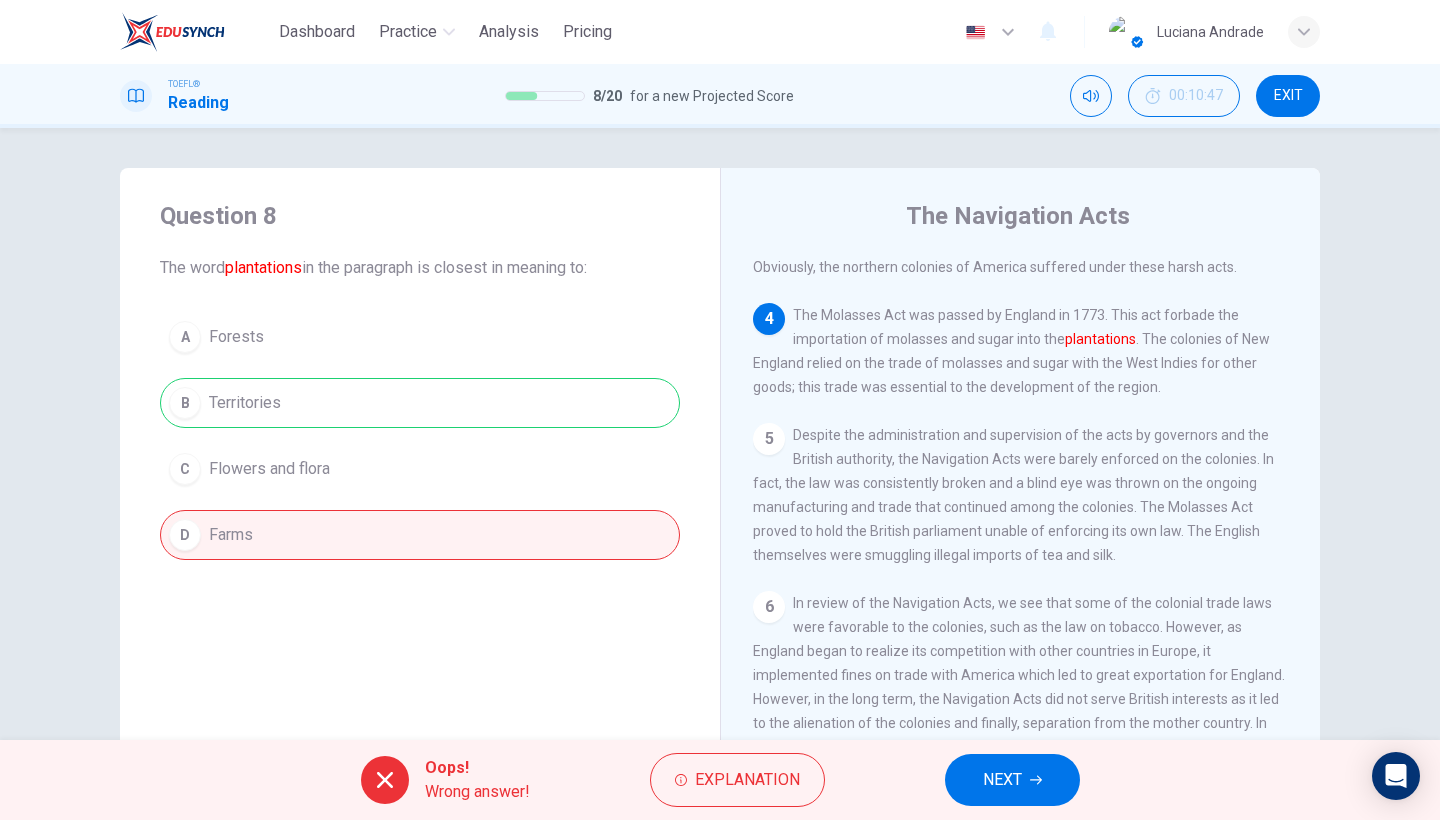 click on "NEXT" at bounding box center (1002, 780) 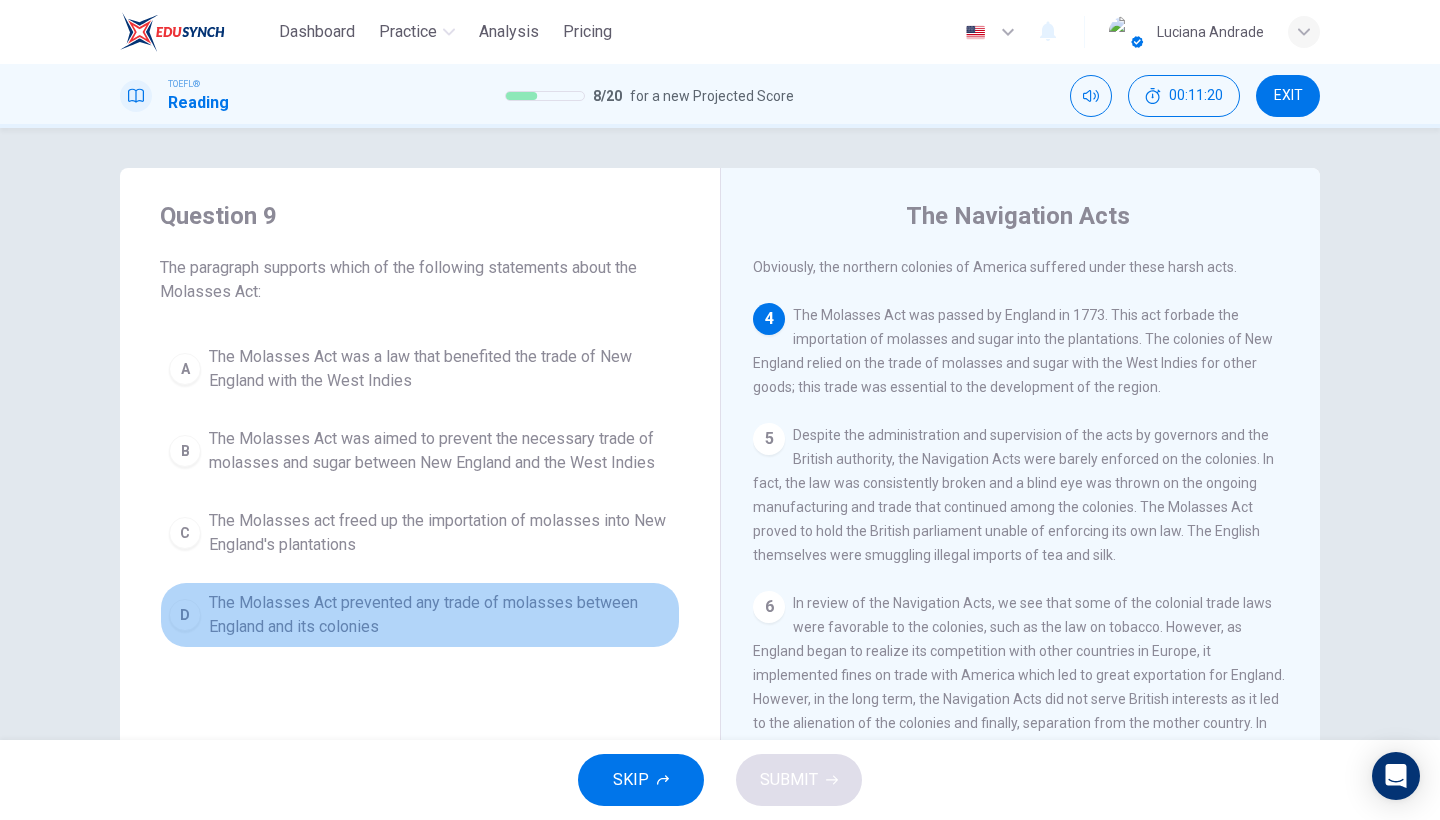 click on "The Molasses Act prevented any trade of molasses between England and its colonies" at bounding box center (440, 369) 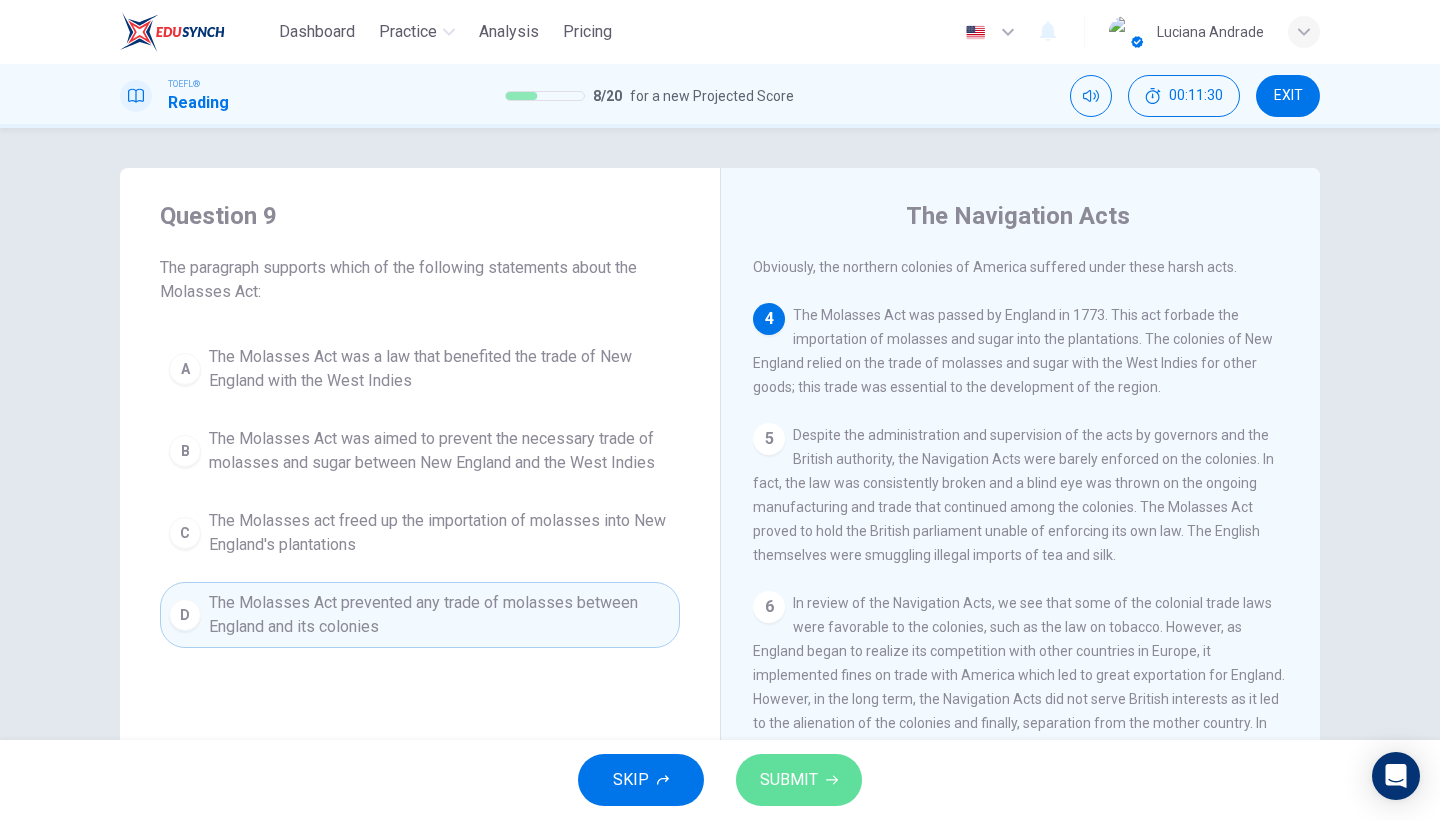 click on "SUBMIT" at bounding box center [789, 780] 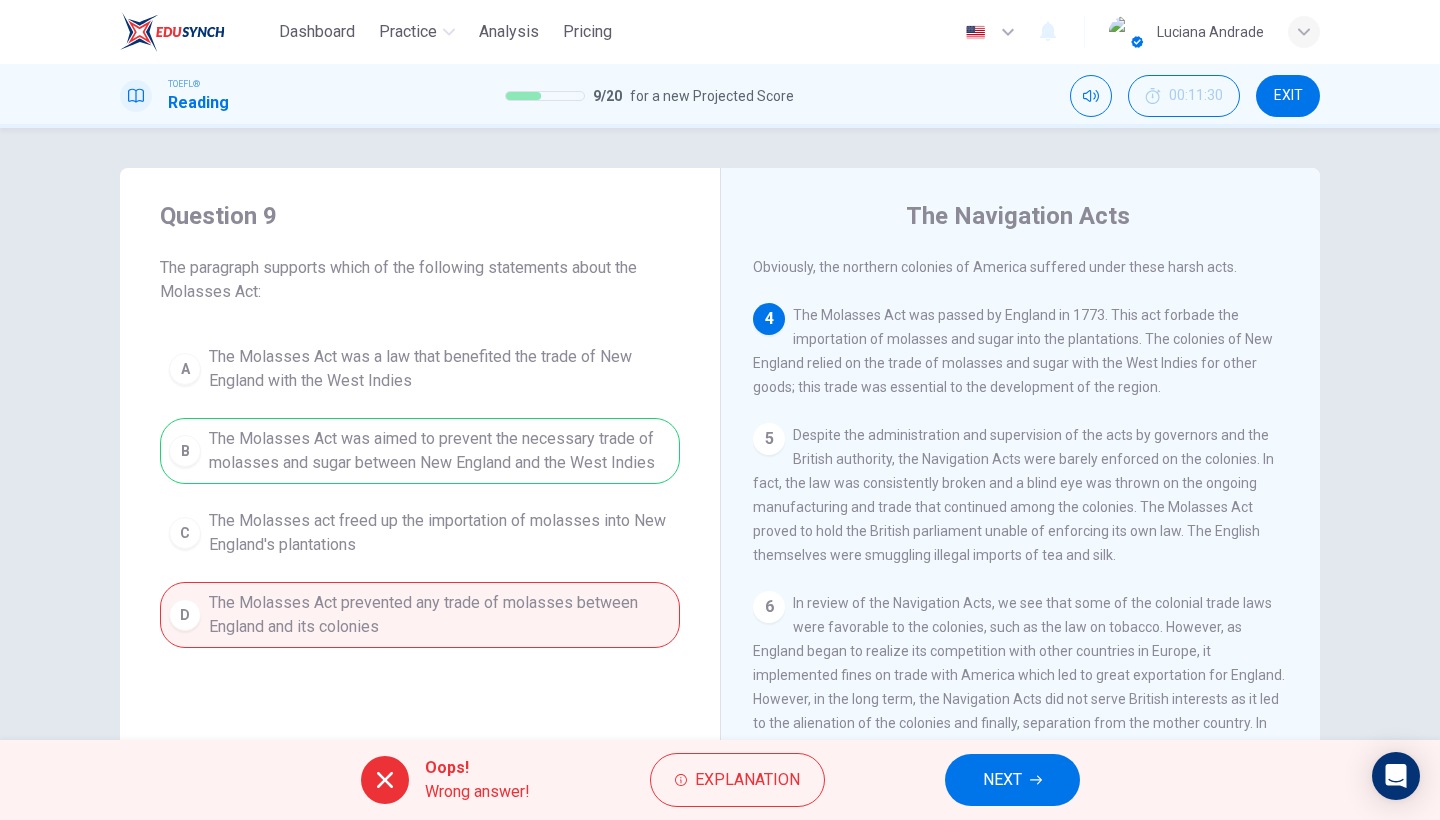 click on "NEXT" at bounding box center (1002, 780) 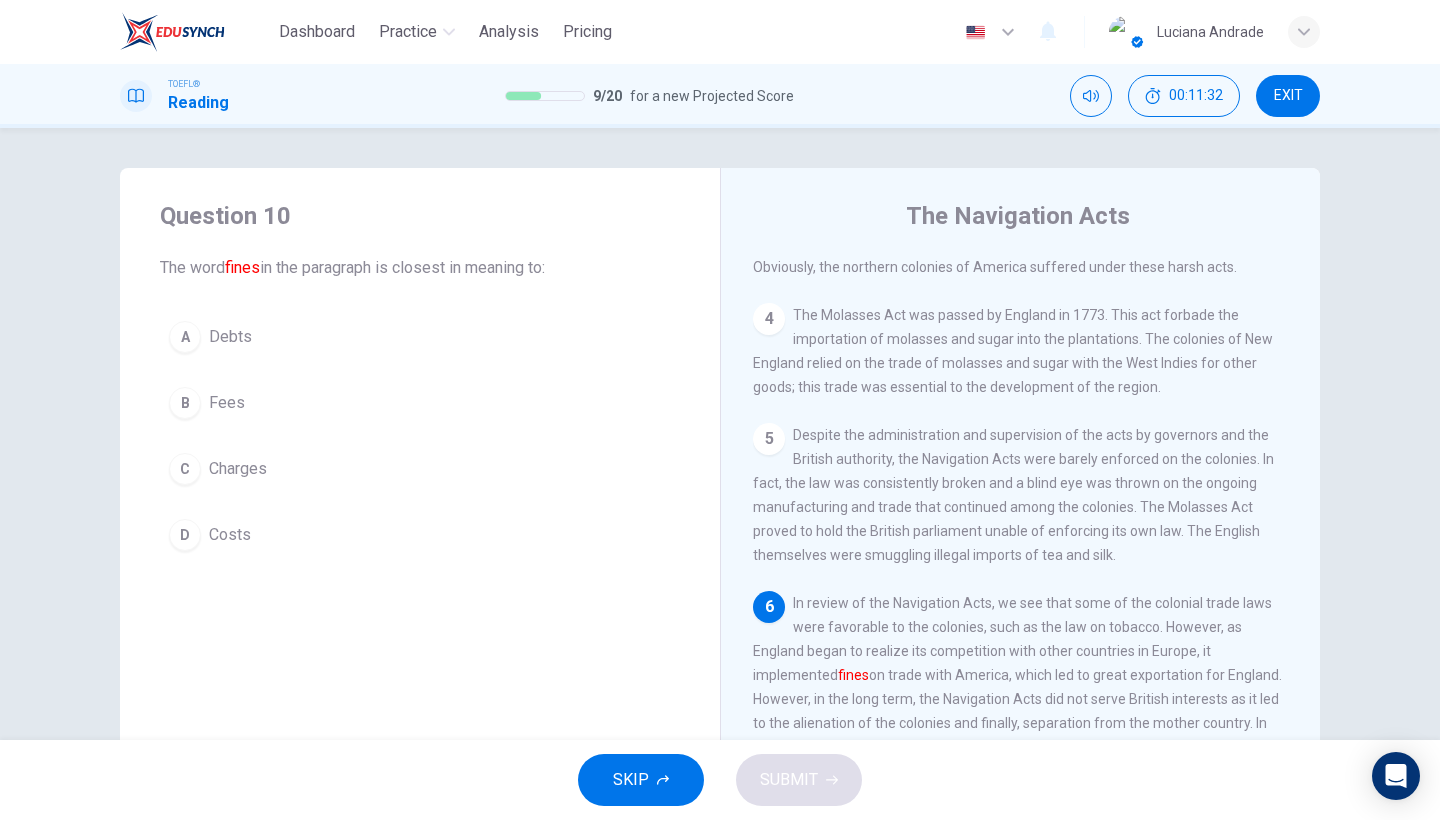 click on "B Fees" at bounding box center (420, 403) 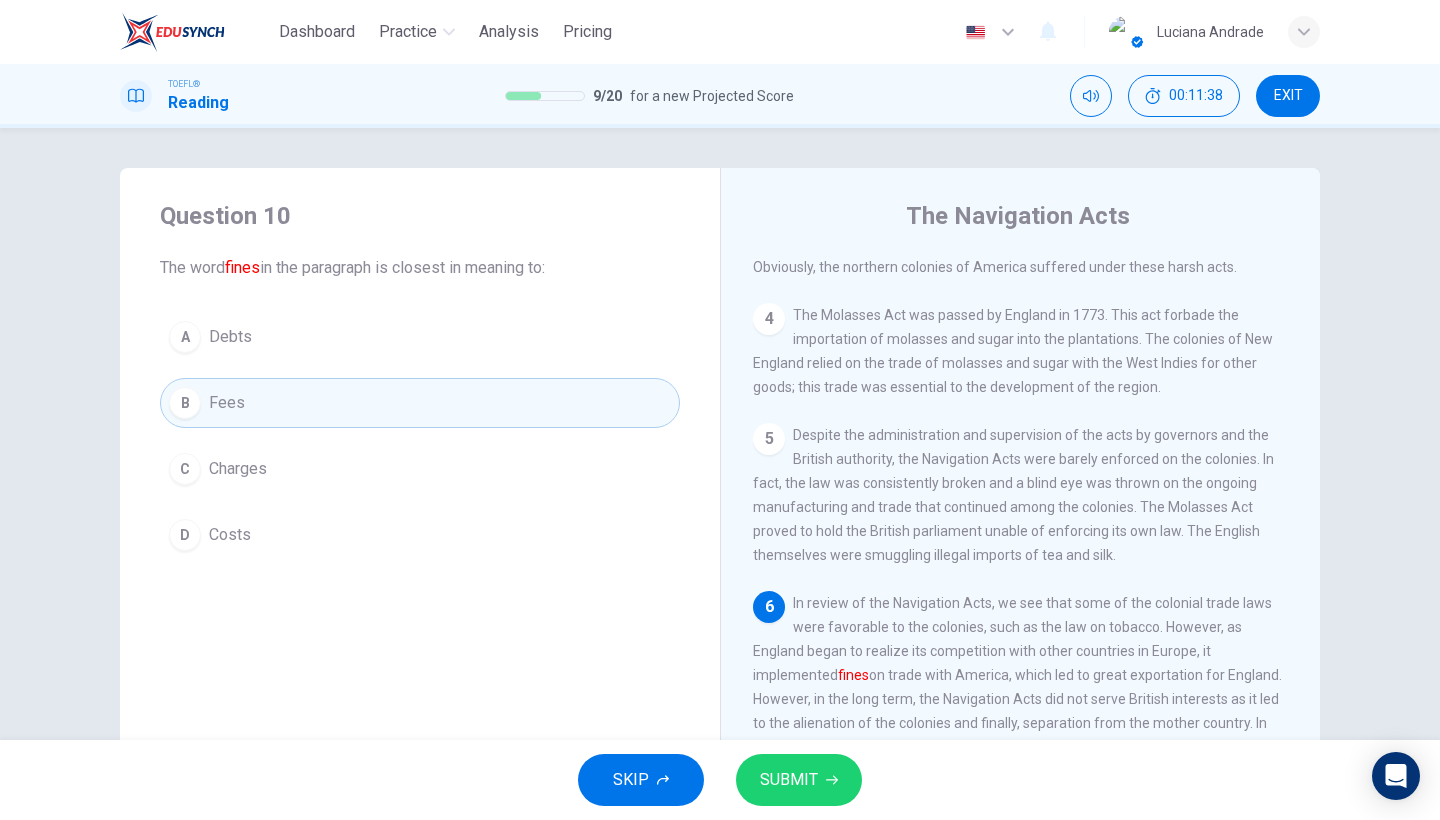 click on "SUBMIT" at bounding box center [789, 780] 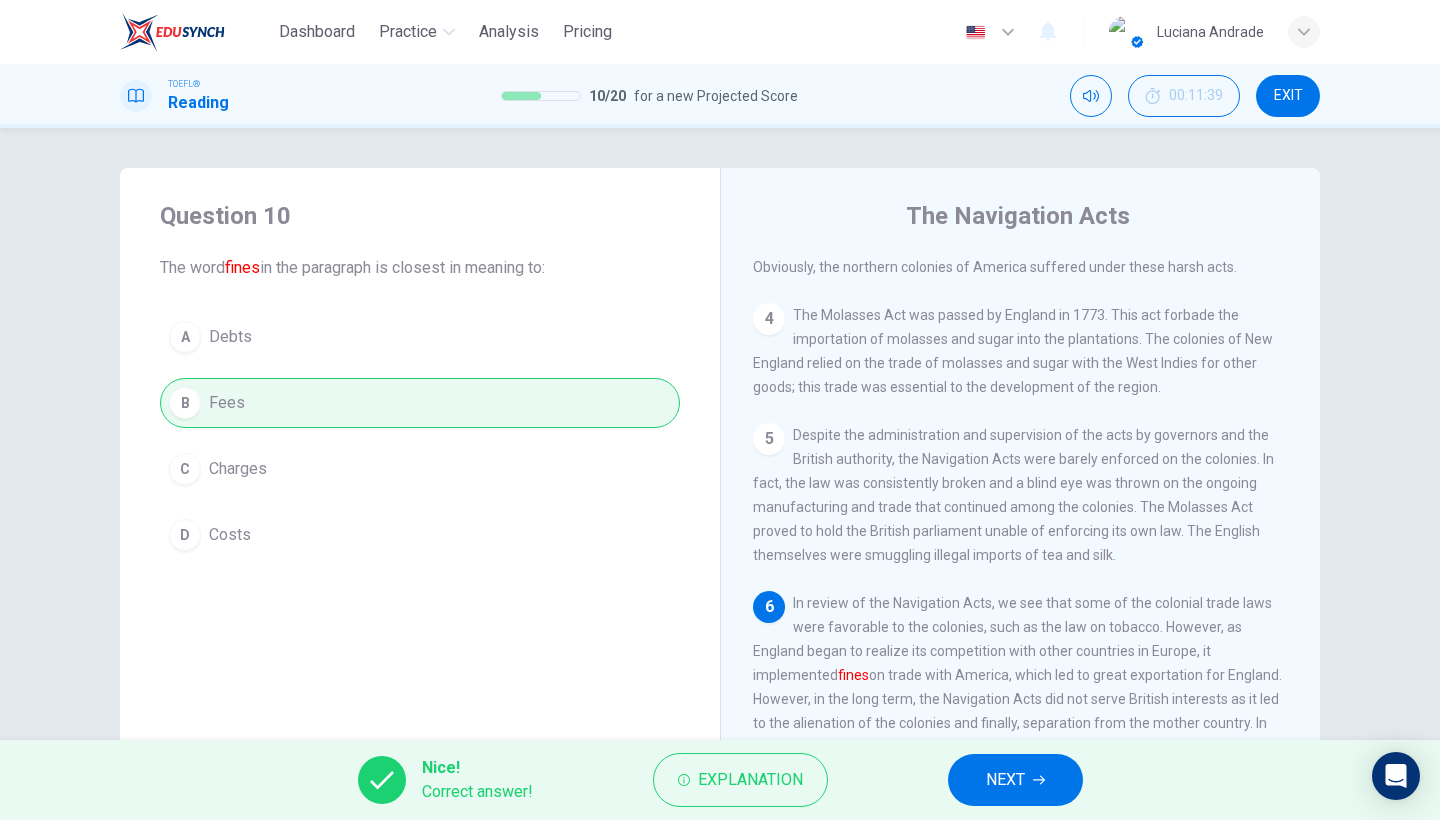 click on "NEXT" at bounding box center (1005, 780) 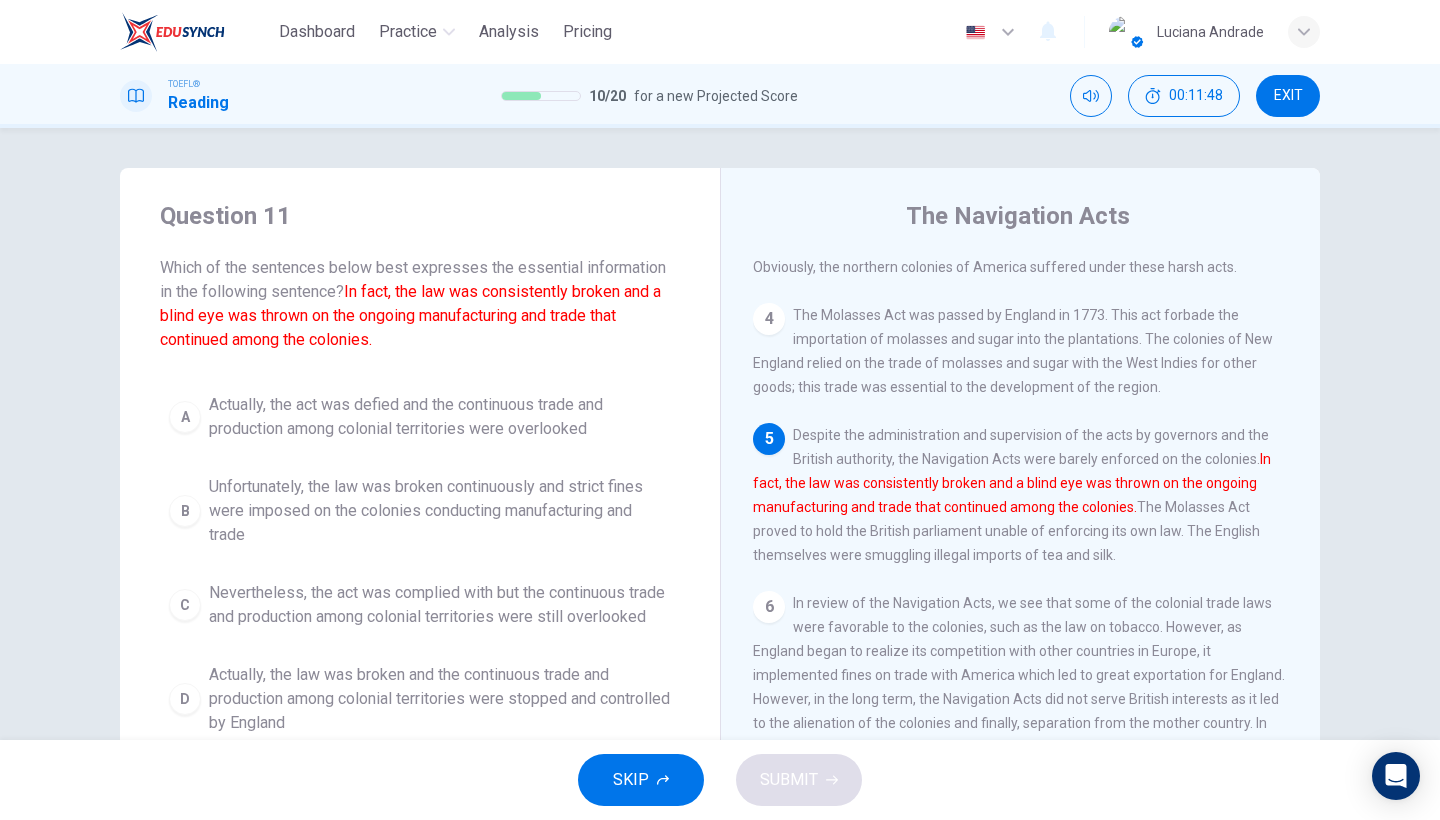 scroll, scrollTop: 26, scrollLeft: 0, axis: vertical 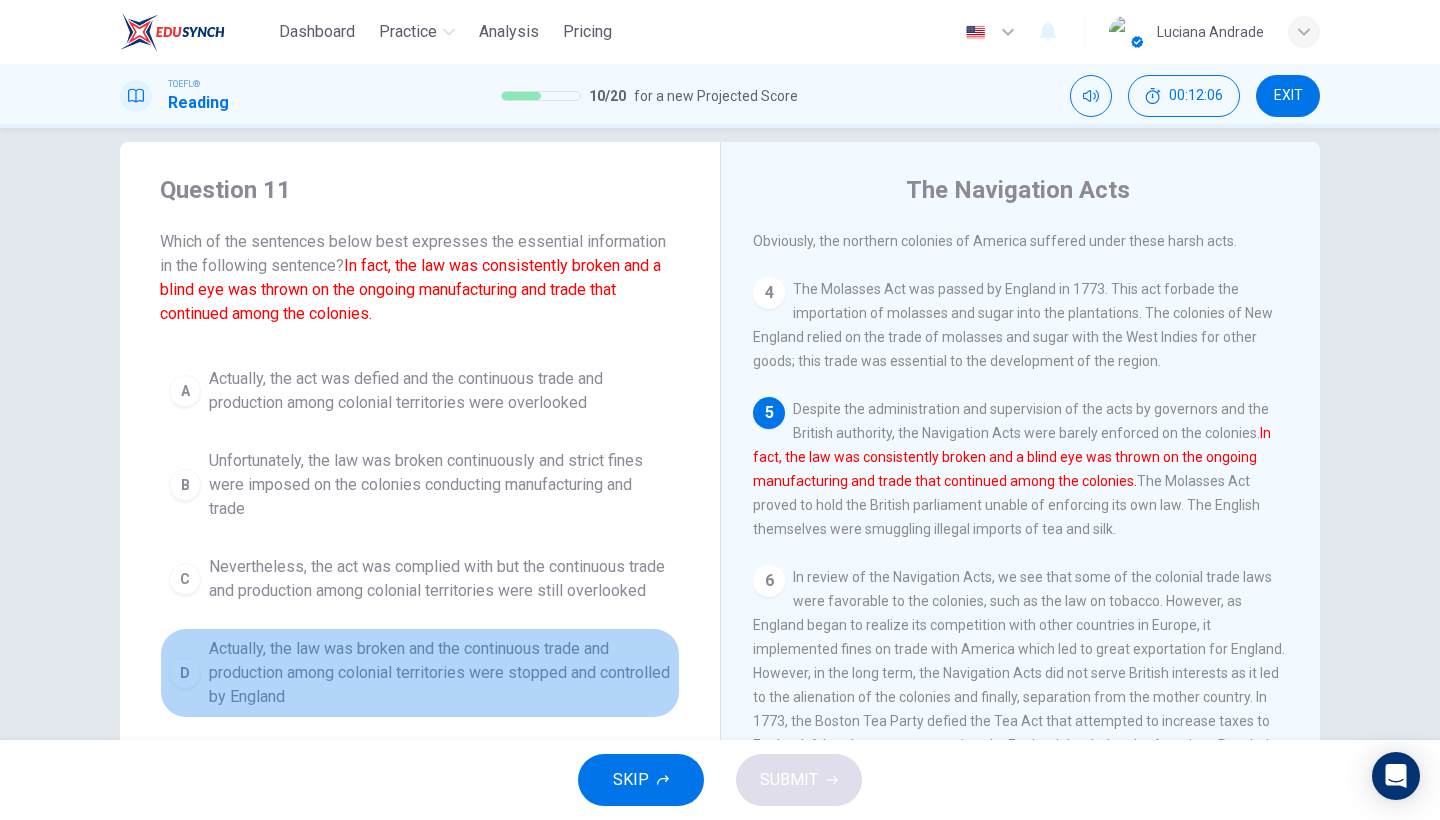 click on "Actually, the law was broken and the continuous trade and production among colonial territories were stopped and controlled by England" at bounding box center (440, 391) 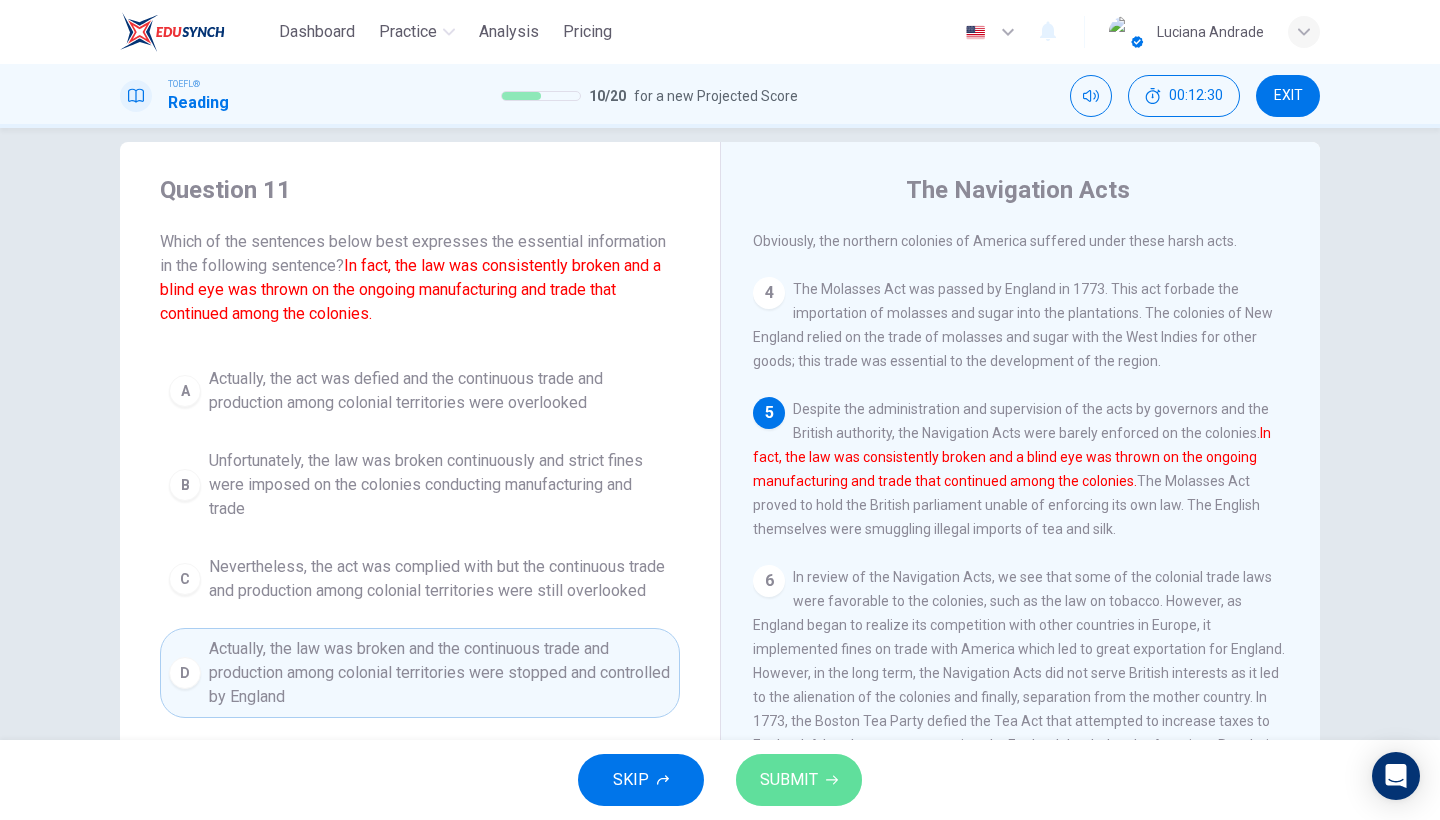 click on "SUBMIT" at bounding box center [789, 780] 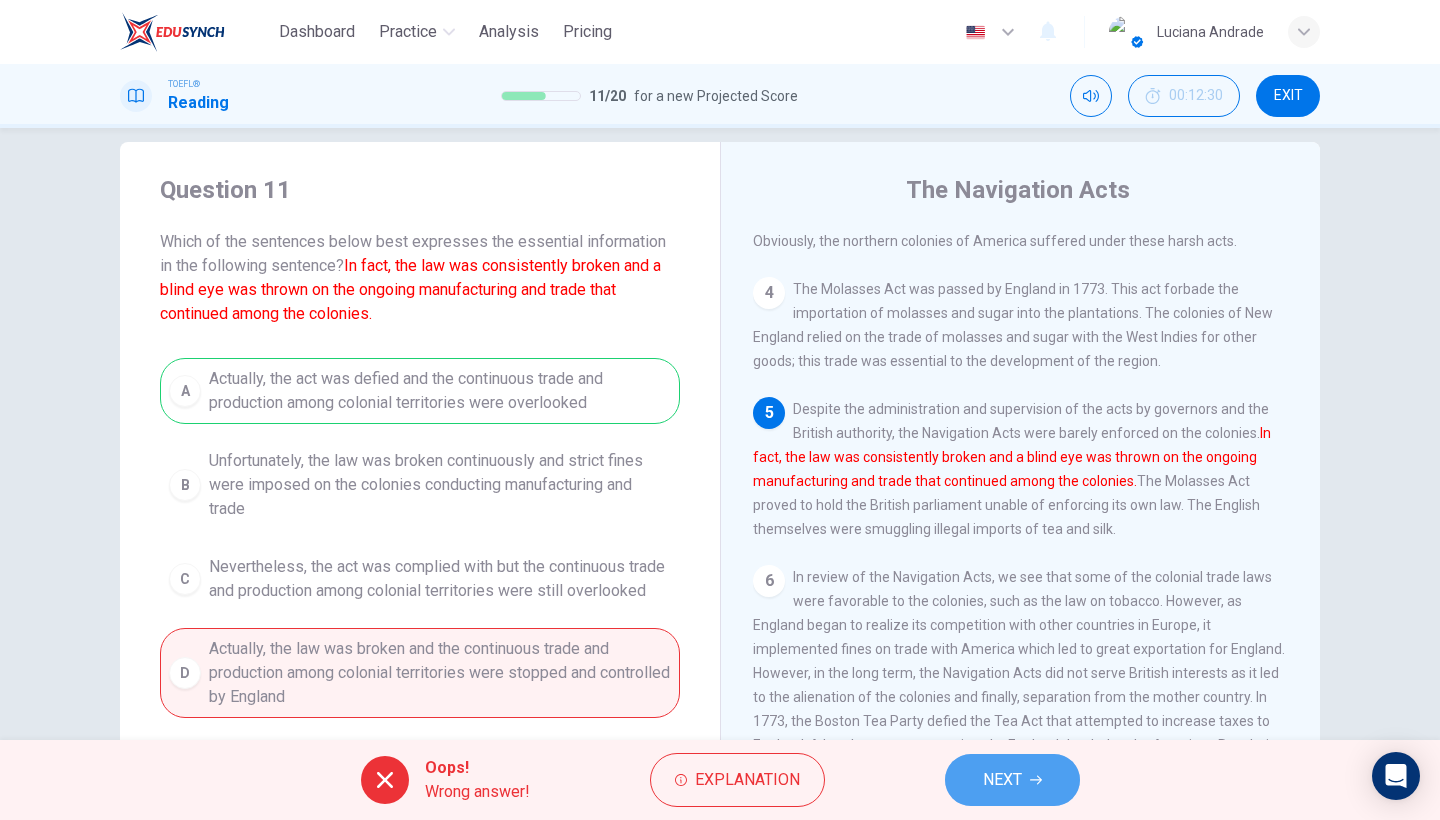 click on "NEXT" at bounding box center [1002, 780] 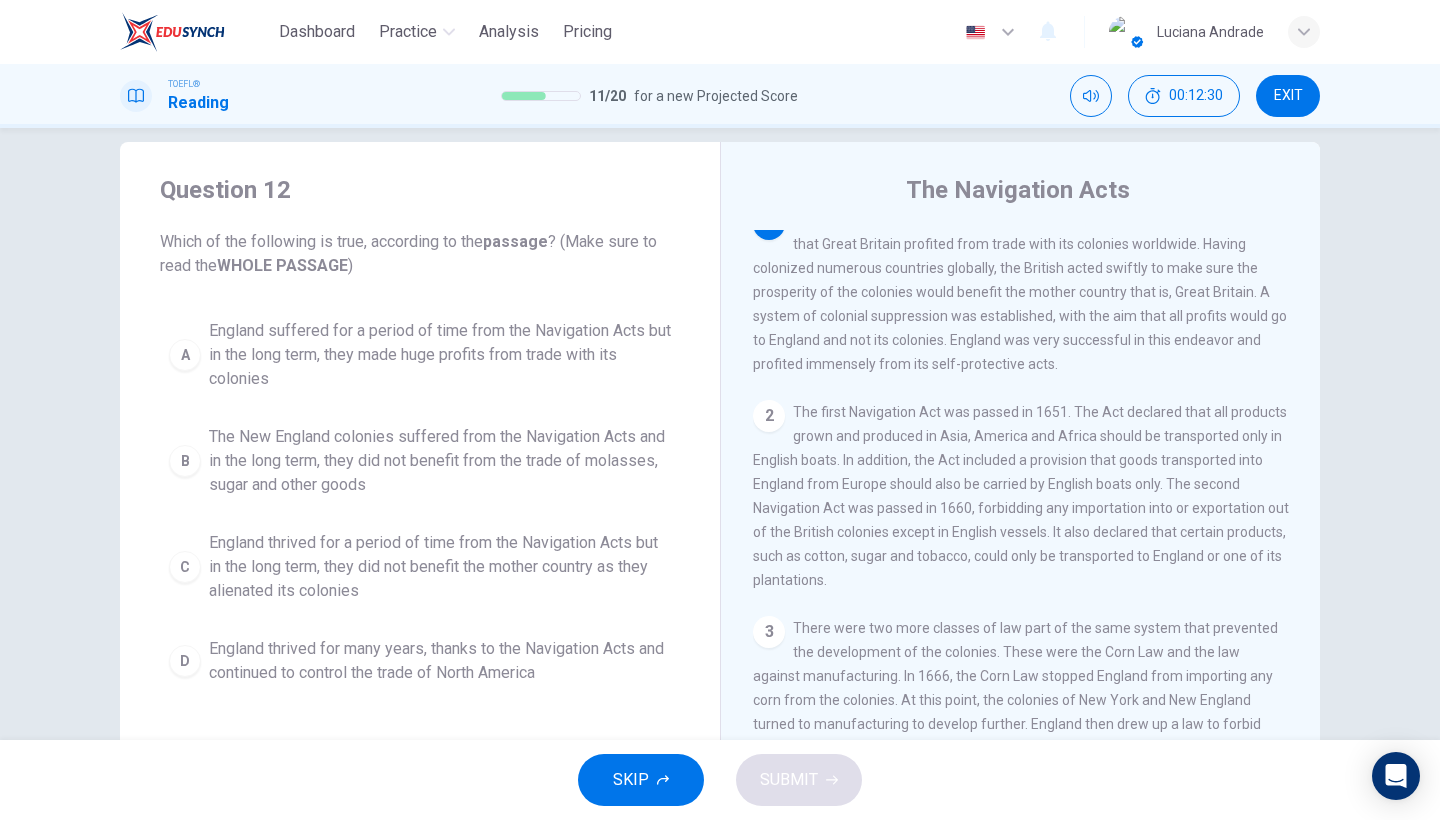 scroll, scrollTop: 0, scrollLeft: 0, axis: both 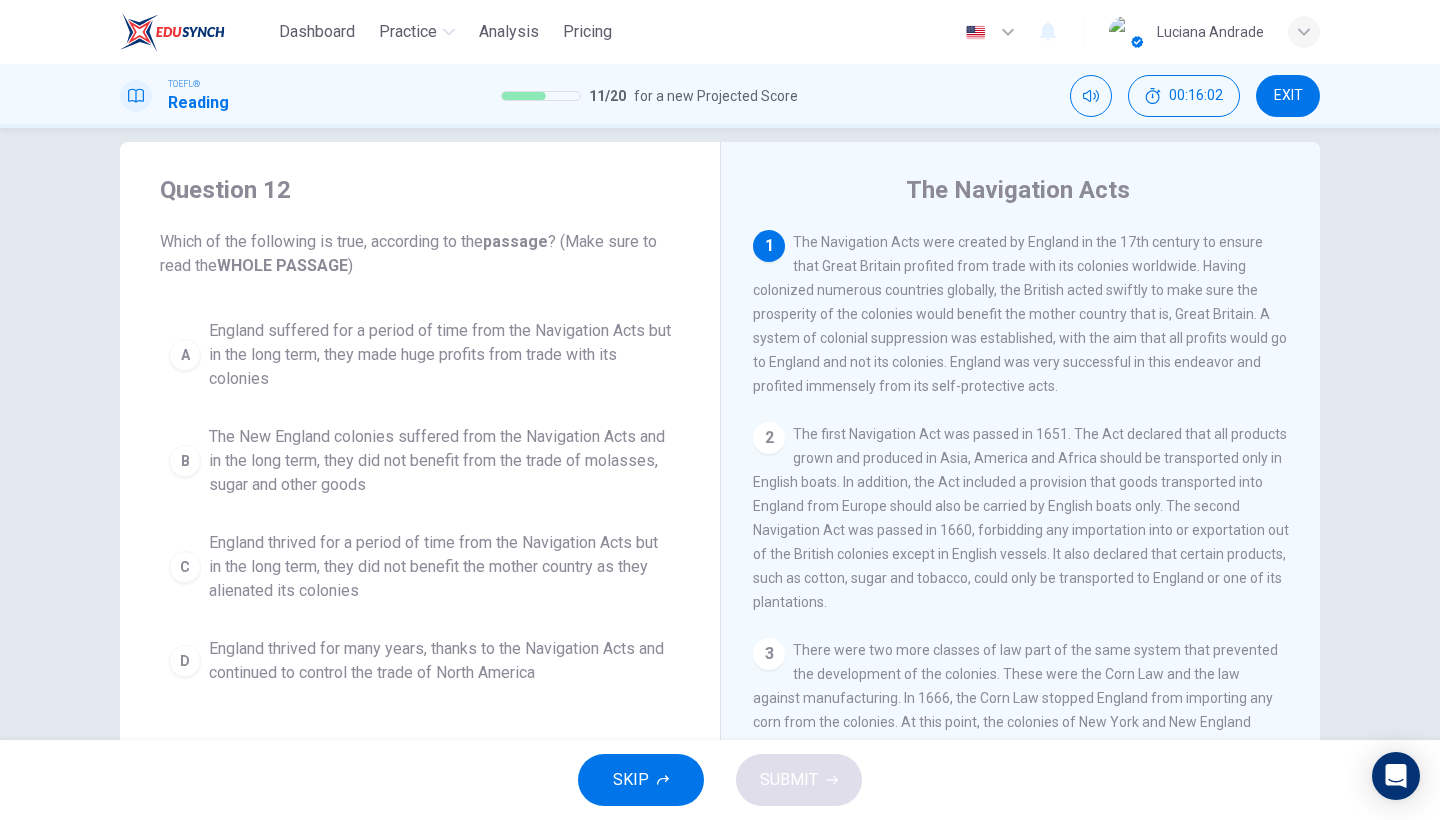 click on "England thrived for many years, thanks to the Navigation Acts and continued to control the trade of North America" at bounding box center [440, 355] 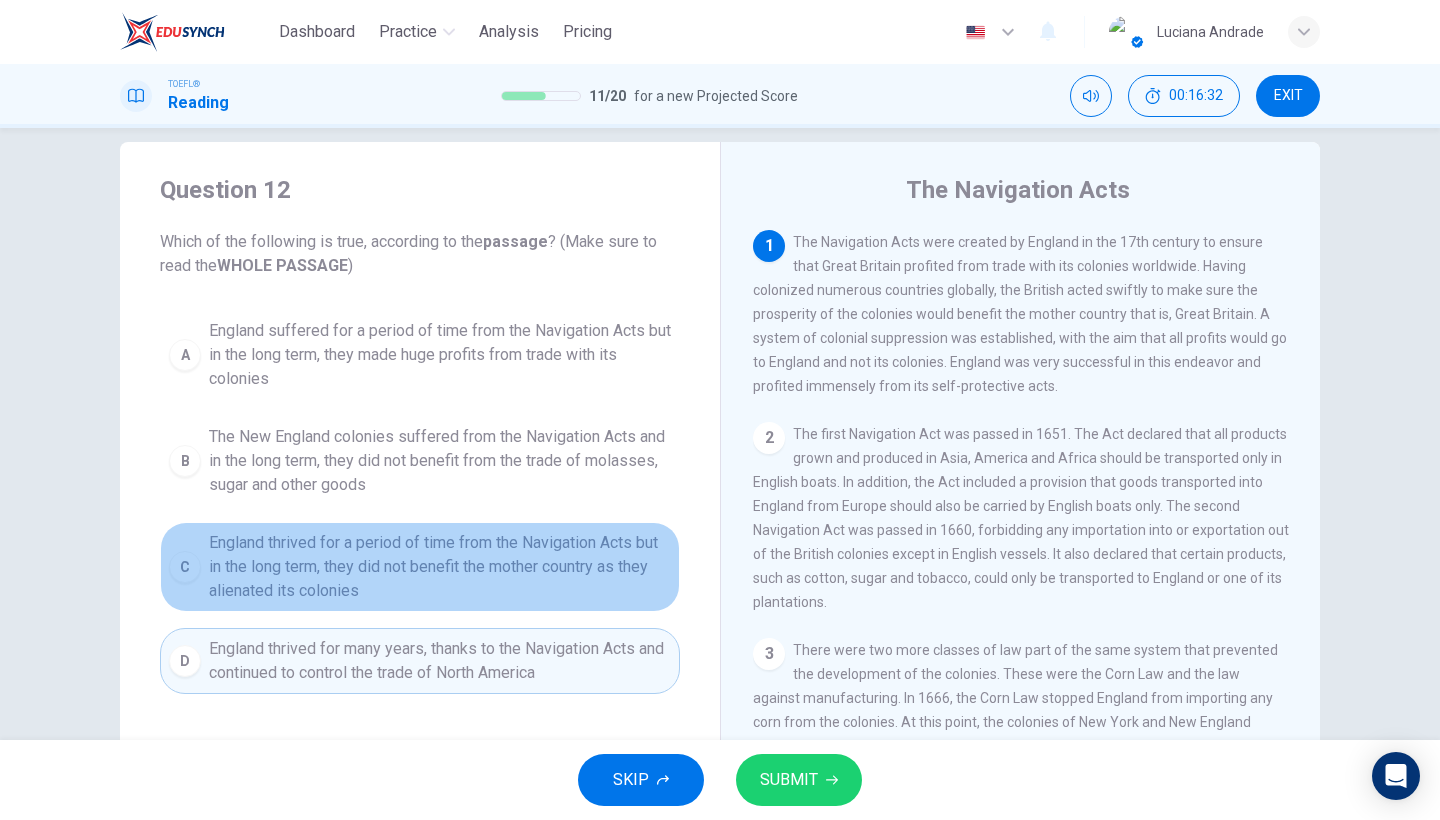 click on "England thrived for a period of time from the Navigation Acts but in the long term, they did not benefit the mother country as they alienated its colonies" at bounding box center (440, 355) 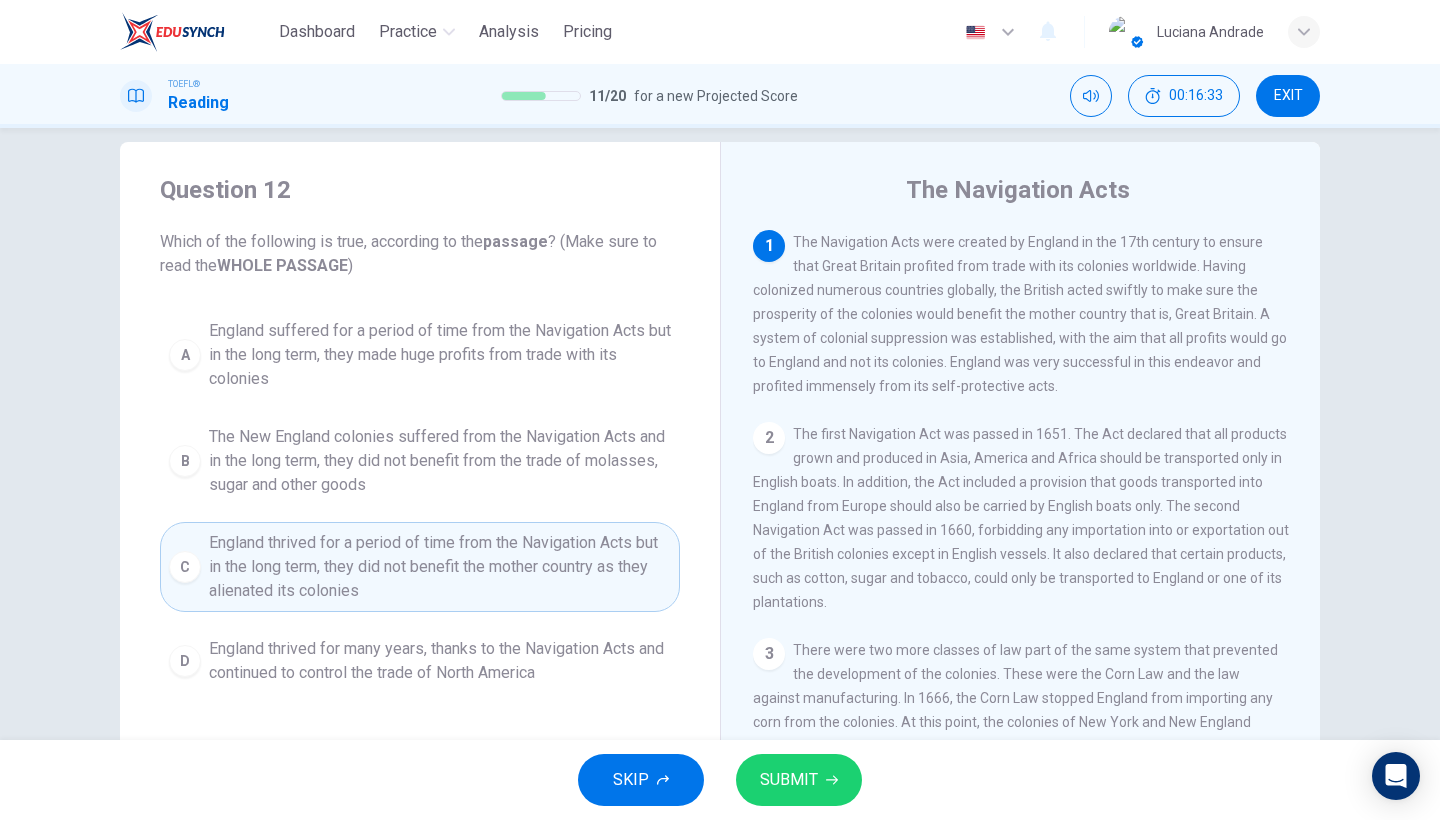 click on "SUBMIT" at bounding box center (789, 780) 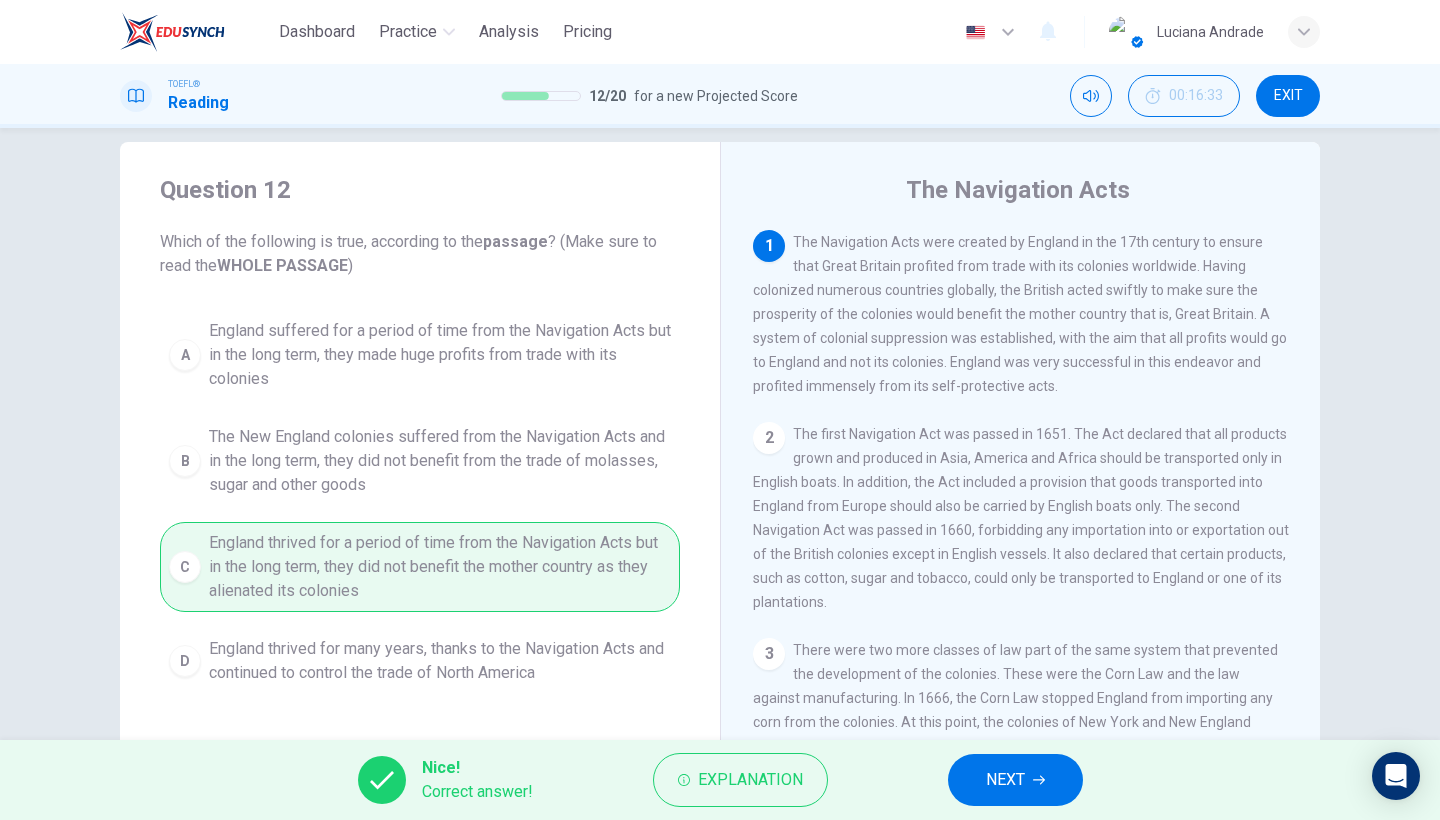 click on "NEXT" at bounding box center [1005, 780] 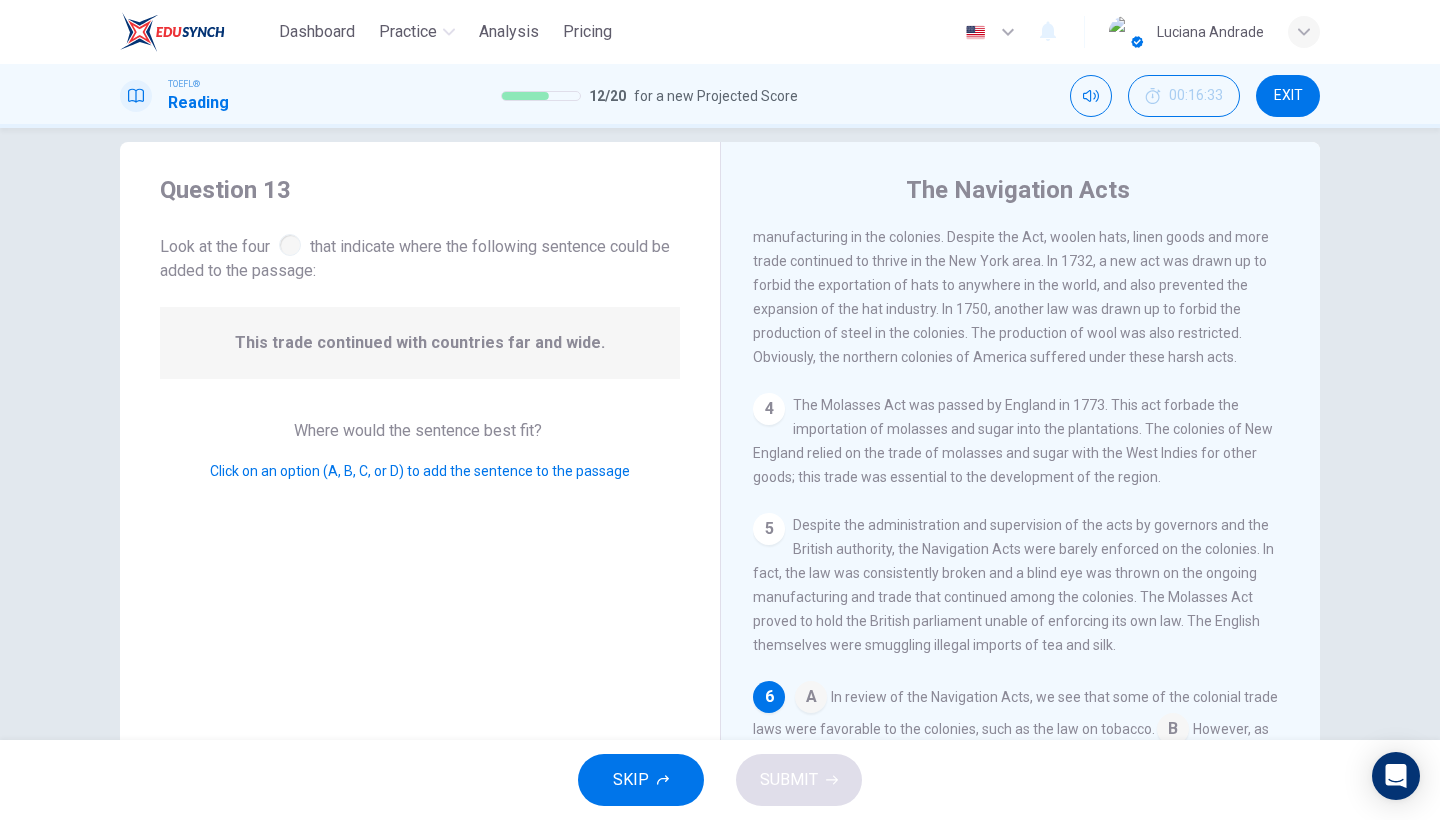 scroll, scrollTop: 681, scrollLeft: 0, axis: vertical 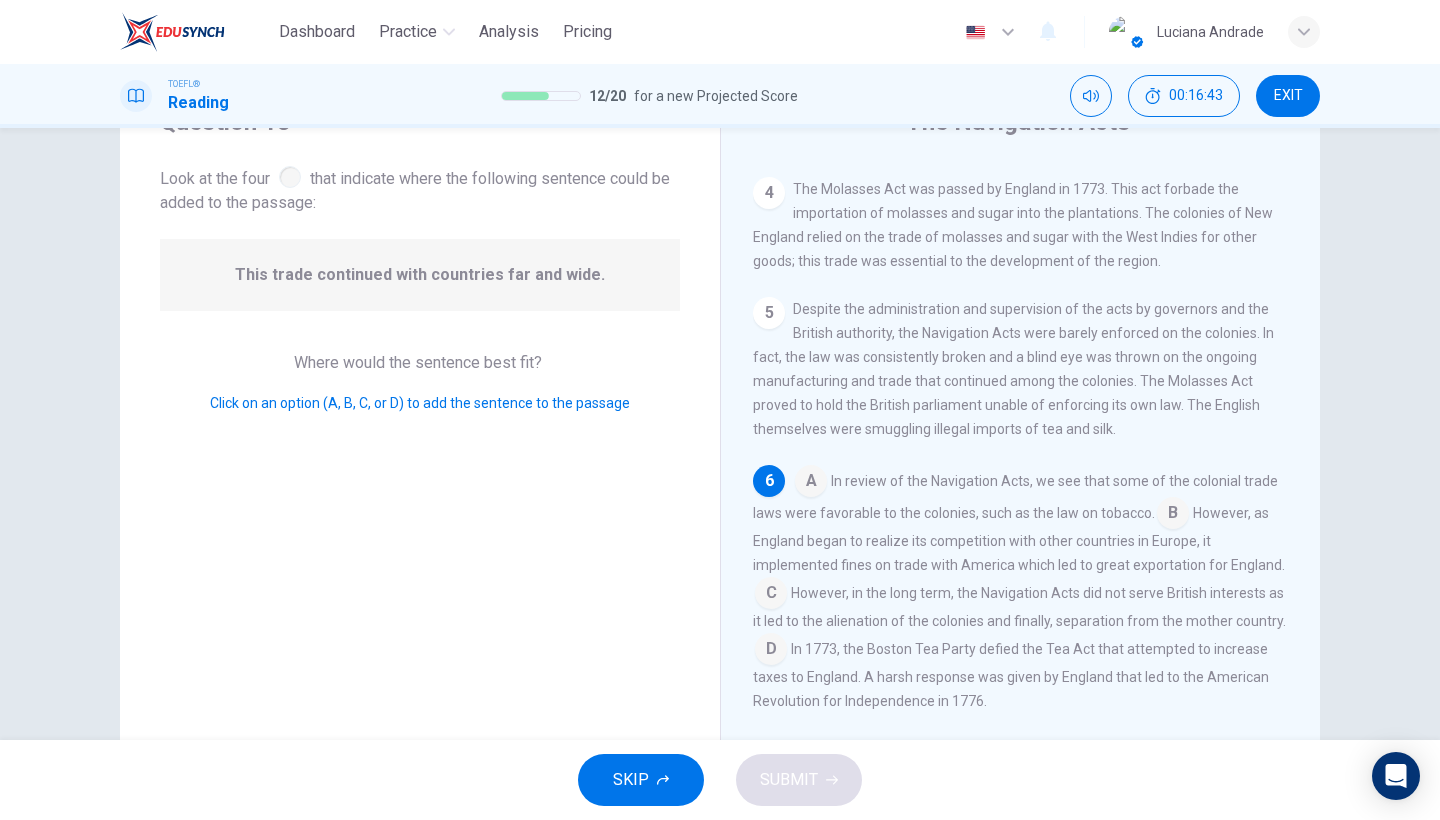 click at bounding box center [811, 483] 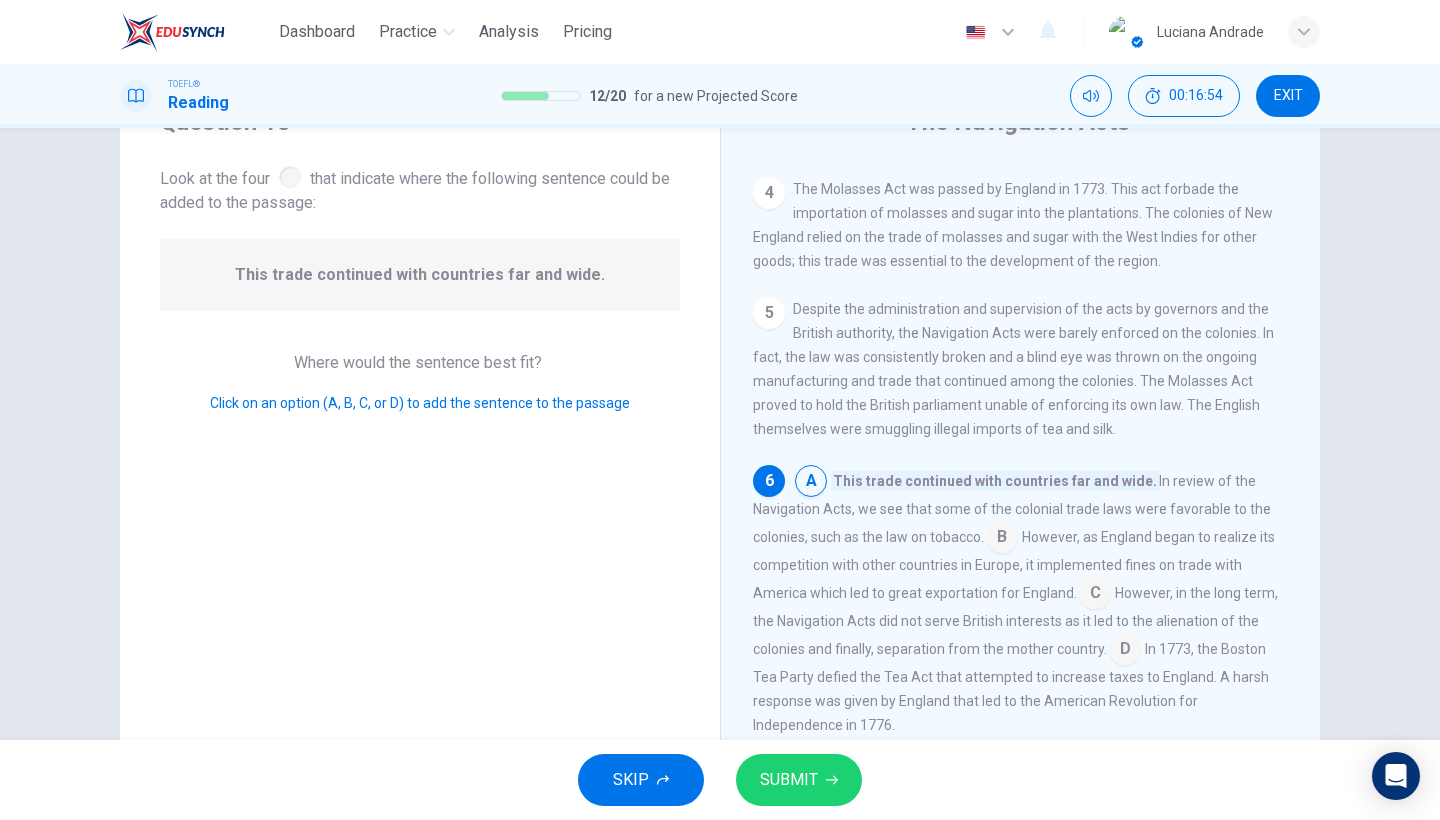 click at bounding box center [811, 483] 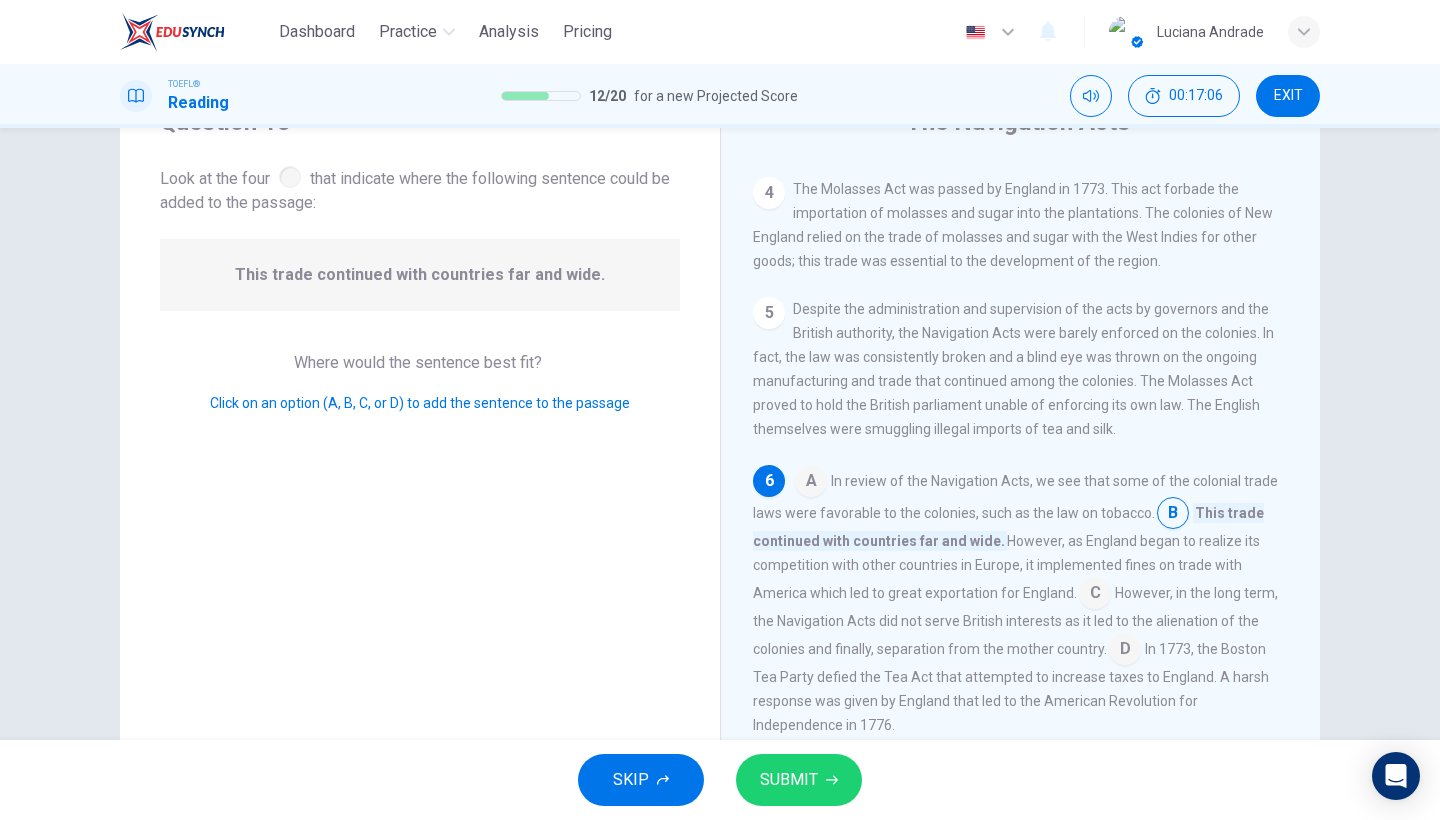 click at bounding box center [832, 780] 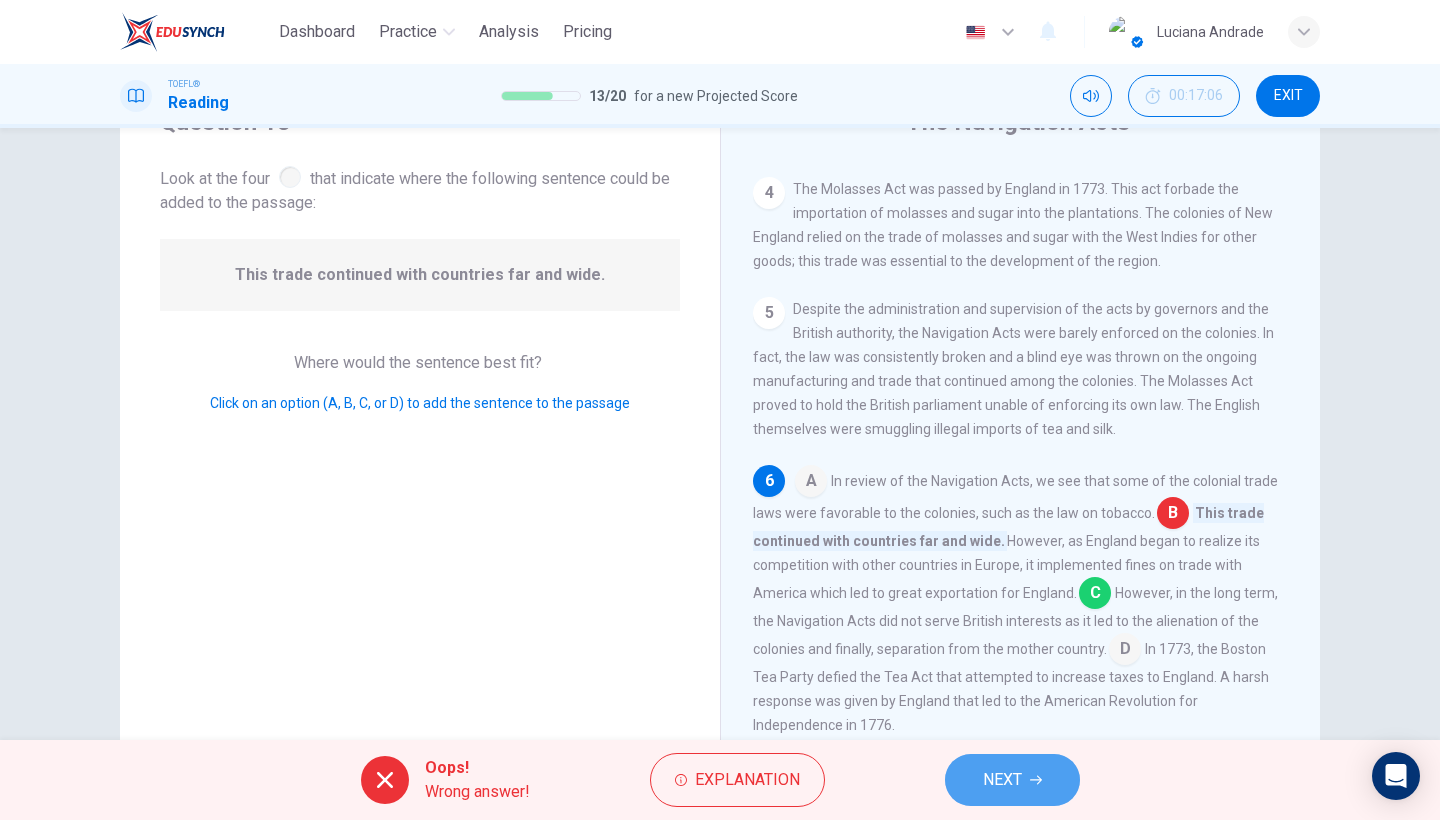 click on "NEXT" at bounding box center (1012, 780) 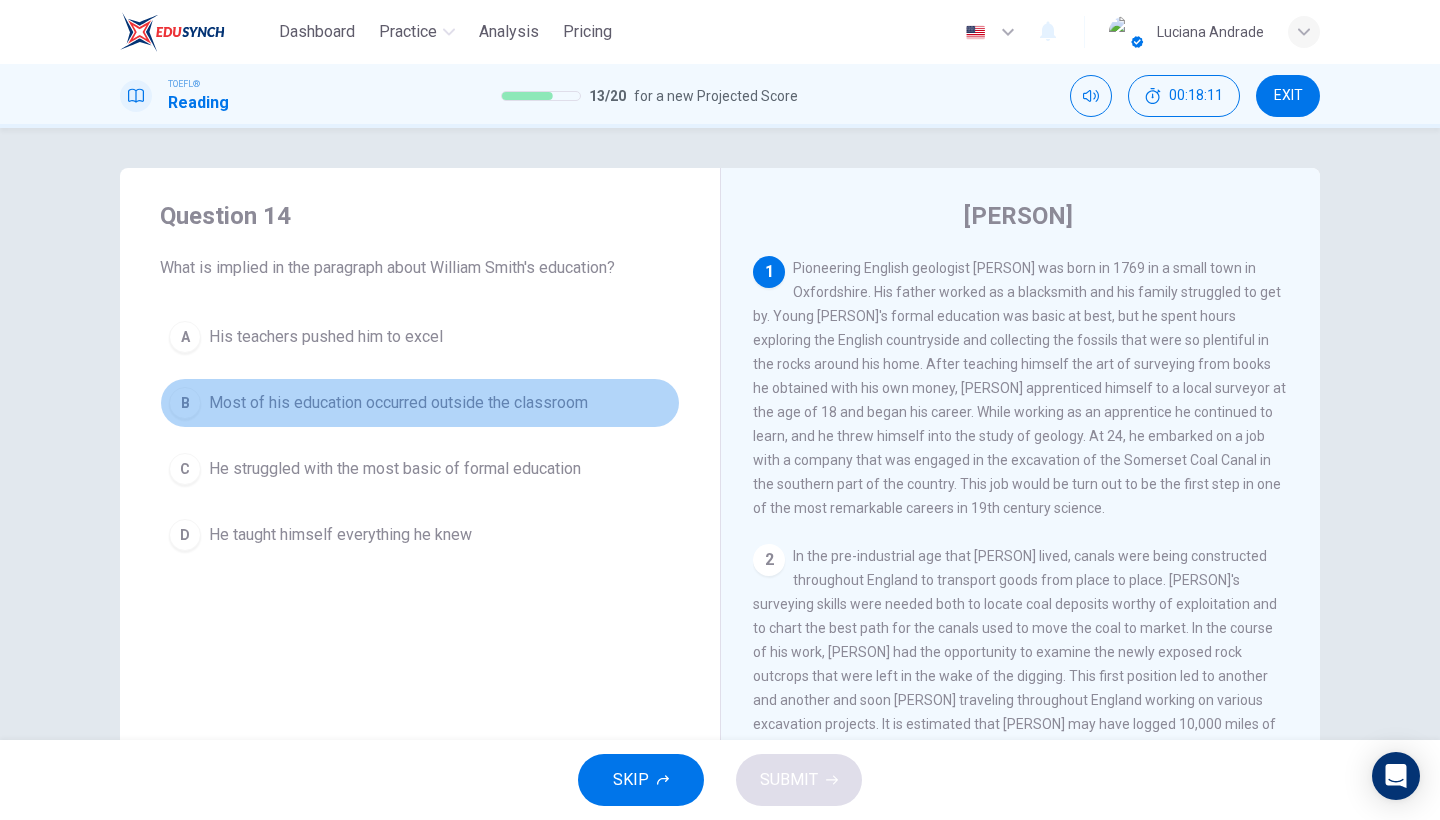 click on "B Most of his education occurred outside the classroom" at bounding box center (420, 403) 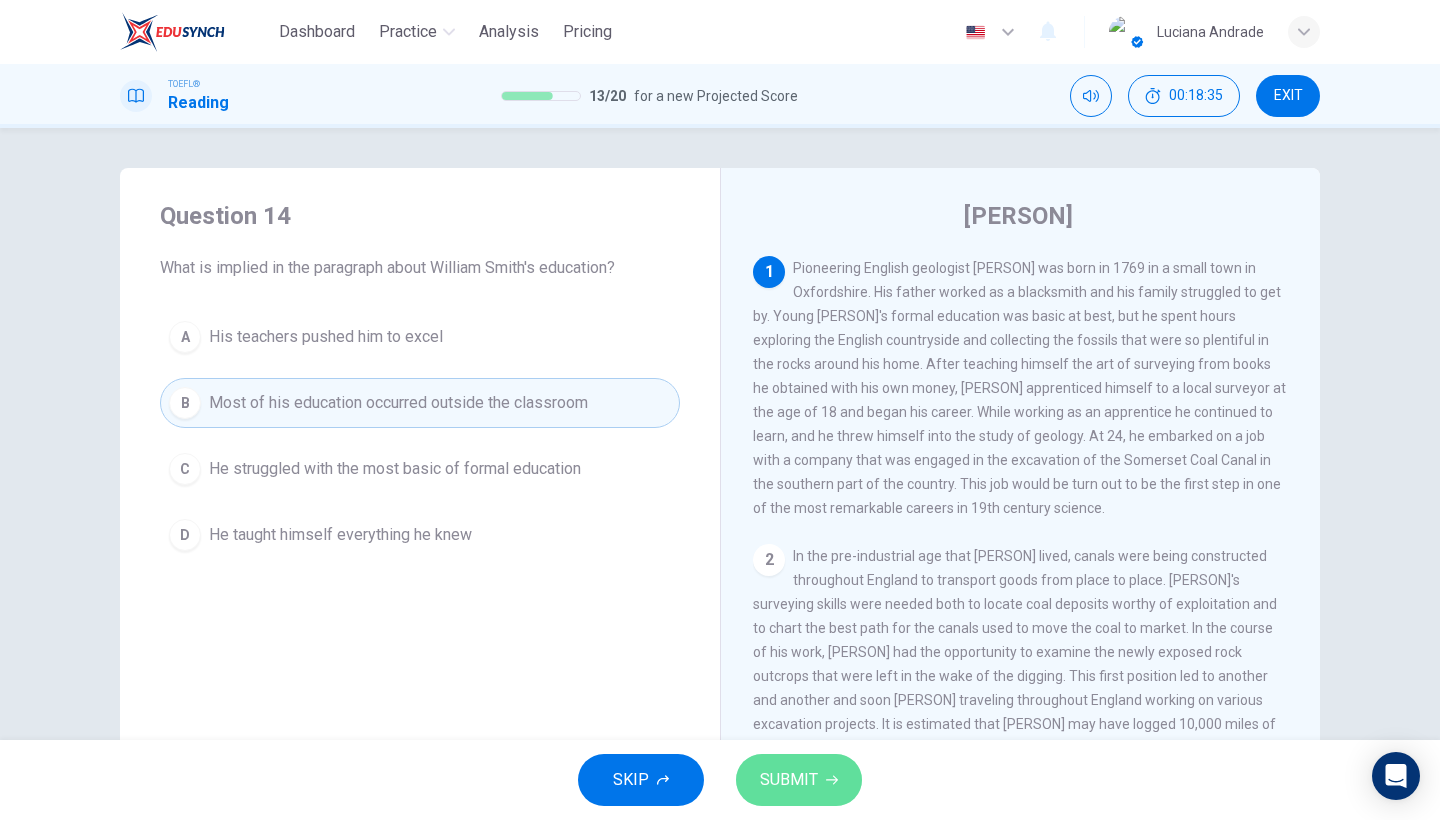 click on "SUBMIT" at bounding box center [799, 780] 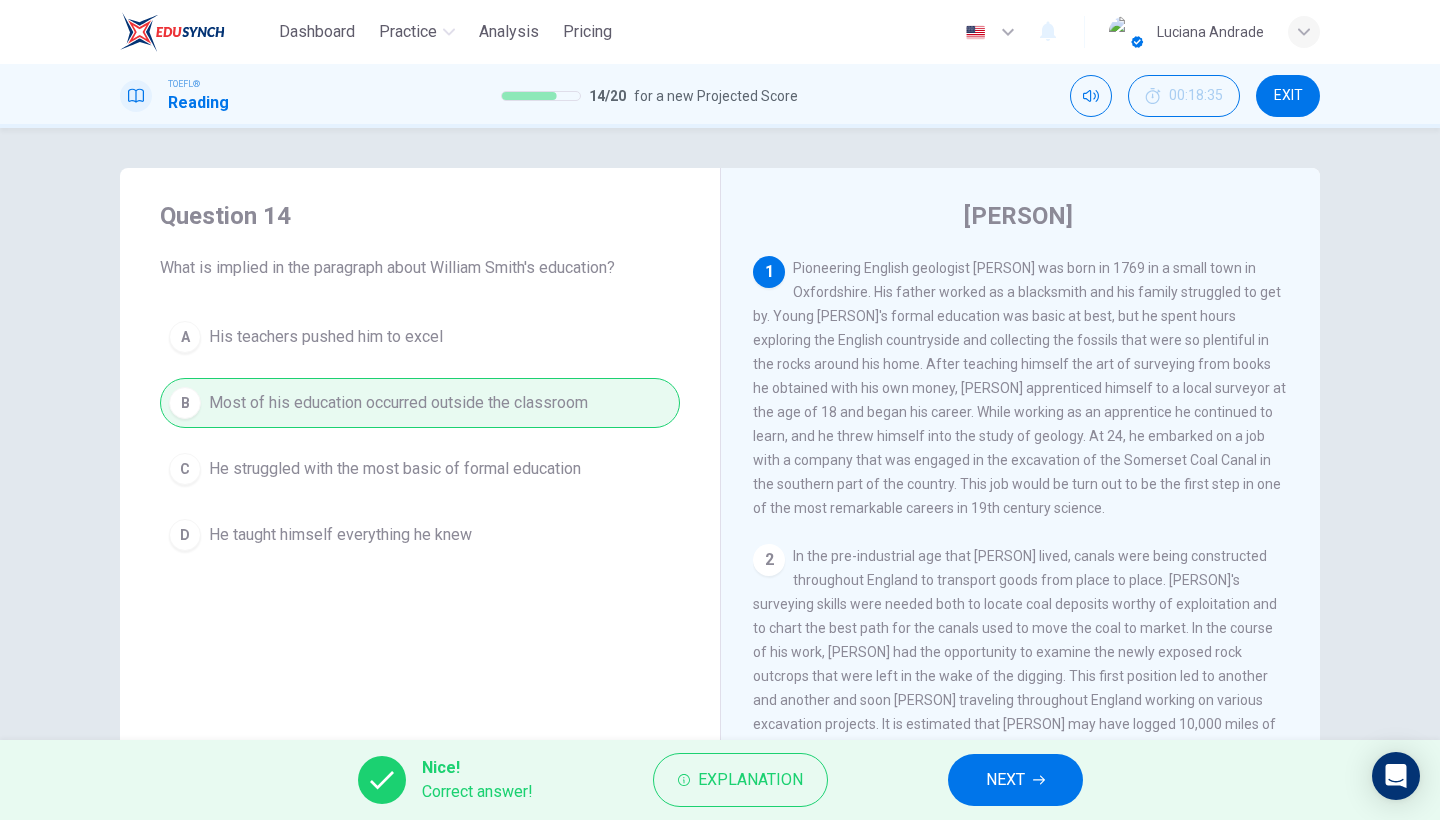 click on "NEXT" at bounding box center [1005, 780] 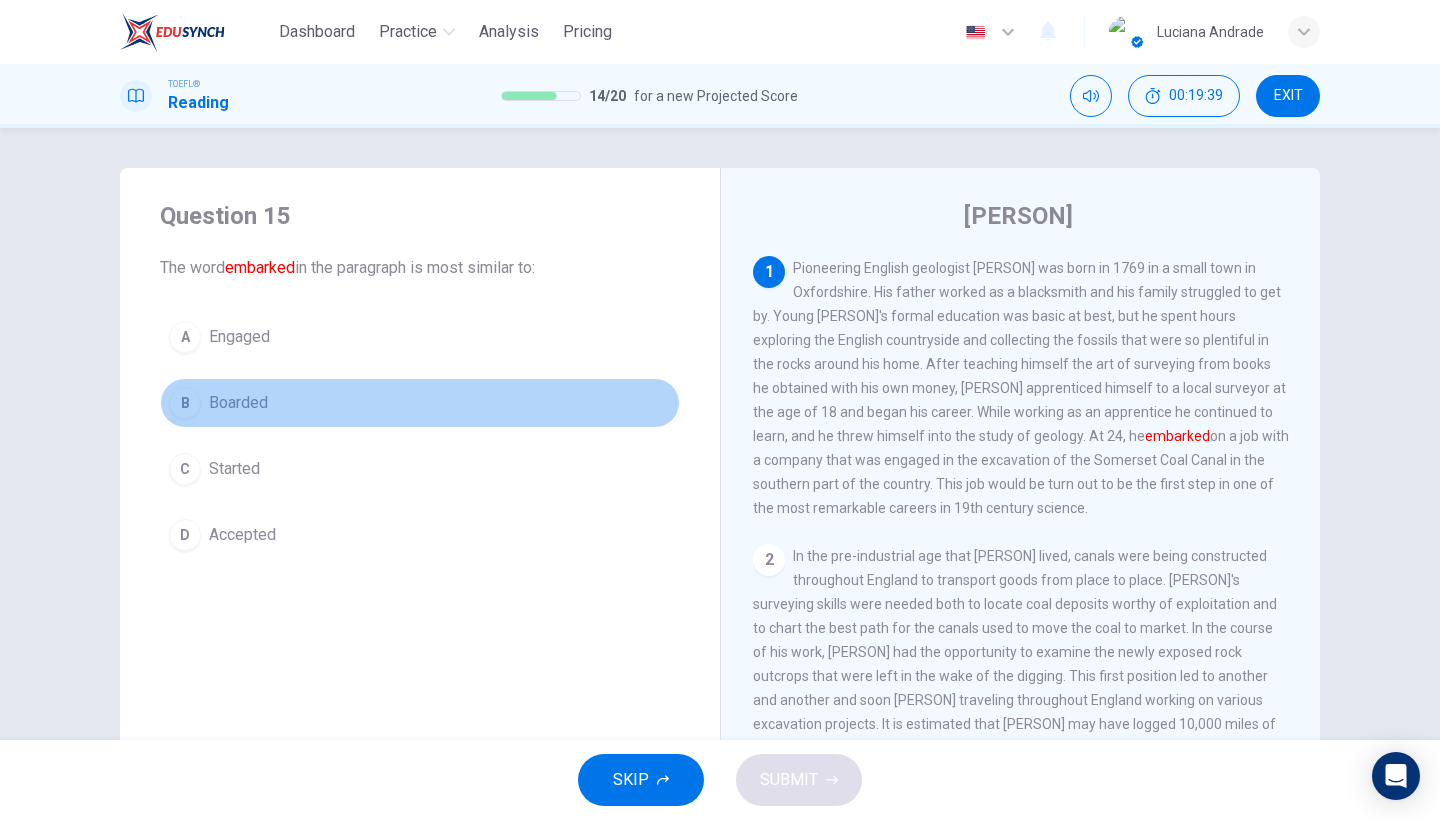 click on "Boarded" at bounding box center (239, 337) 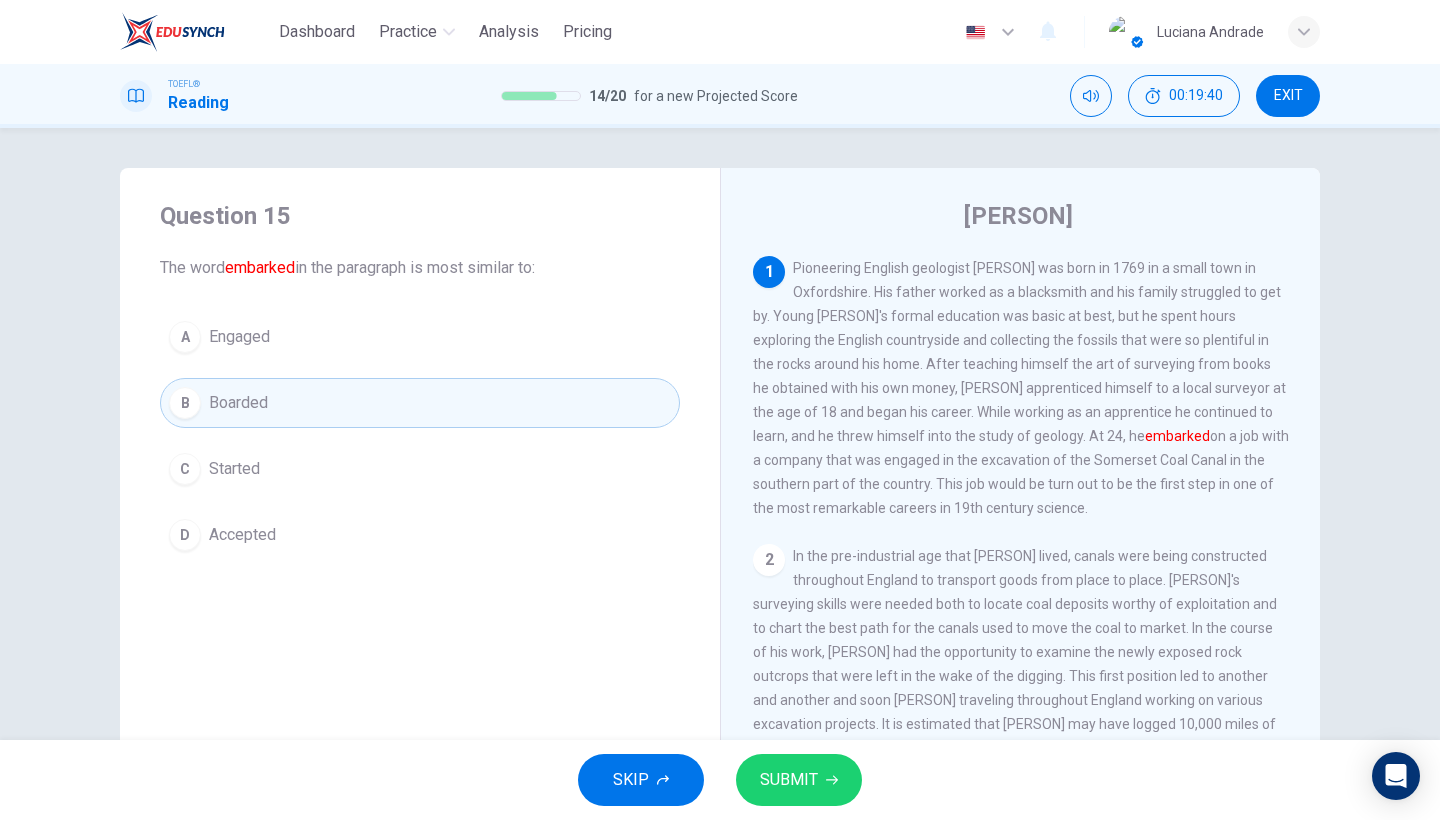 click on "SUBMIT" at bounding box center (789, 780) 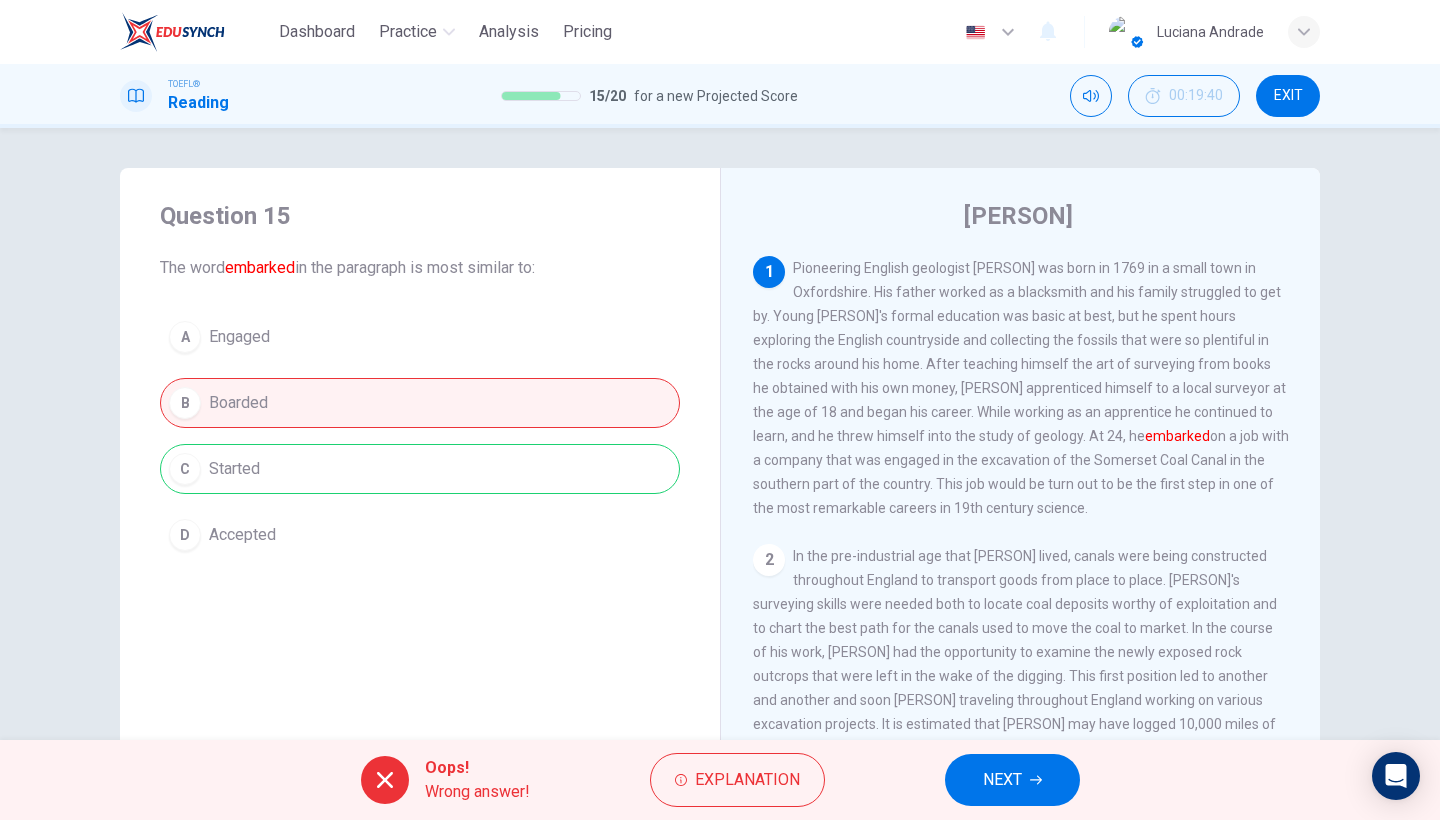 click on "NEXT" at bounding box center (1012, 780) 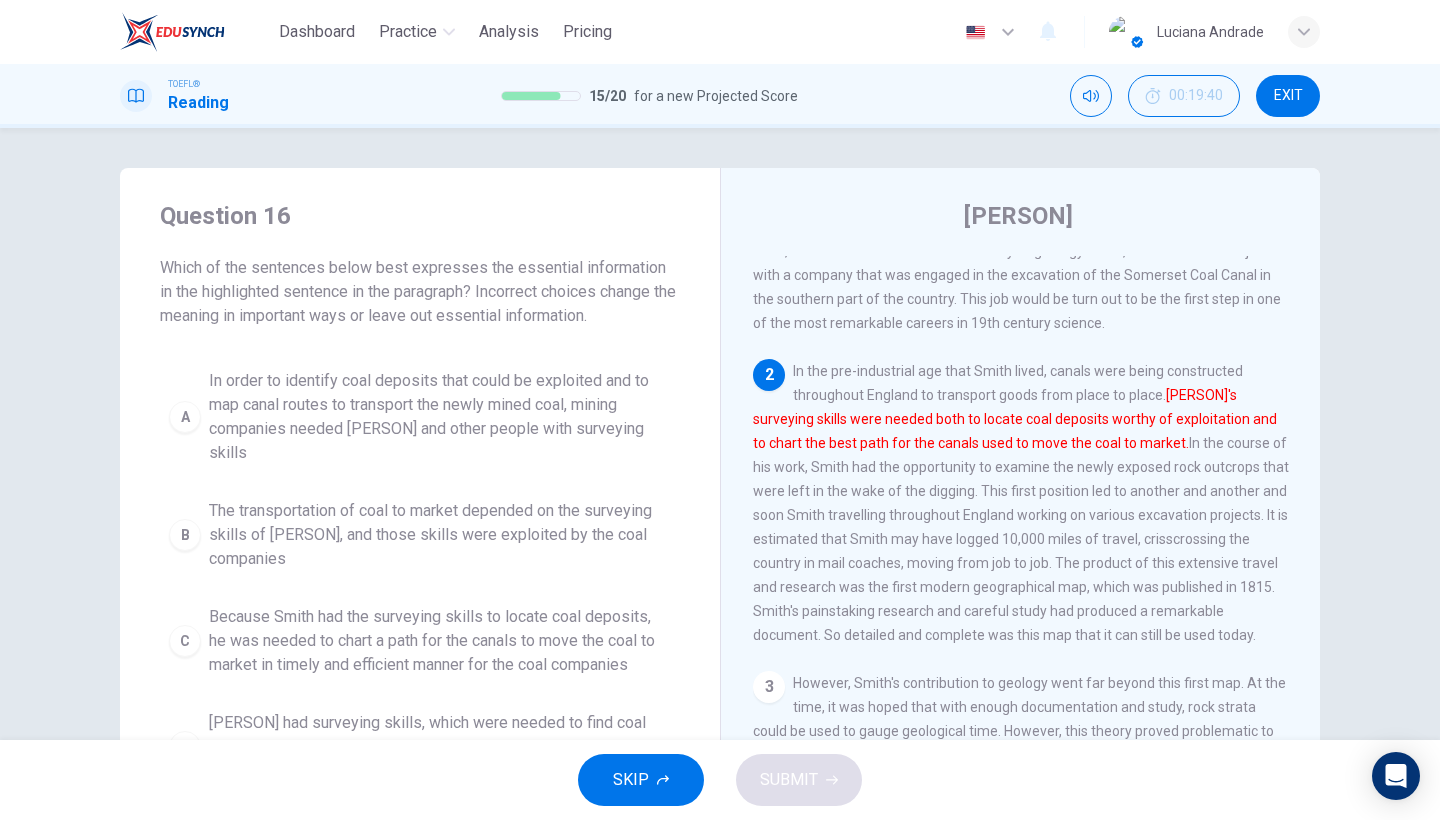 scroll, scrollTop: 201, scrollLeft: 0, axis: vertical 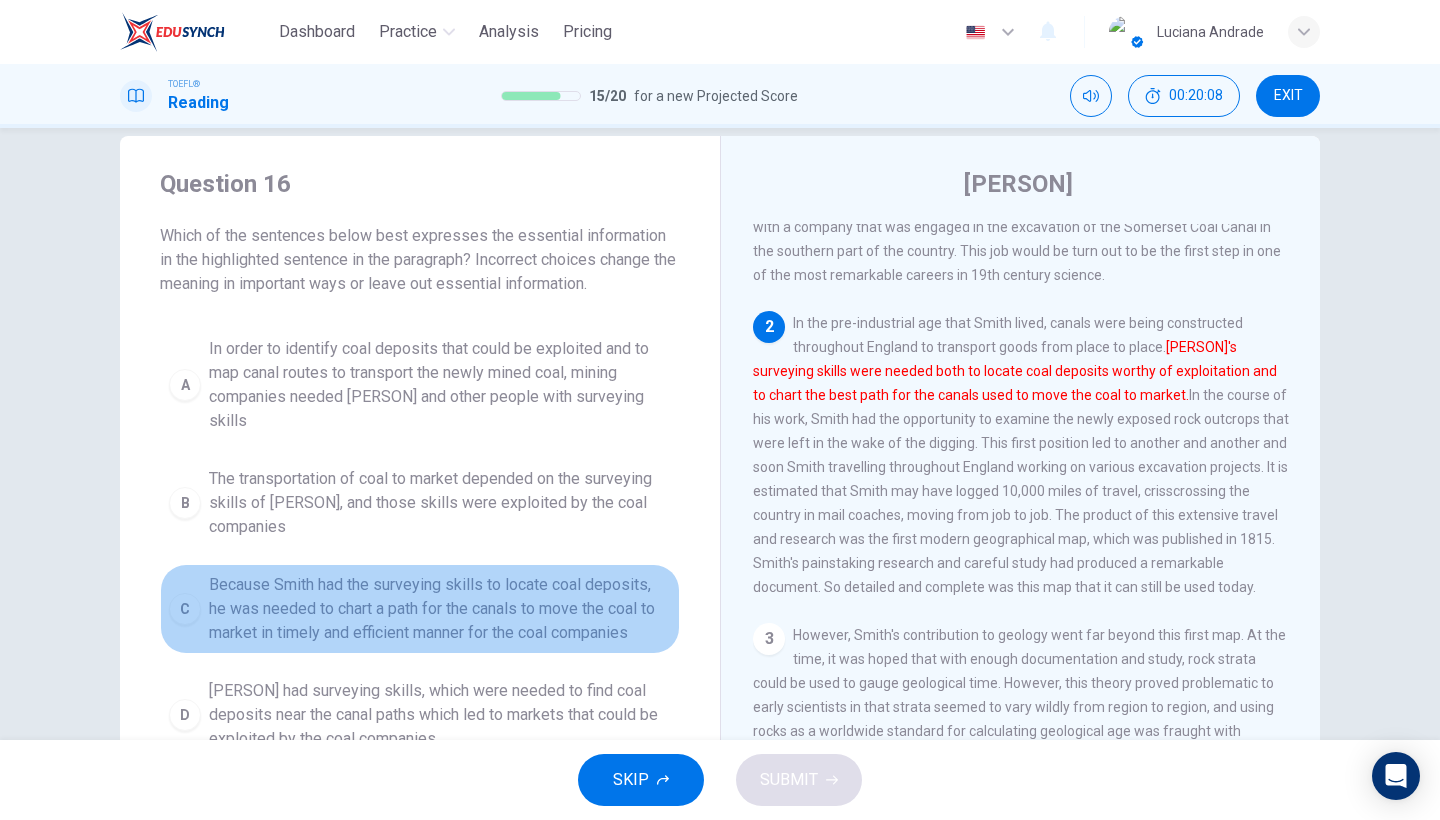click on "Because Smith had the surveying skills to locate coal deposits, he was needed to chart a path for the canals to move the coal to market in timely and efficient manner for the coal companies" at bounding box center [440, 385] 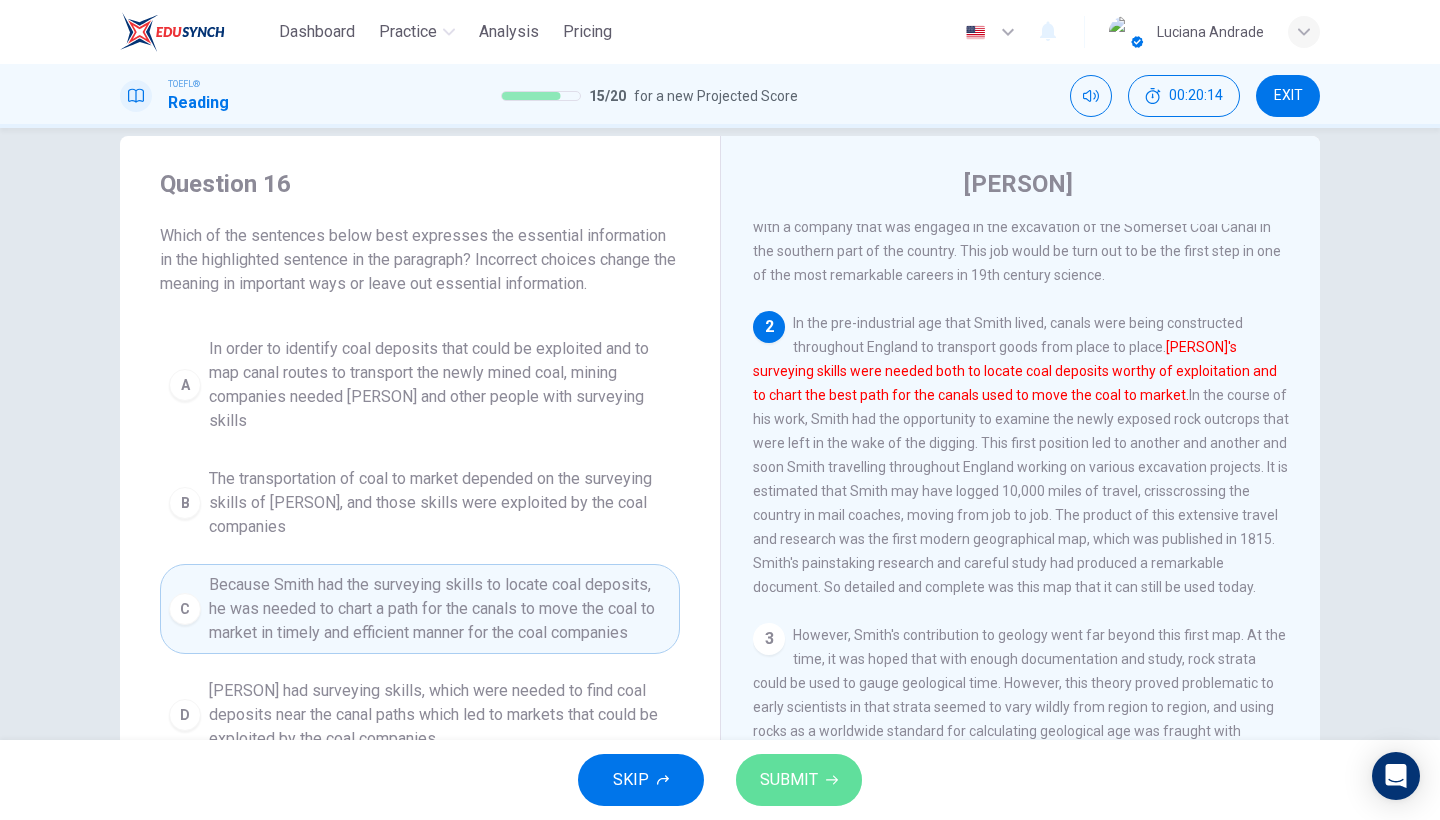 click on "SUBMIT" at bounding box center (799, 780) 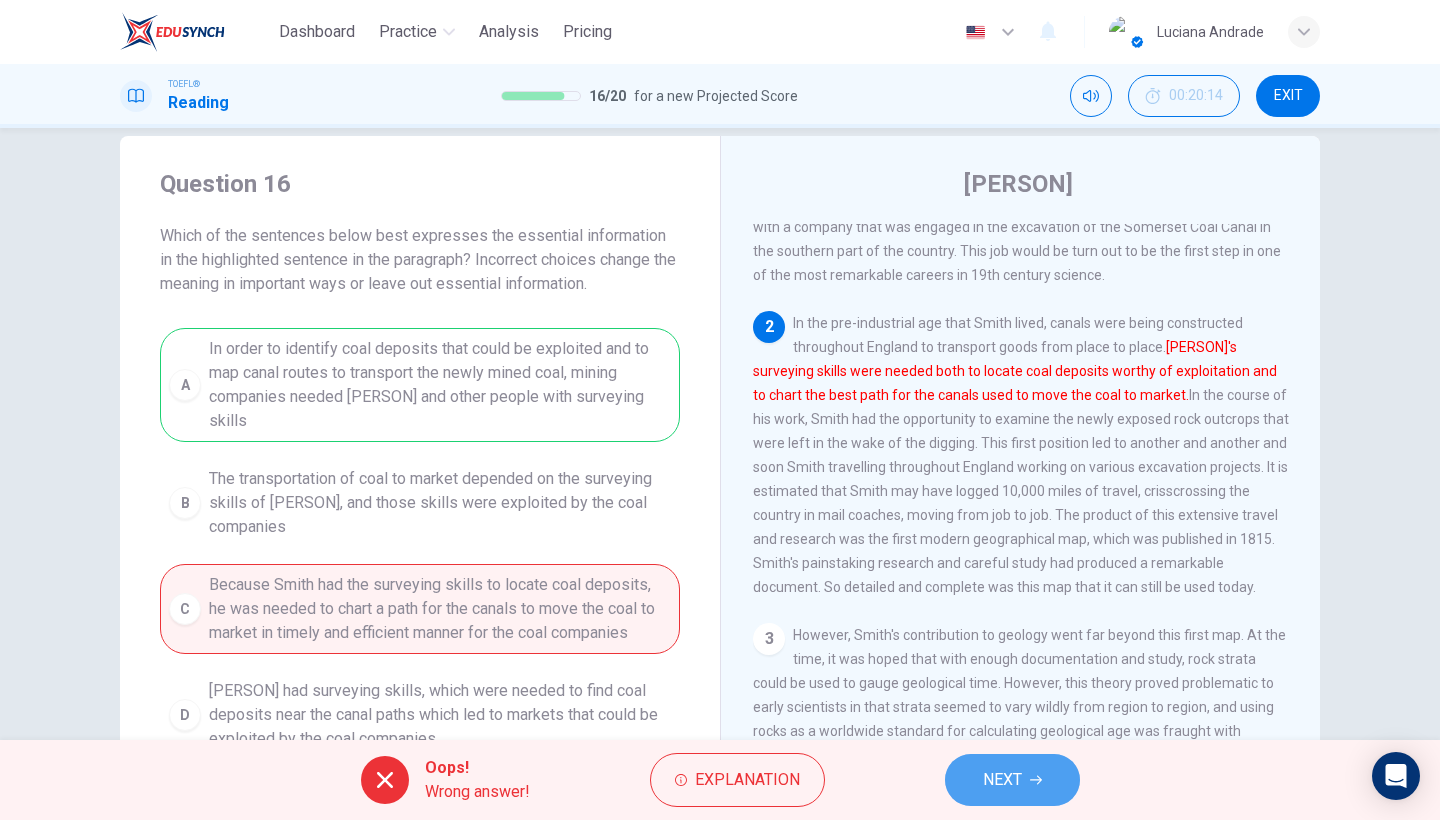 click on "NEXT" at bounding box center (1002, 780) 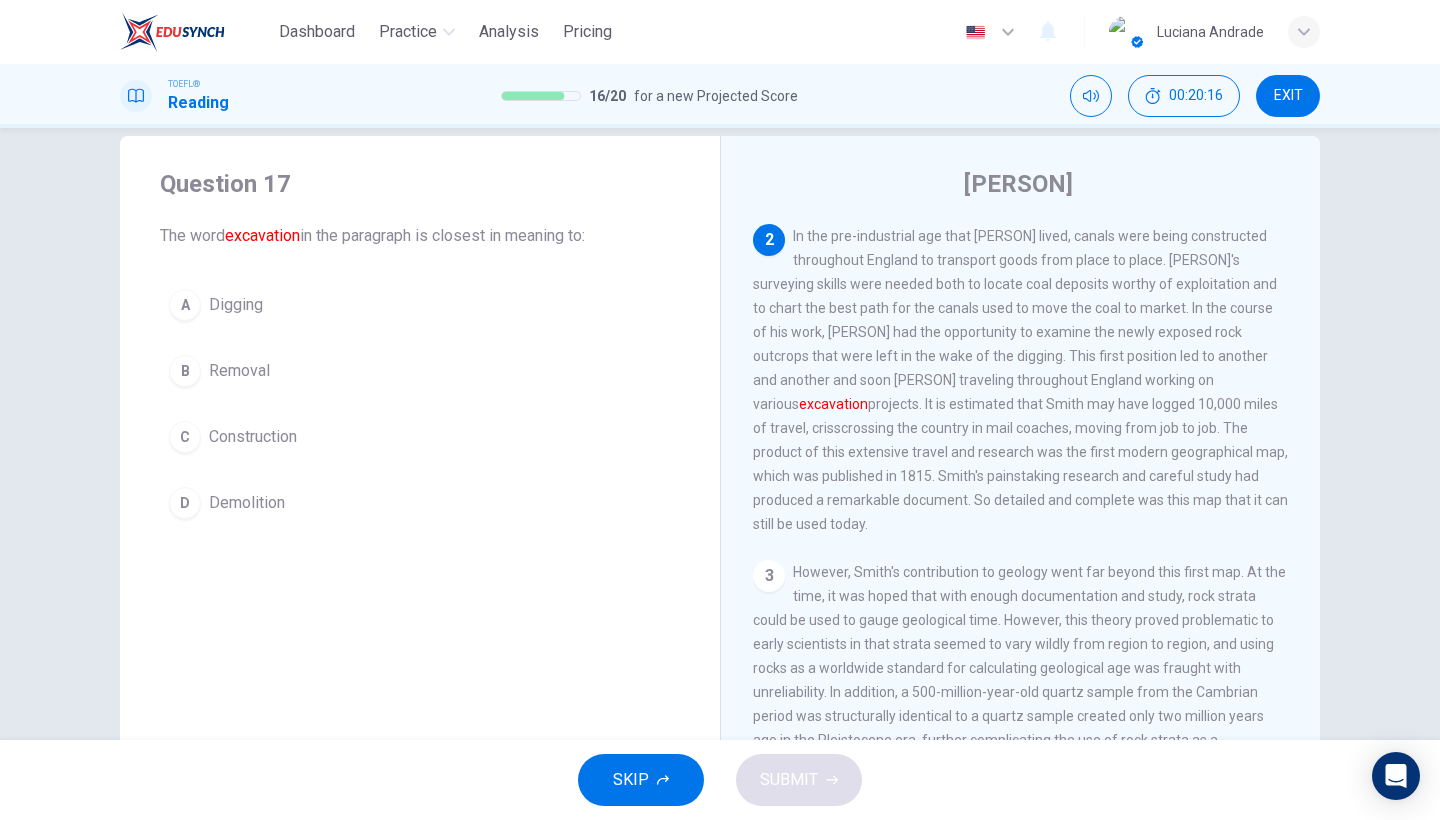 click on "Digging" at bounding box center (236, 305) 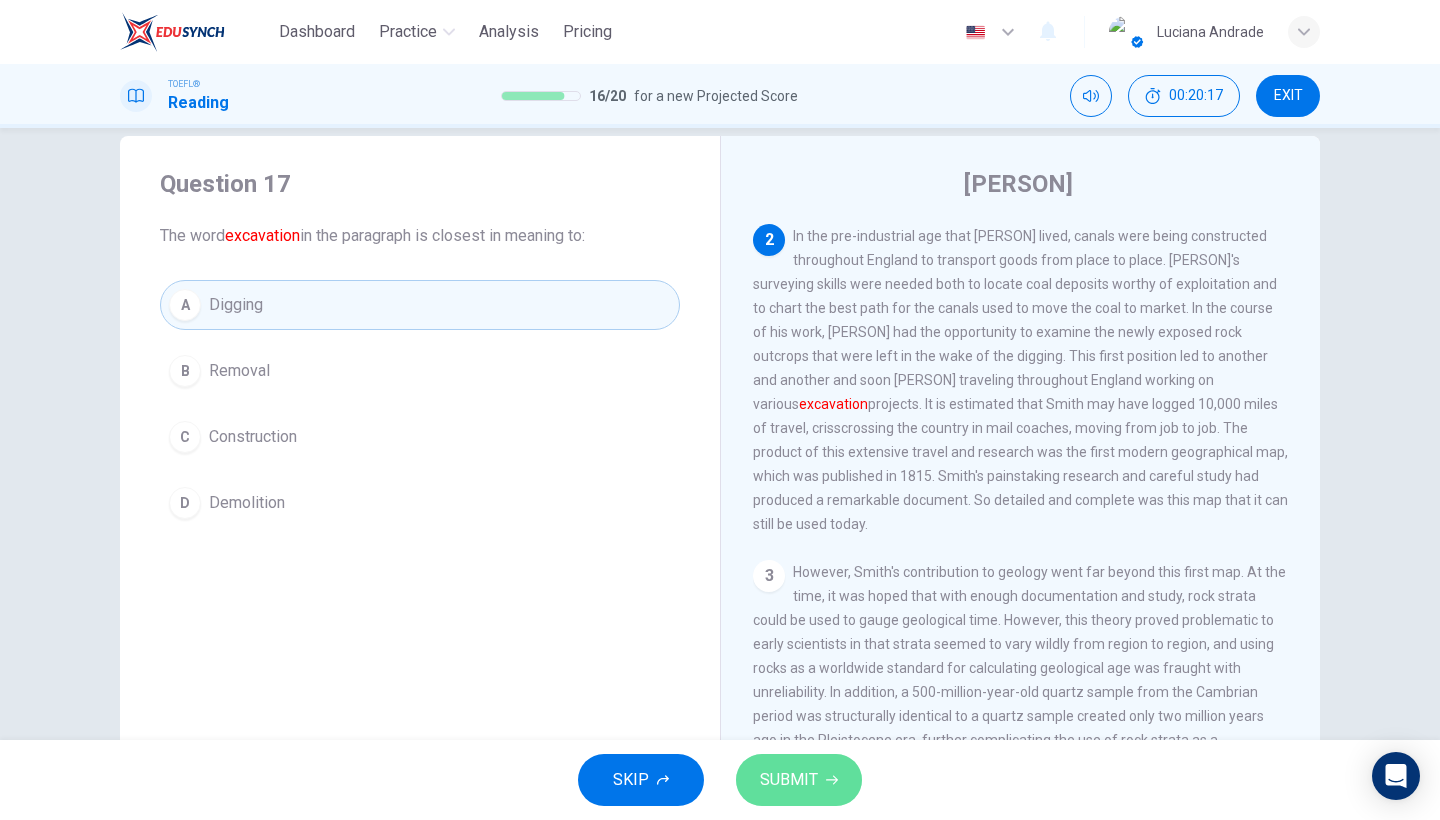 click on "SUBMIT" at bounding box center [799, 780] 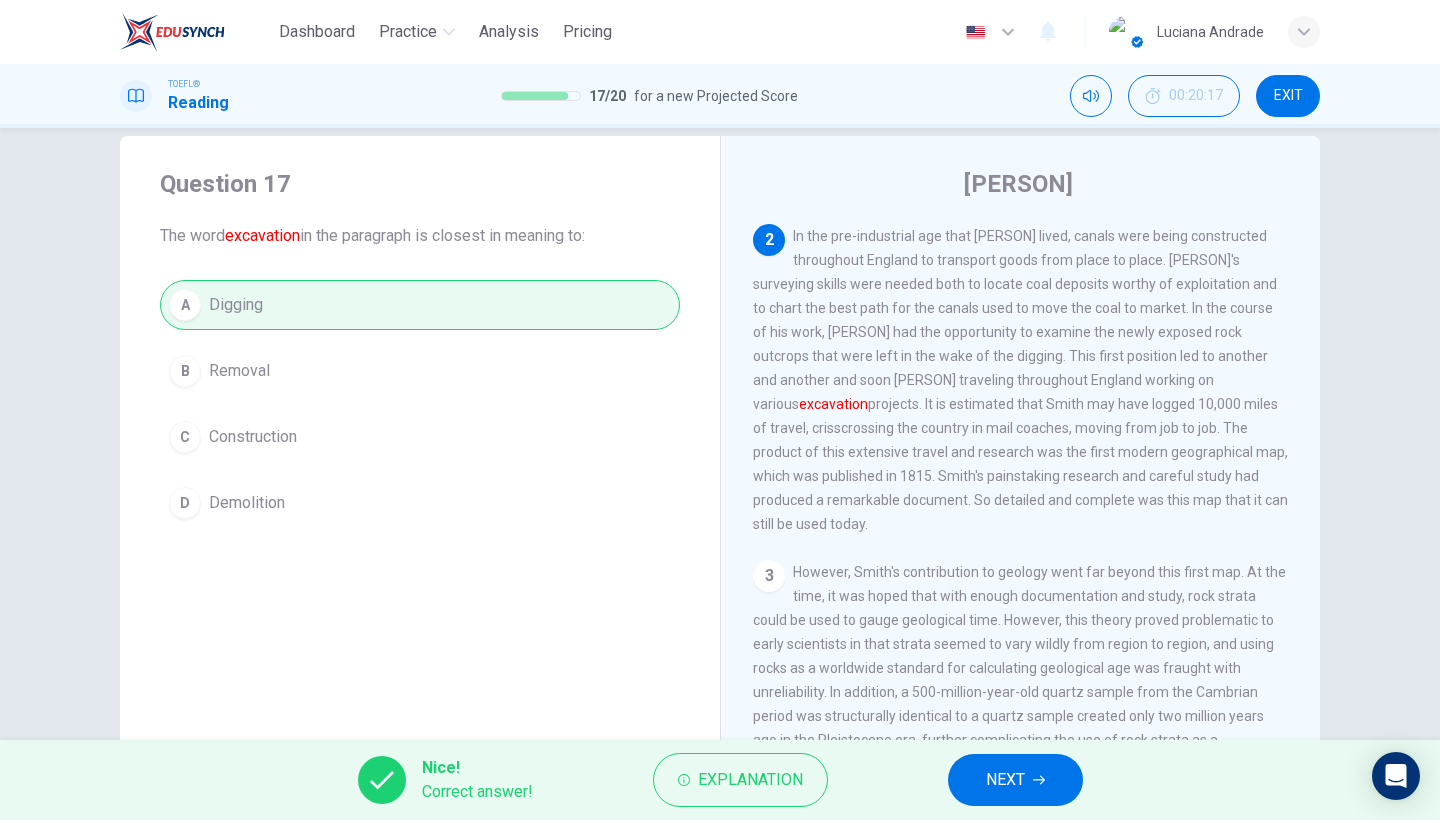 click on "NEXT" at bounding box center (1005, 780) 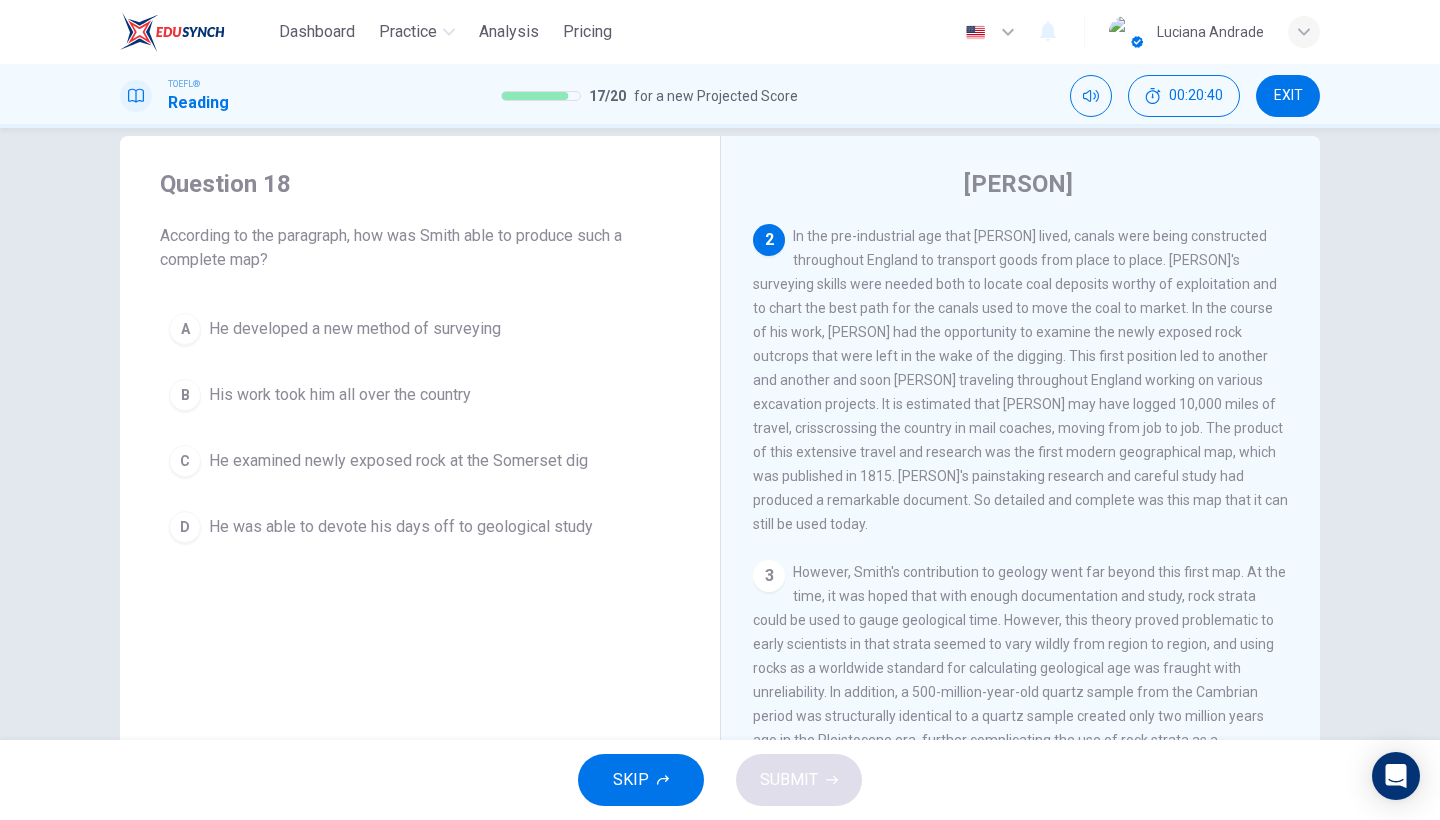 drag, startPoint x: 1070, startPoint y: 451, endPoint x: 1158, endPoint y: 461, distance: 88.56636 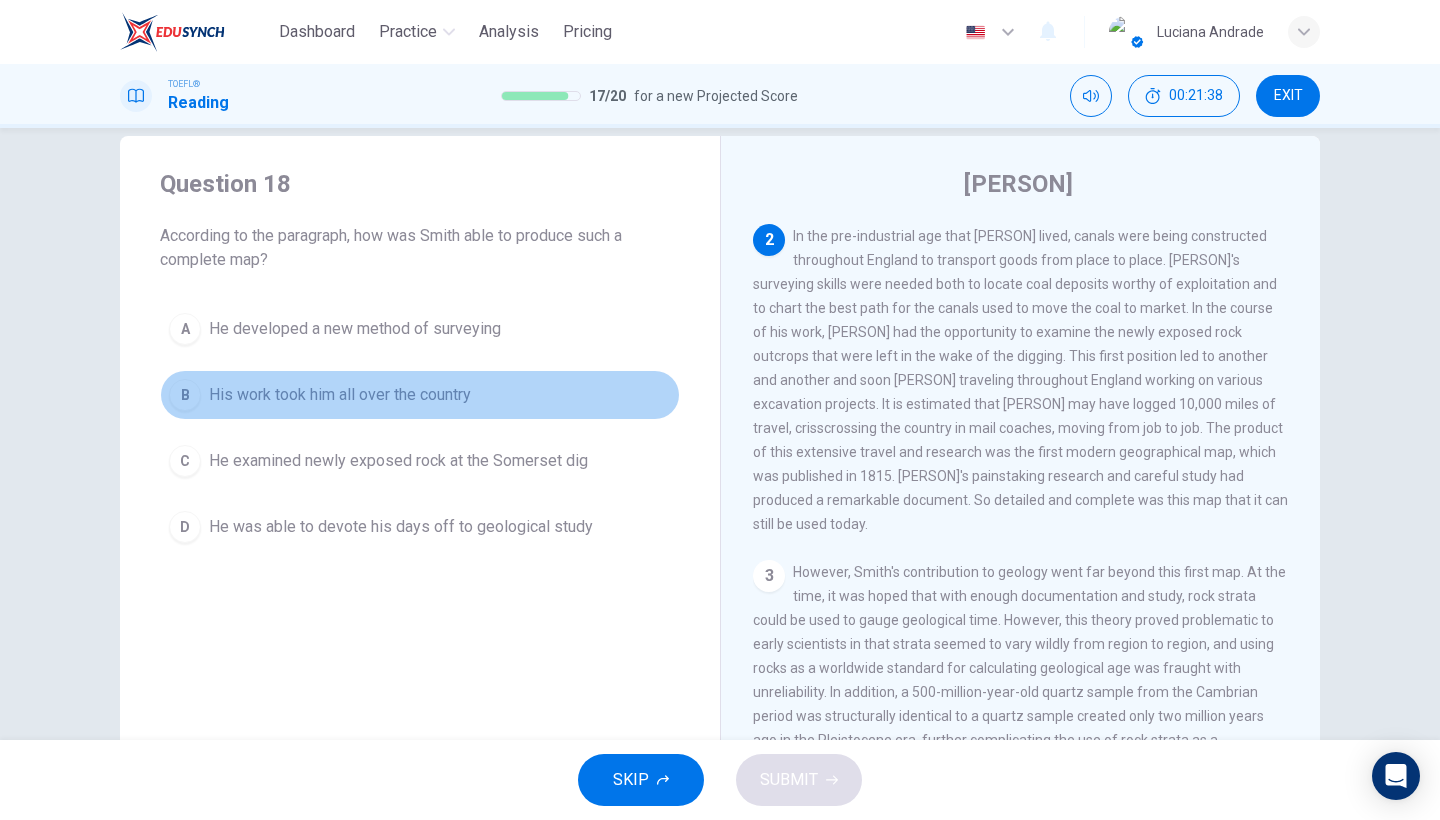 click on "B His work took him all over the country" at bounding box center [420, 395] 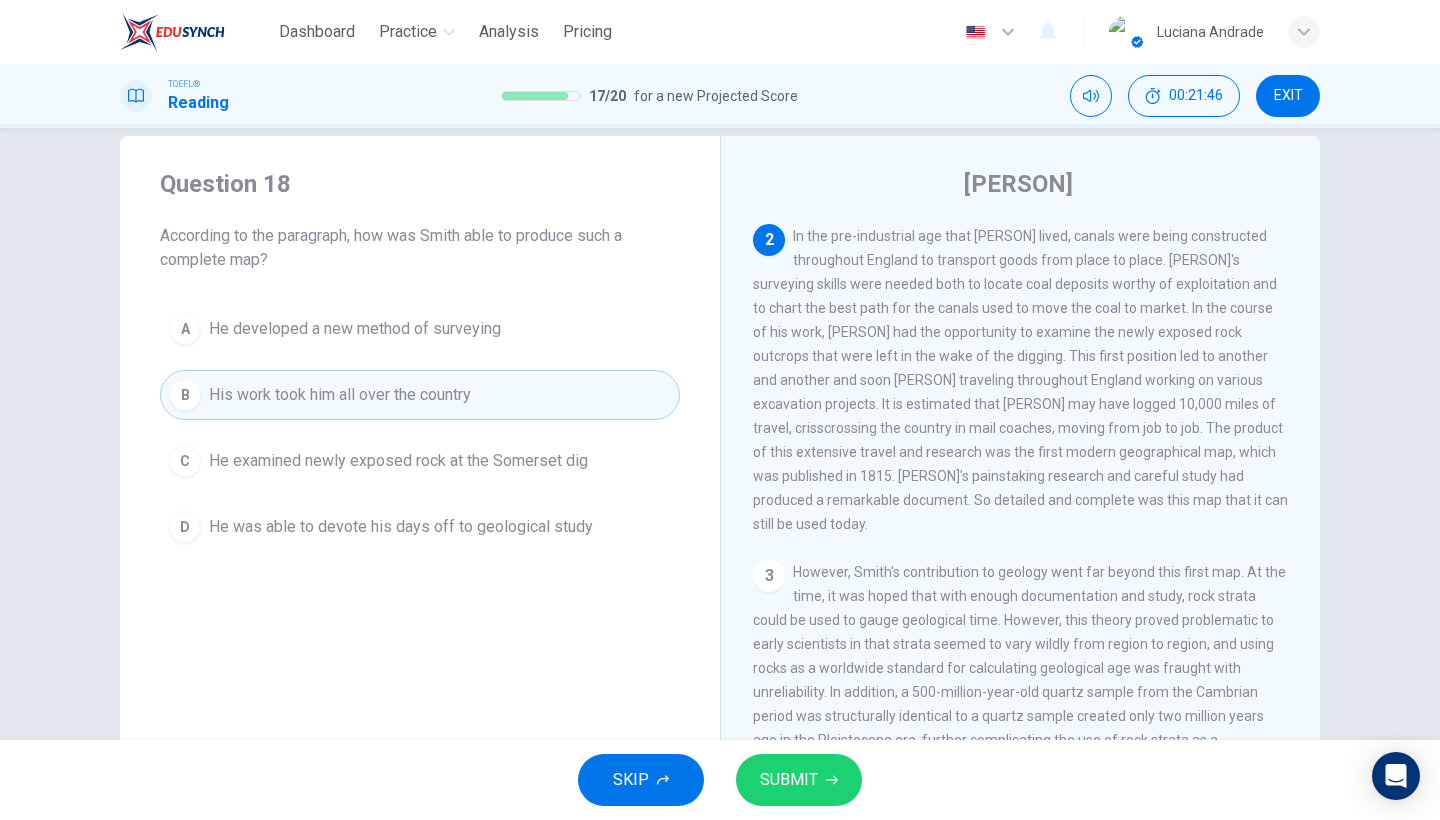 click on "A He developed a new method of surveying" at bounding box center [420, 329] 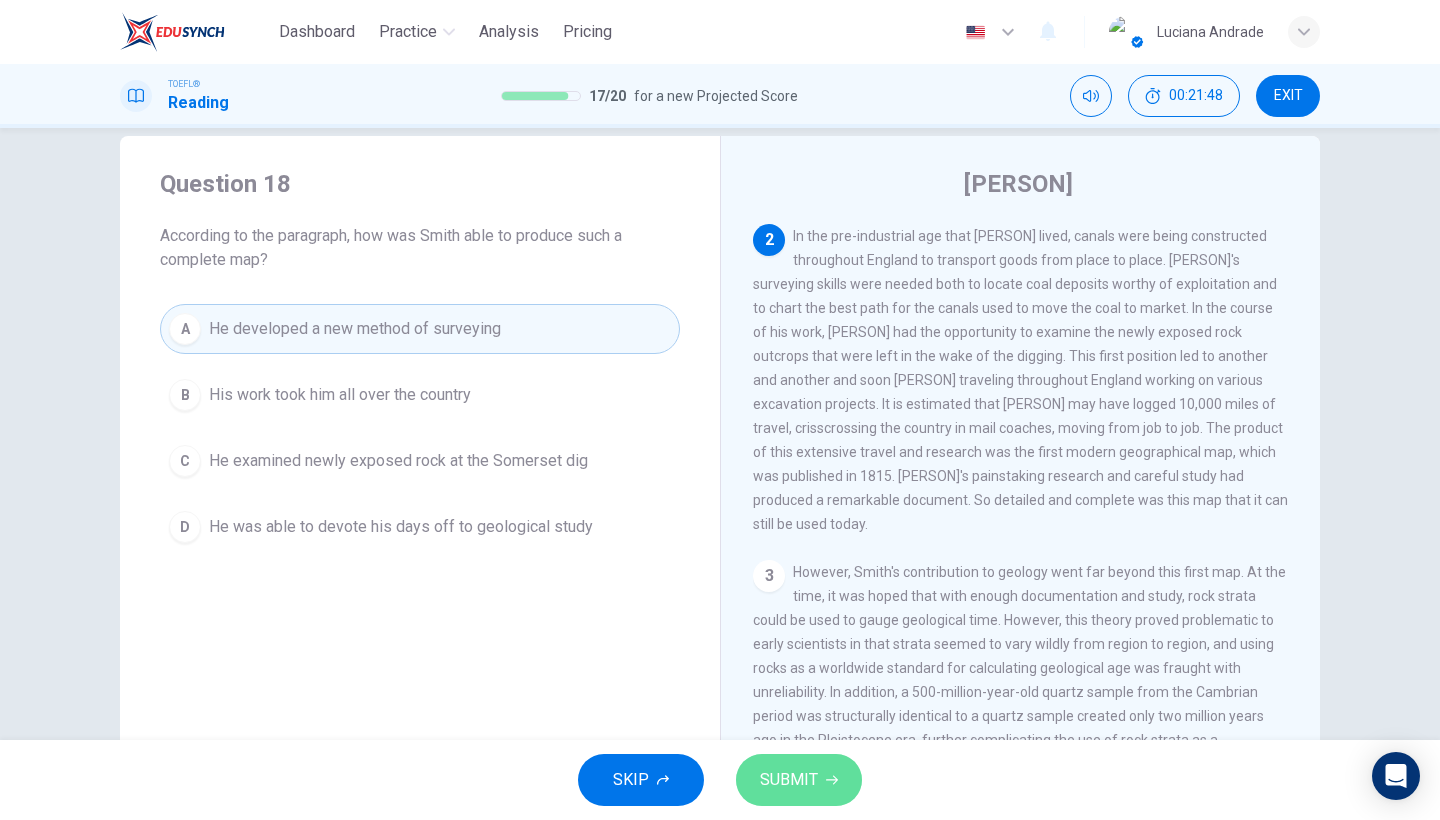 click on "SUBMIT" at bounding box center (799, 780) 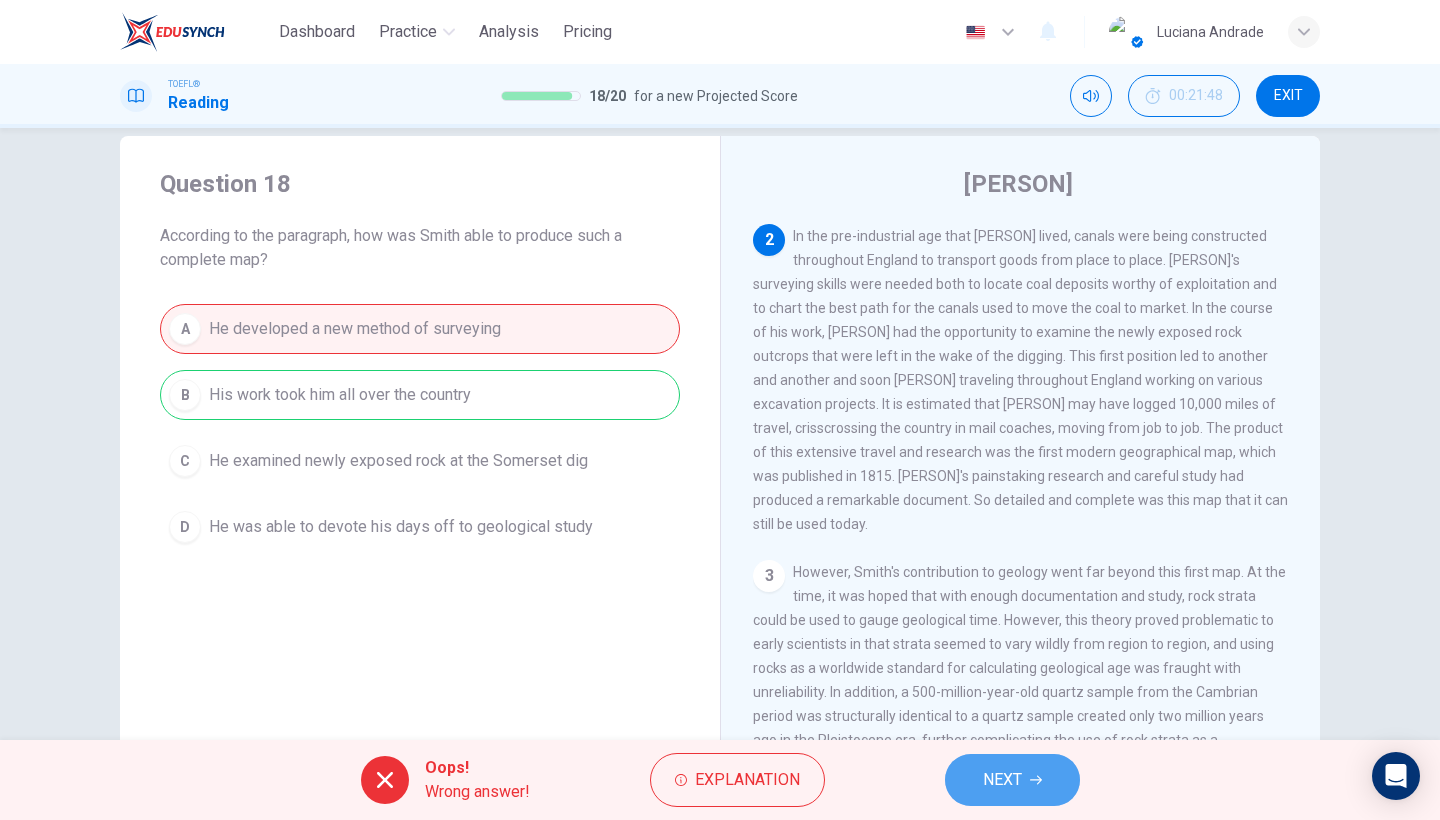 click on "NEXT" at bounding box center [1002, 780] 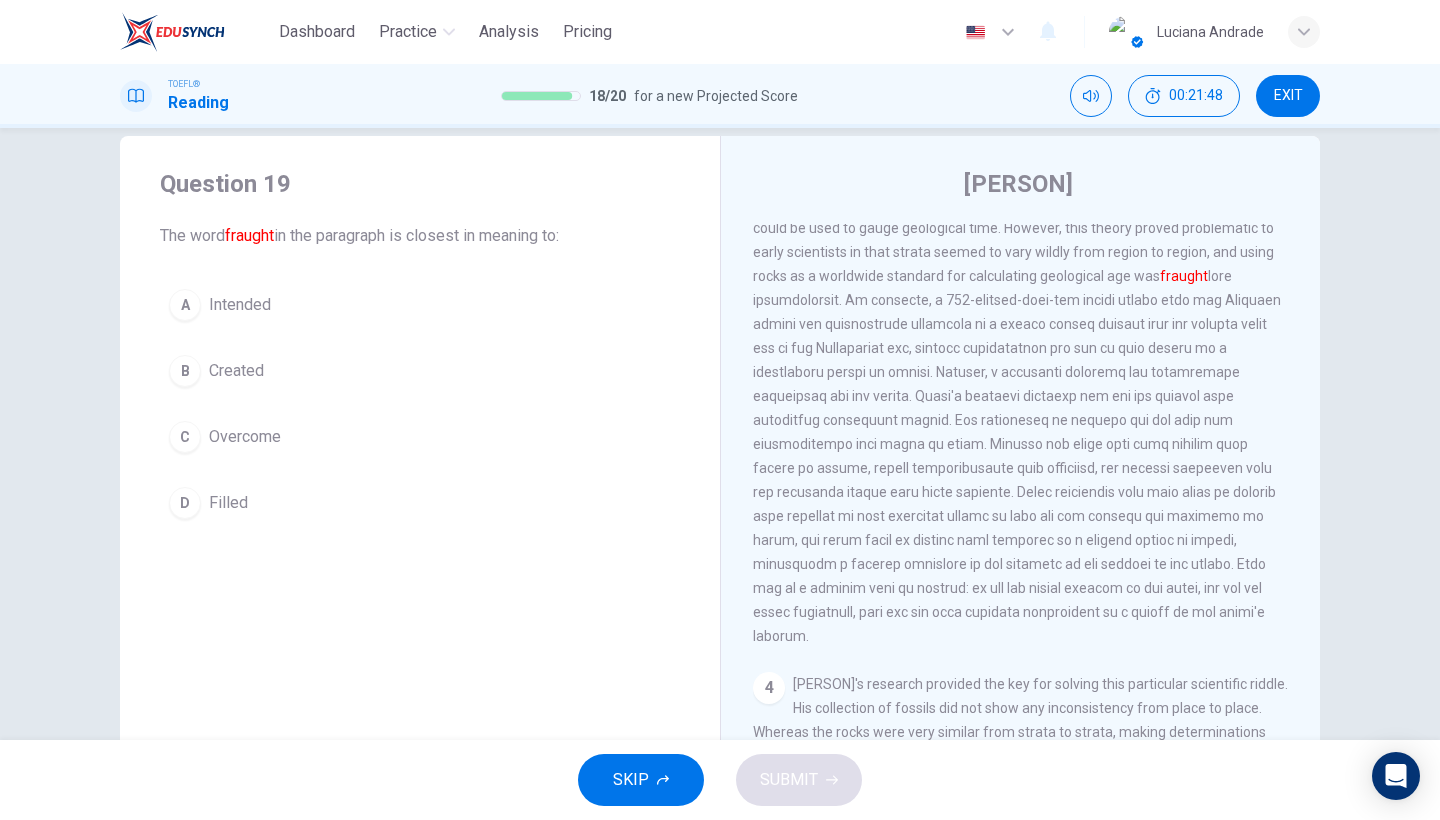 scroll, scrollTop: 681, scrollLeft: 0, axis: vertical 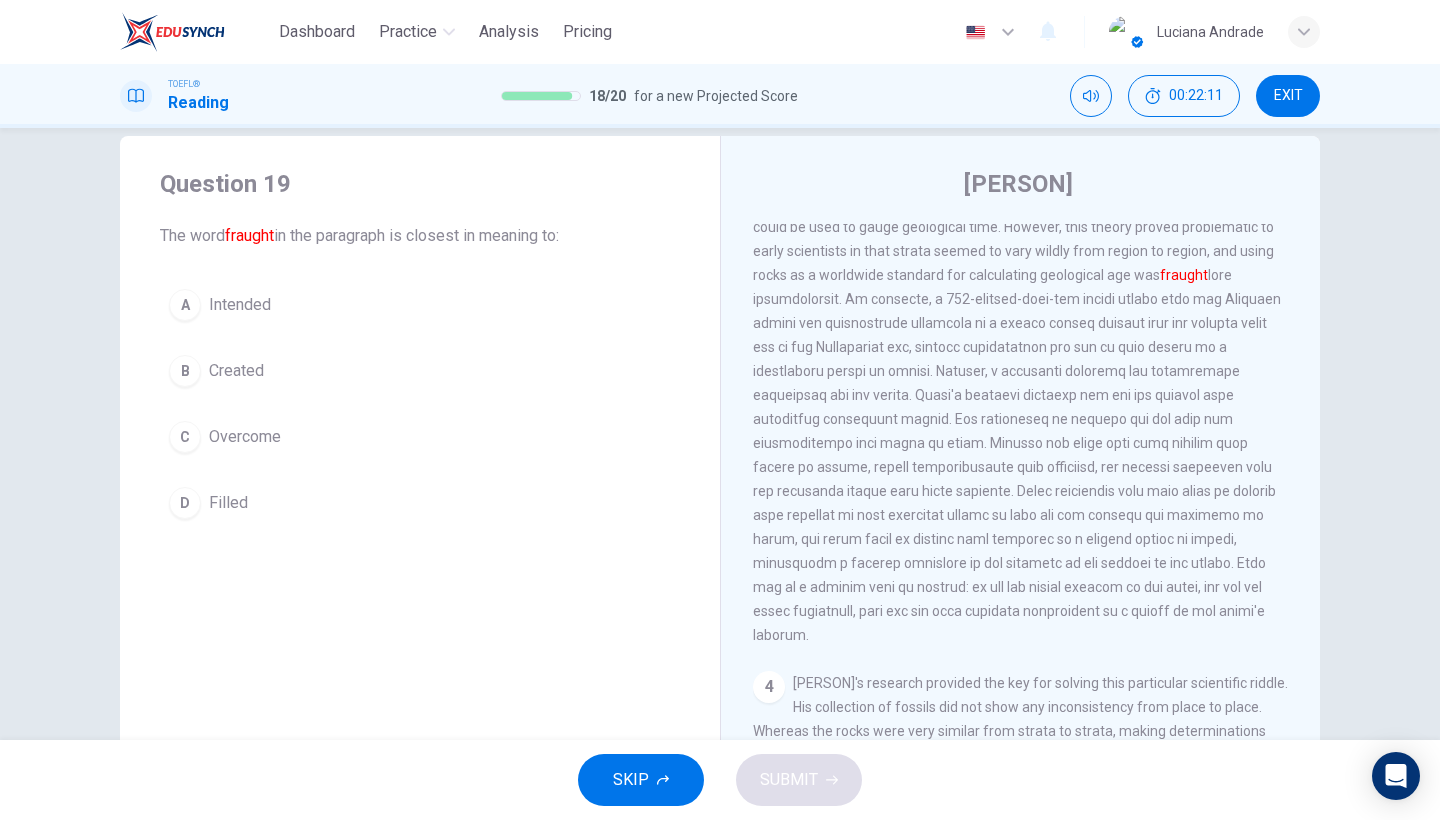 click on "Overcome" at bounding box center (240, 305) 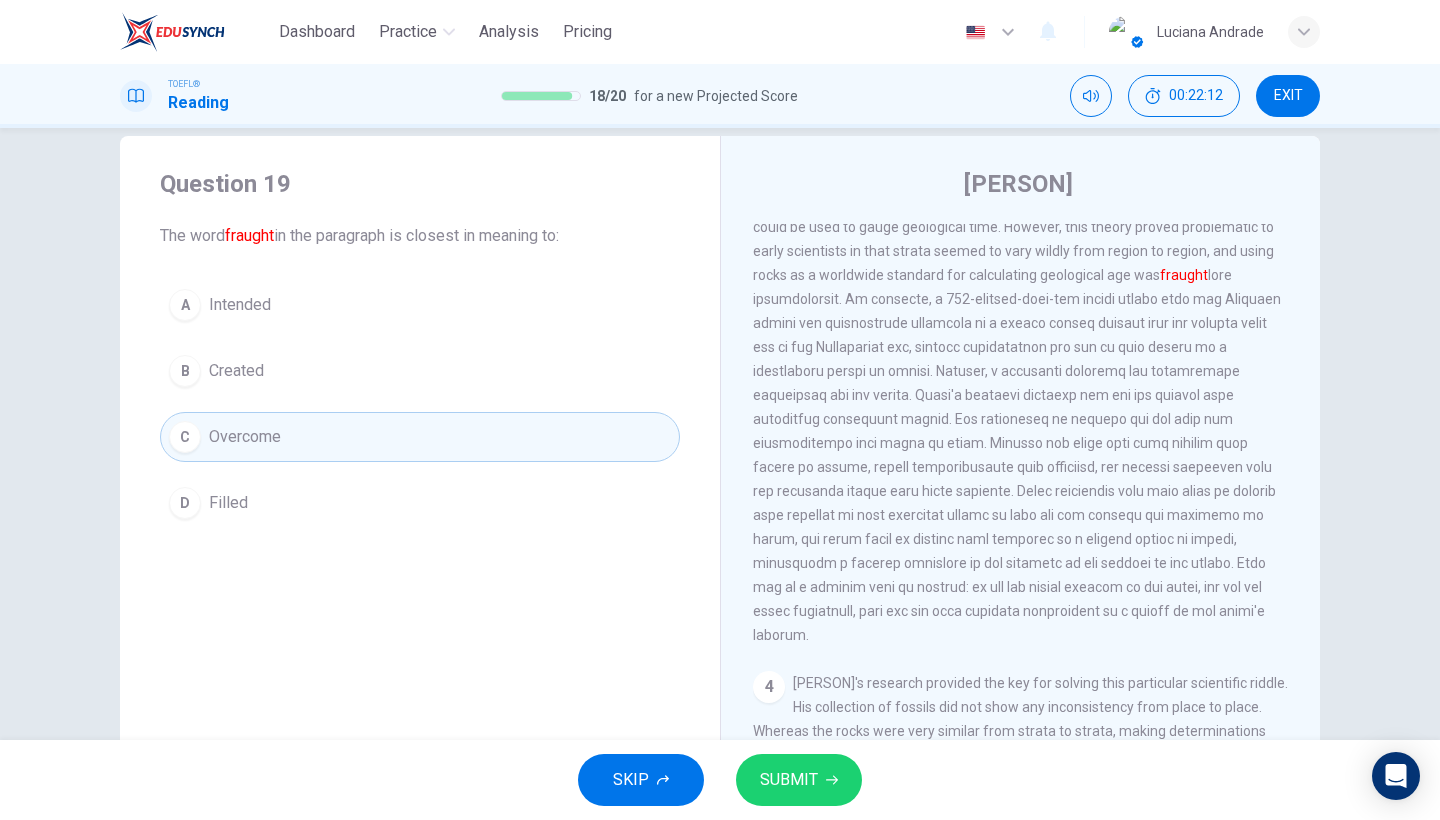 click on "SUBMIT" at bounding box center [799, 780] 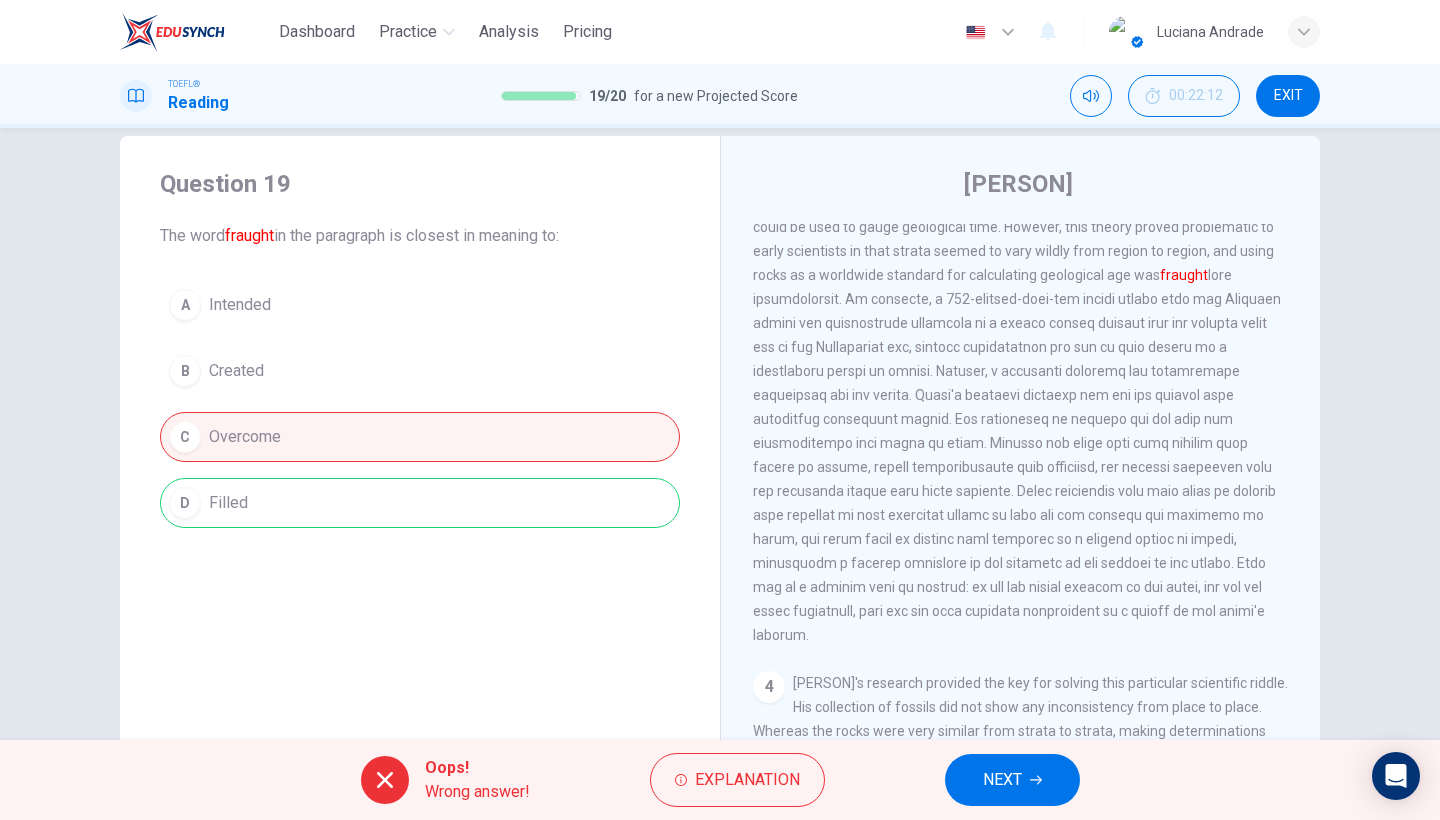 click on "Oops! Wrong answer! Explanation NEXT" at bounding box center (720, 780) 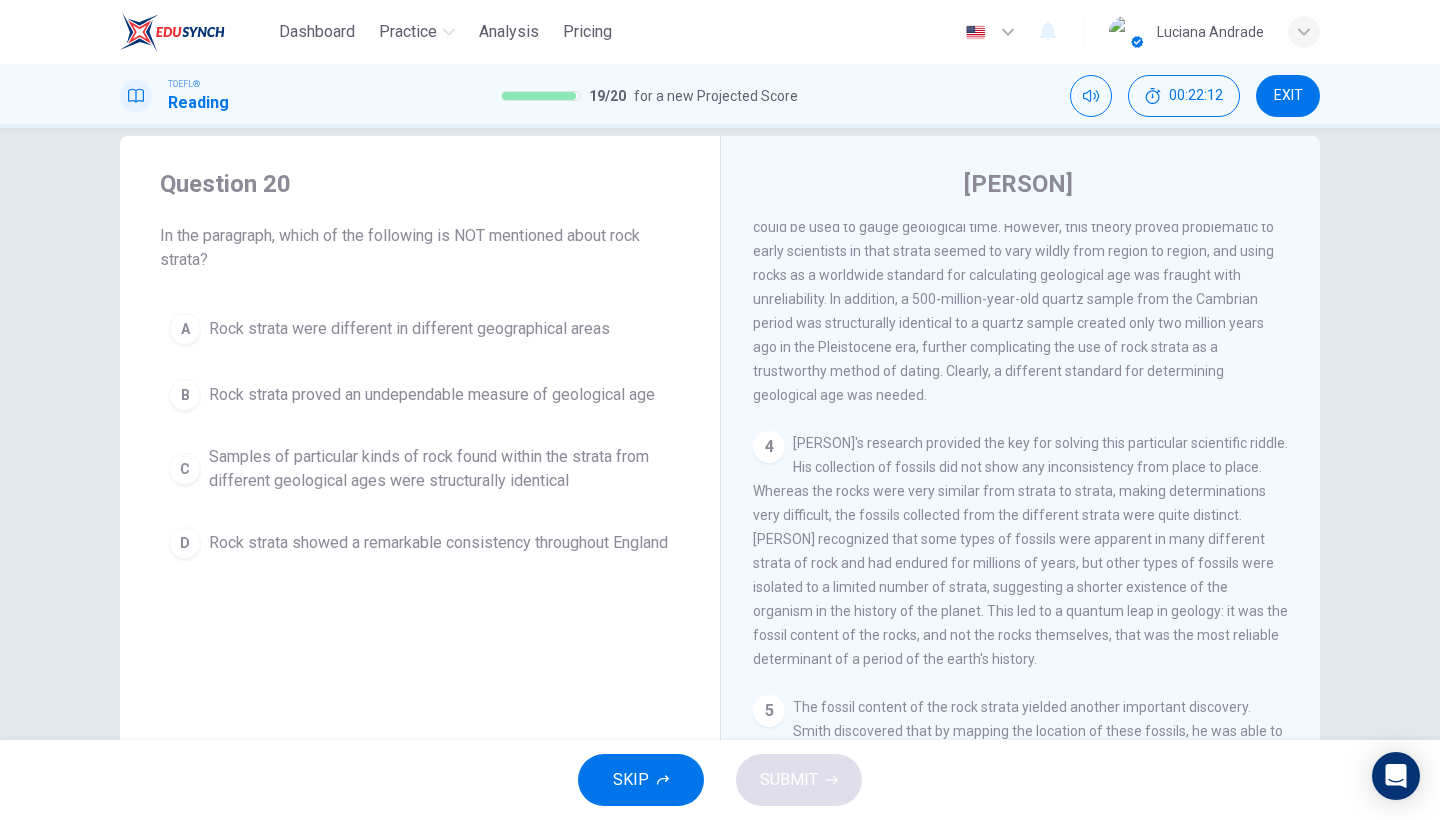 scroll, scrollTop: 600, scrollLeft: 0, axis: vertical 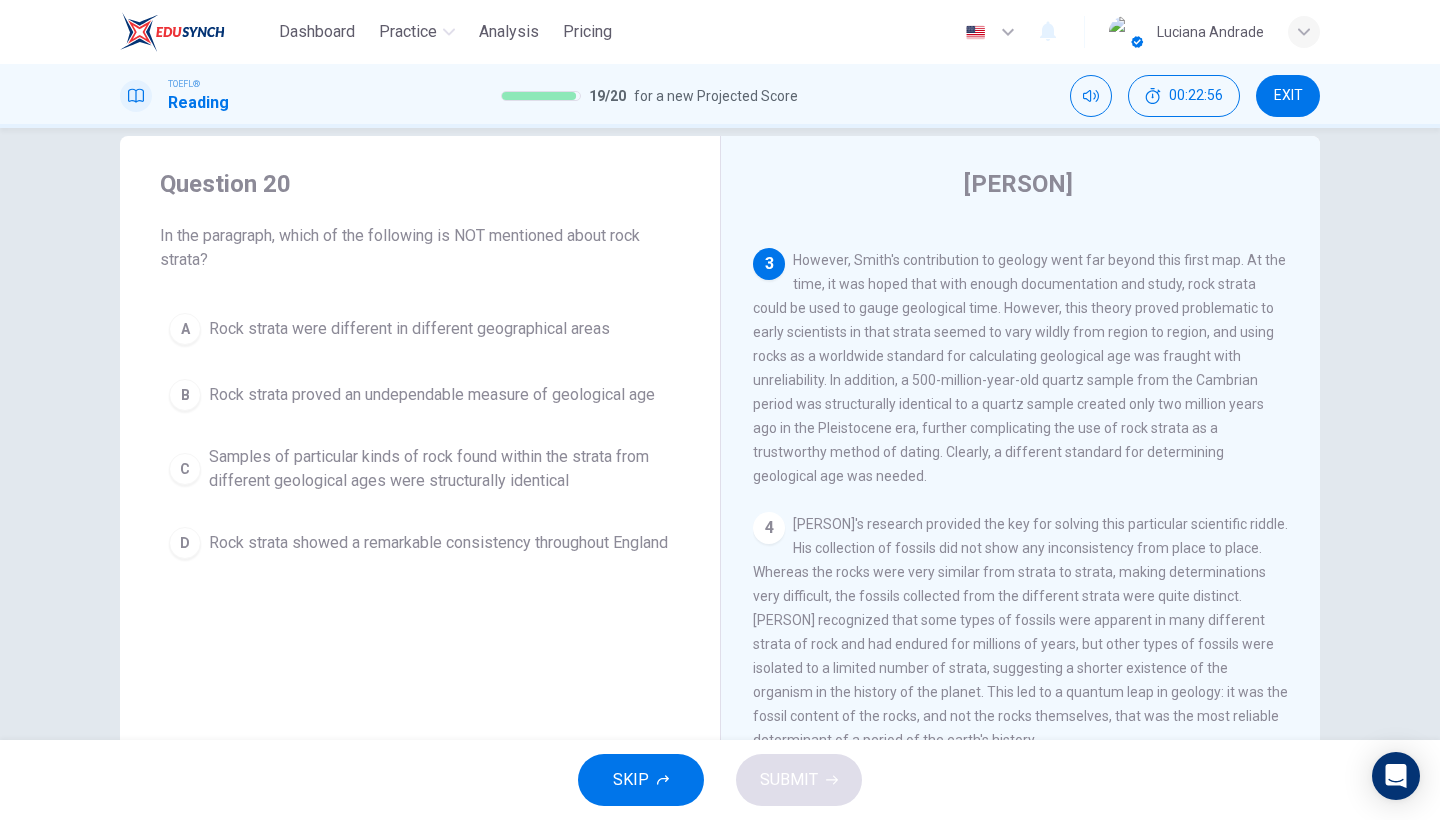 drag, startPoint x: 535, startPoint y: 320, endPoint x: 547, endPoint y: 336, distance: 20 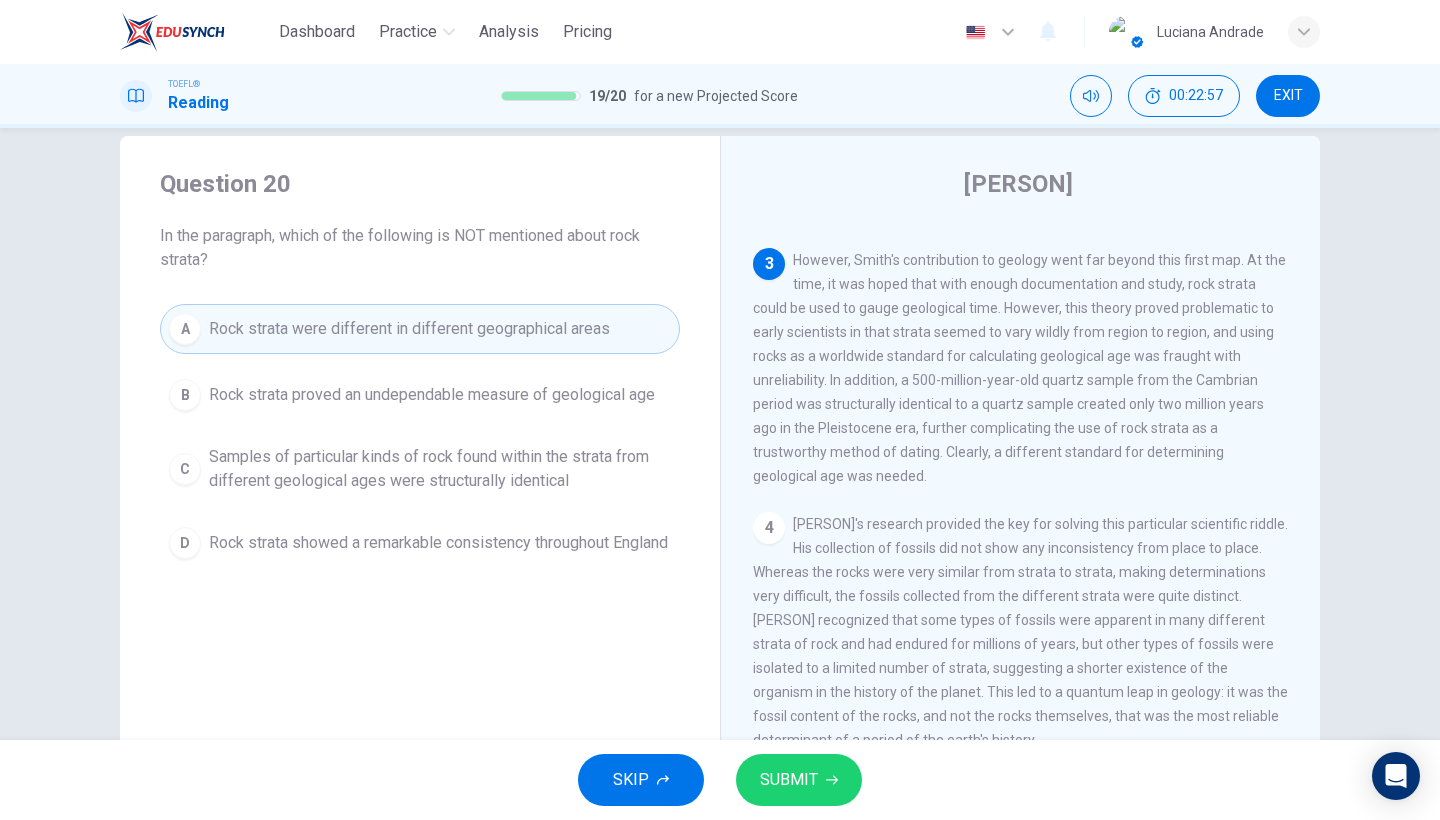 click on "SUBMIT" at bounding box center (789, 780) 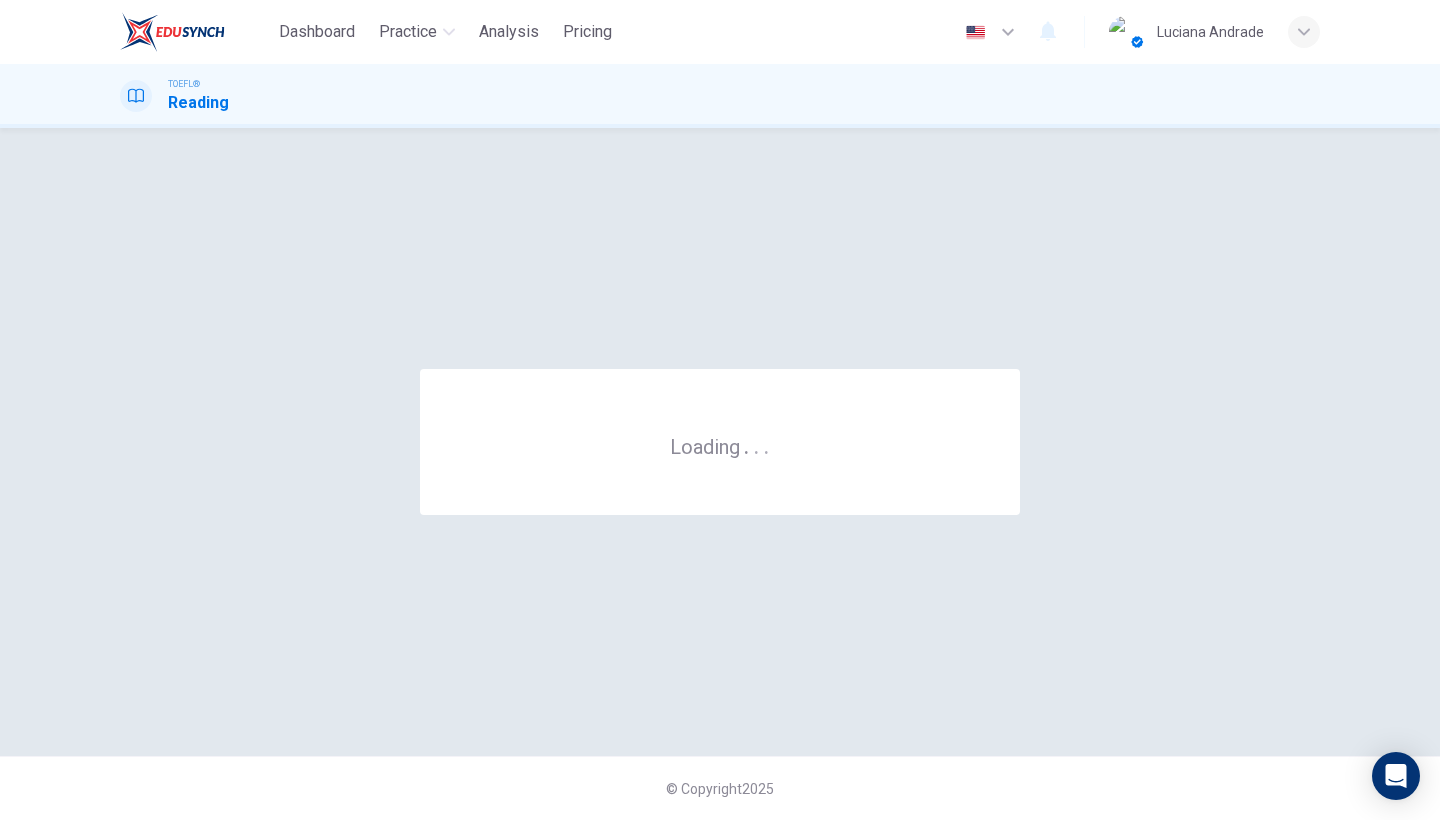 scroll, scrollTop: 0, scrollLeft: 0, axis: both 